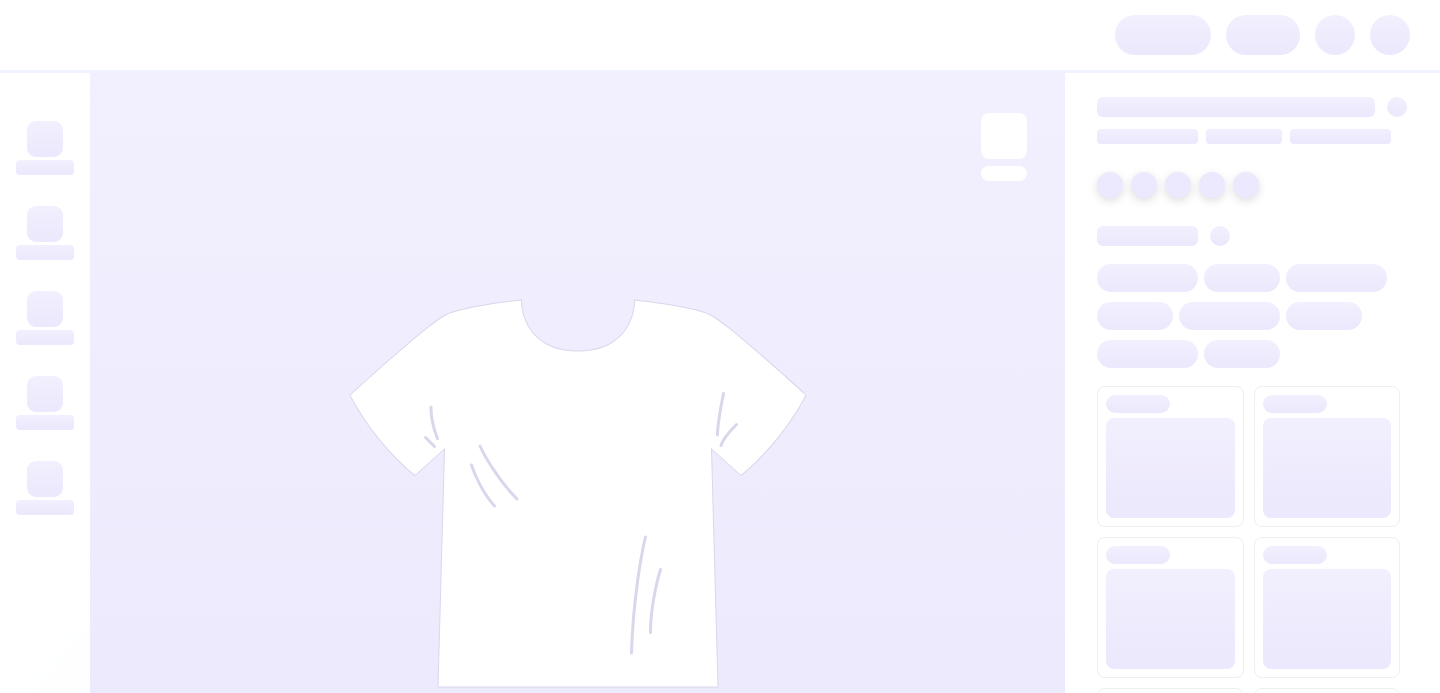 scroll, scrollTop: 0, scrollLeft: 0, axis: both 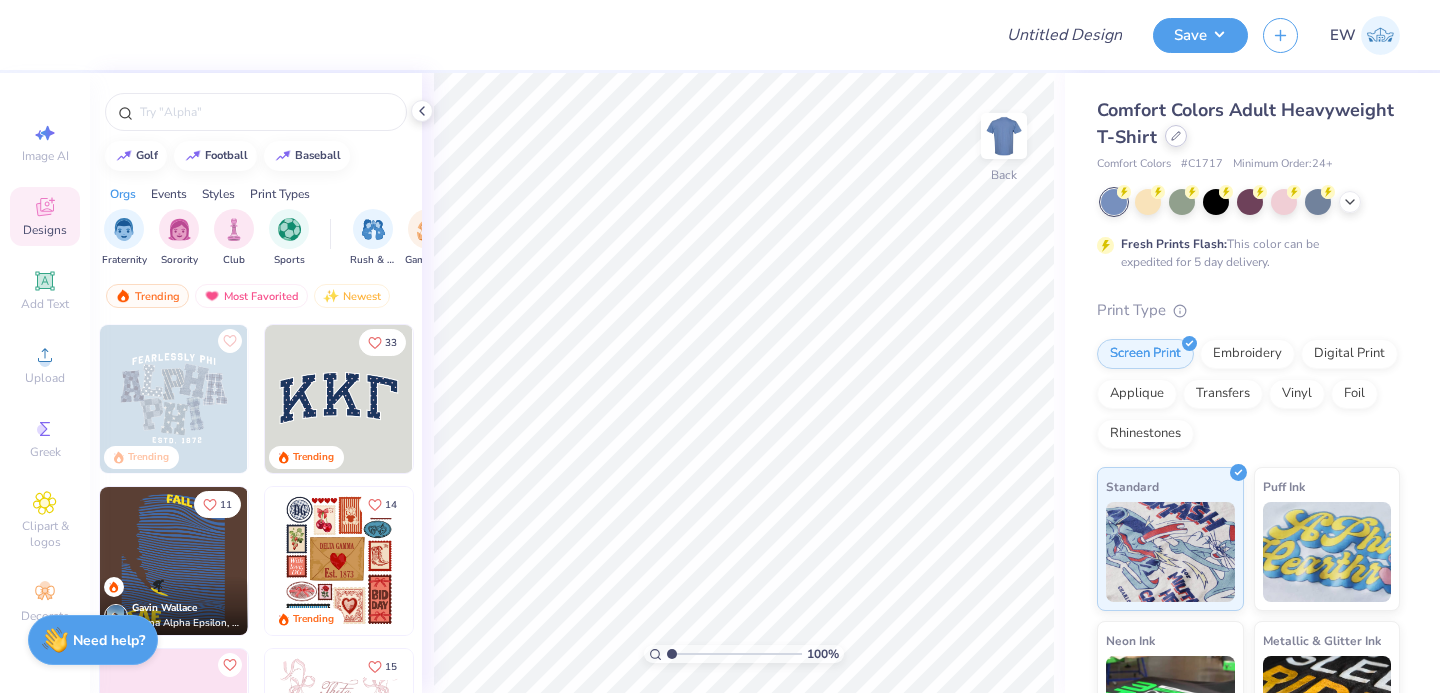 click 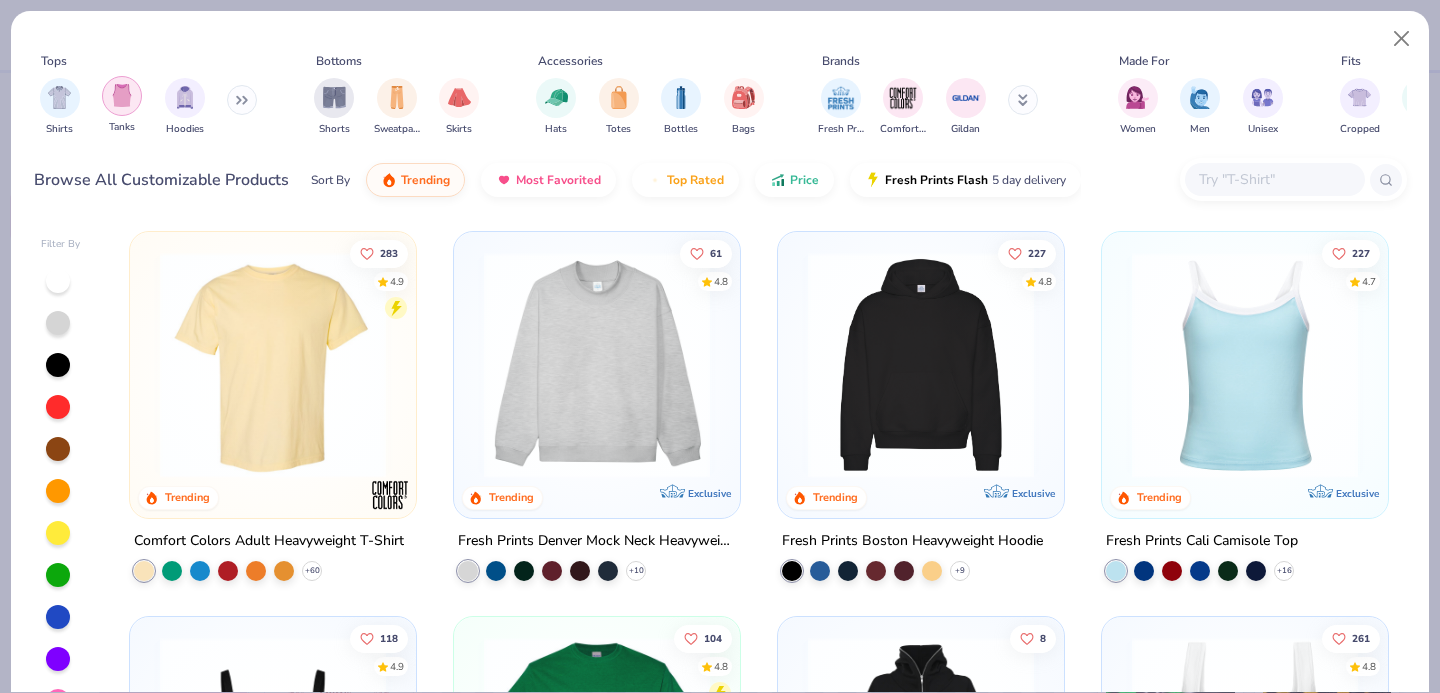 click at bounding box center (122, 95) 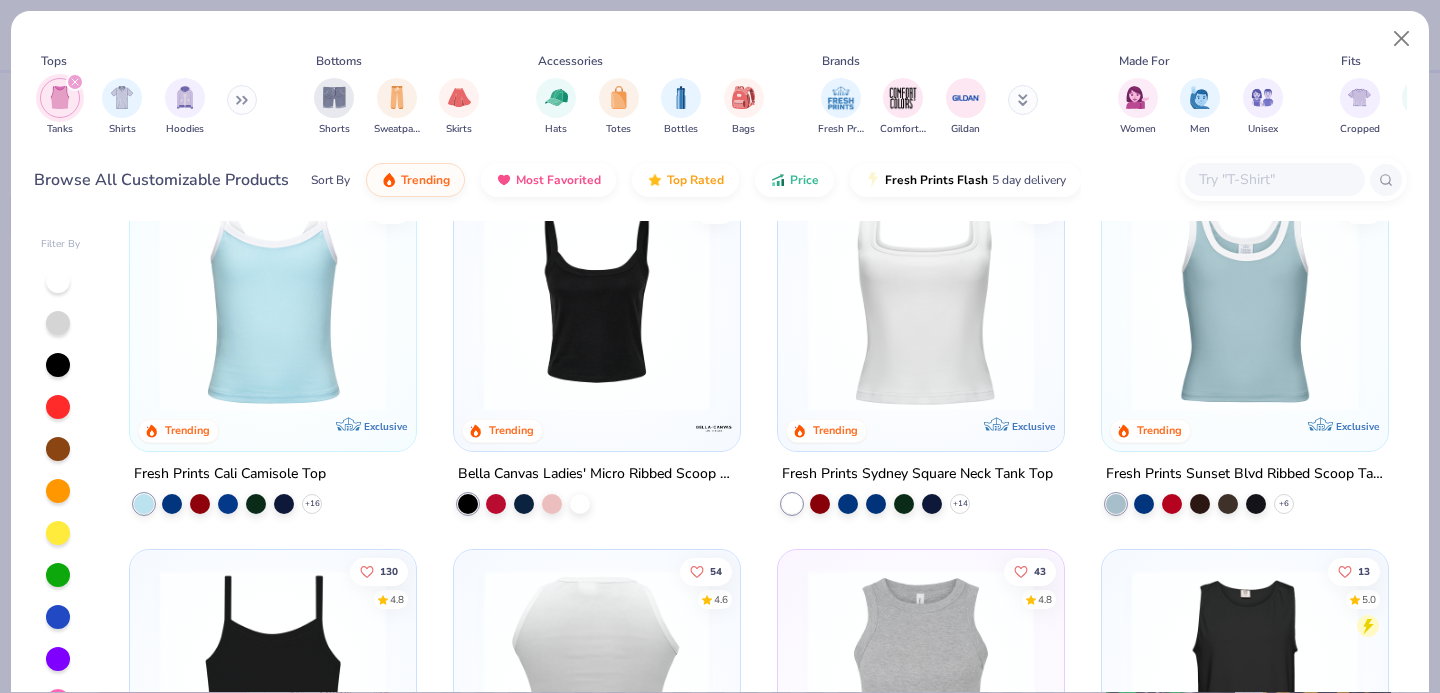 scroll, scrollTop: 0, scrollLeft: 0, axis: both 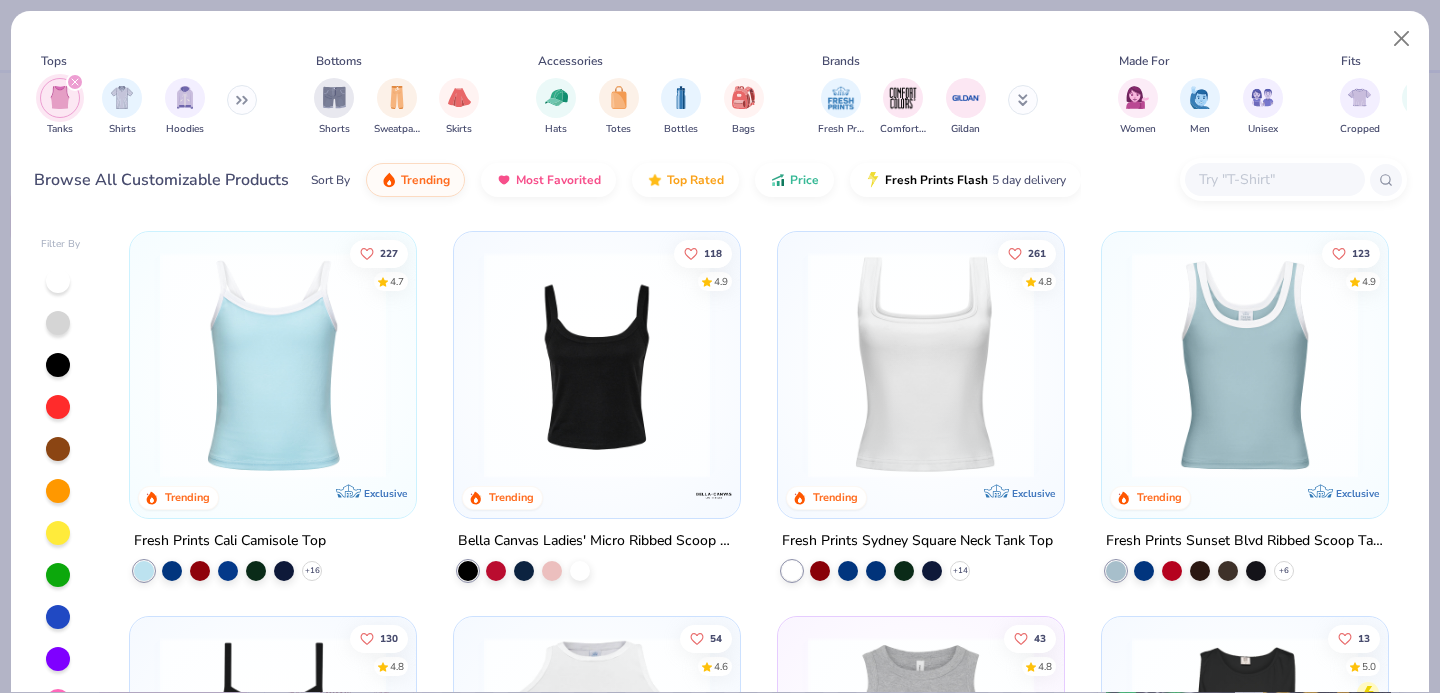 click at bounding box center (273, 365) 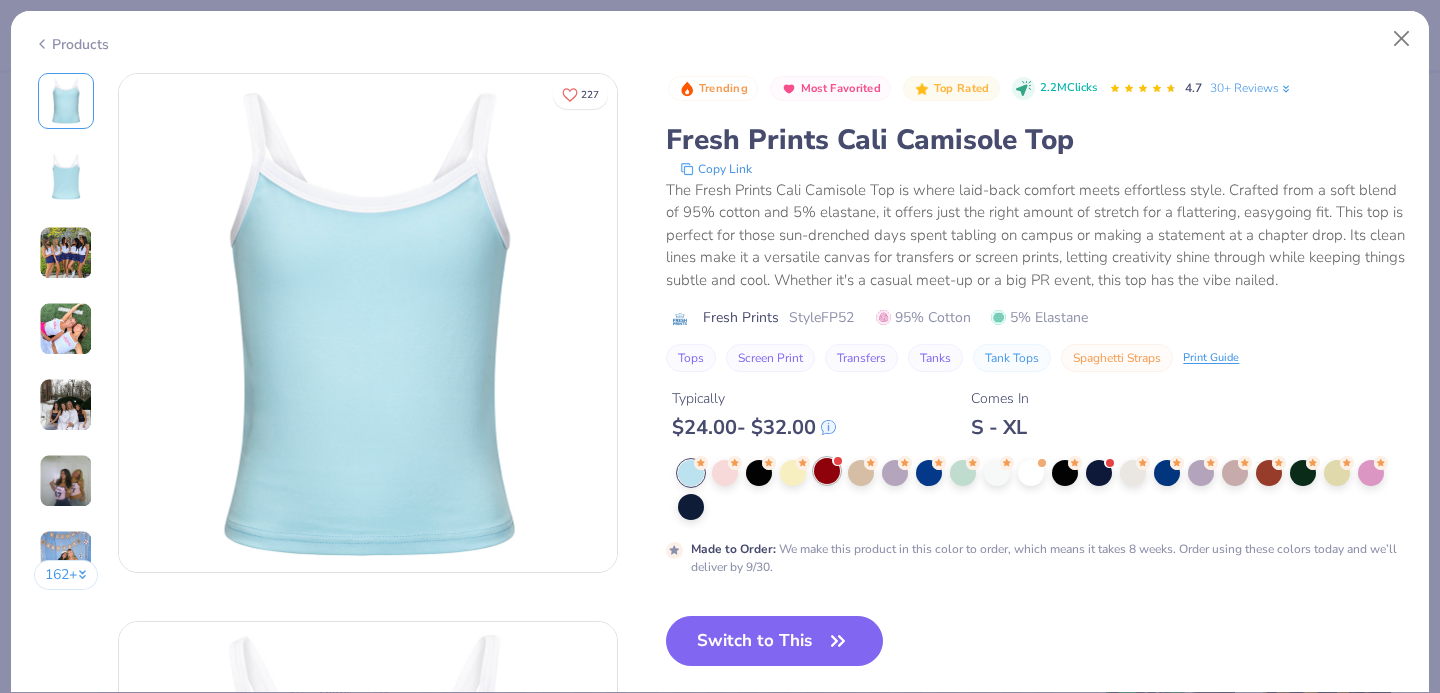 click at bounding box center (827, 471) 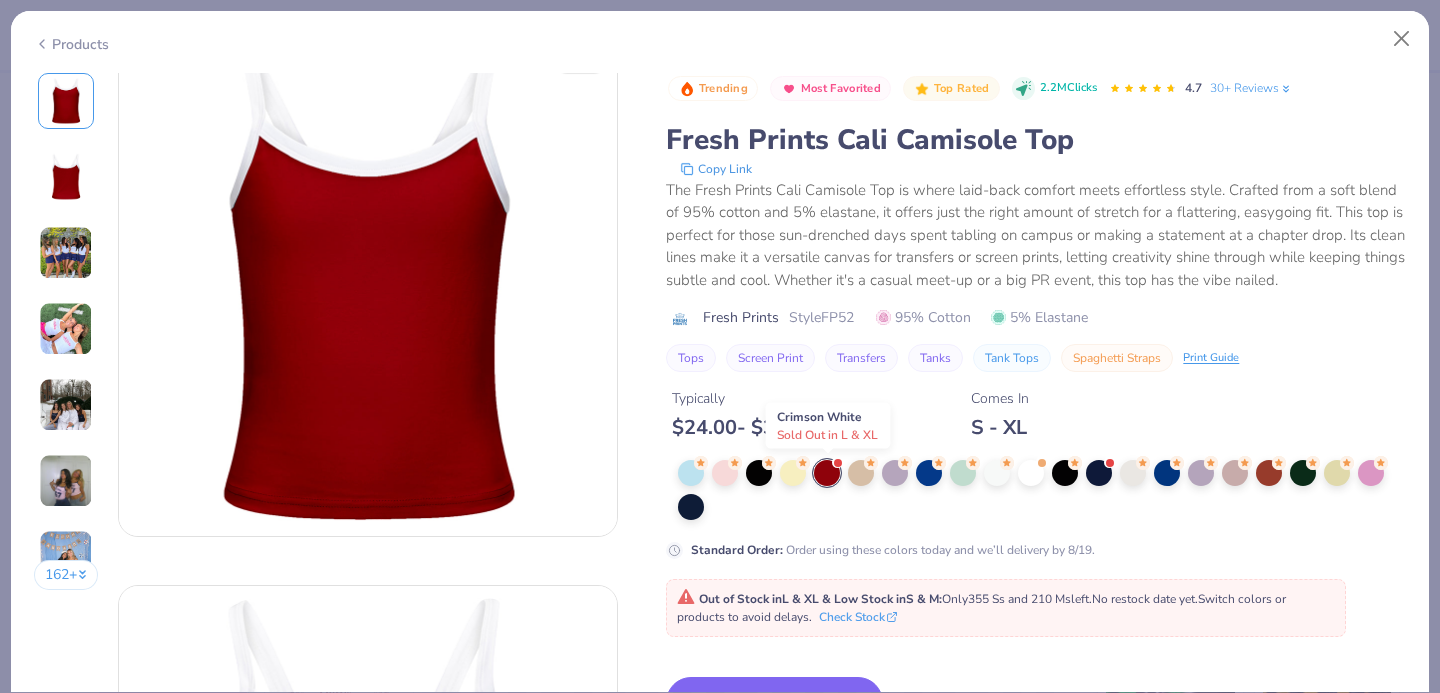 scroll, scrollTop: 65, scrollLeft: 0, axis: vertical 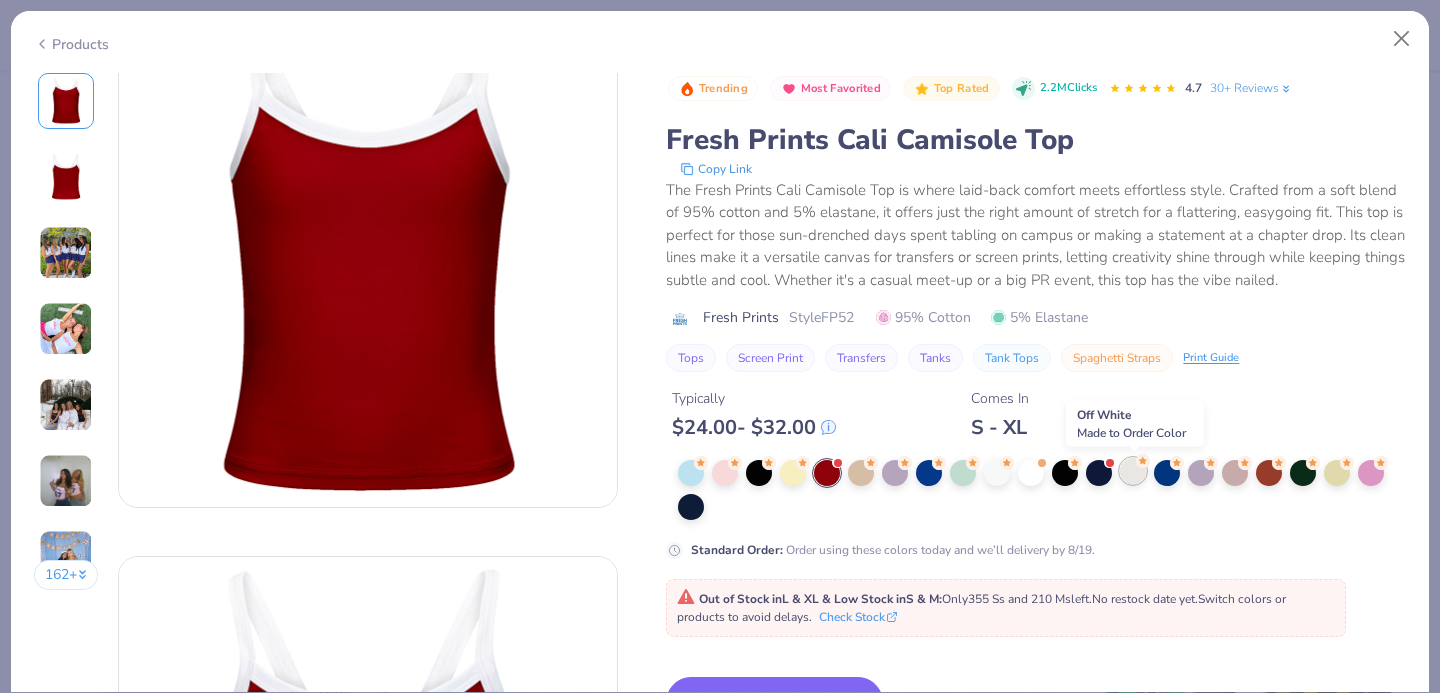 click at bounding box center (1133, 471) 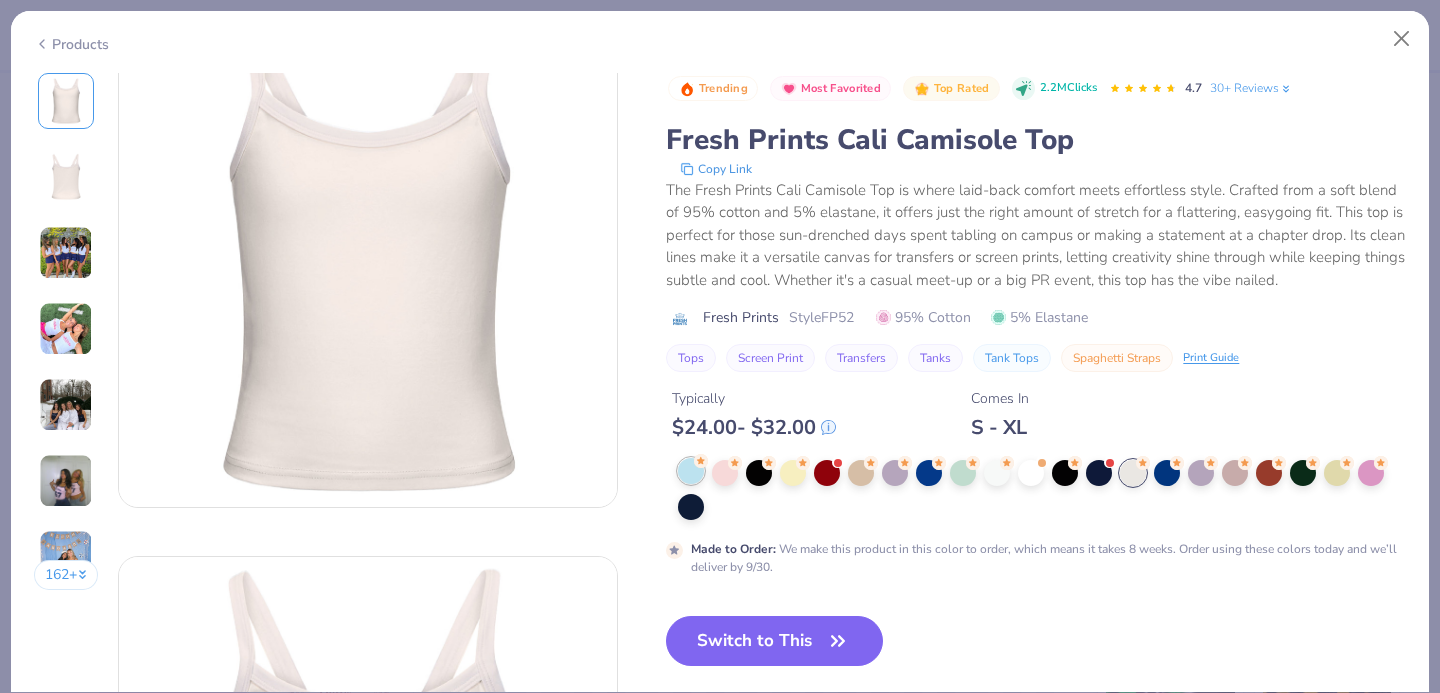 click at bounding box center [691, 471] 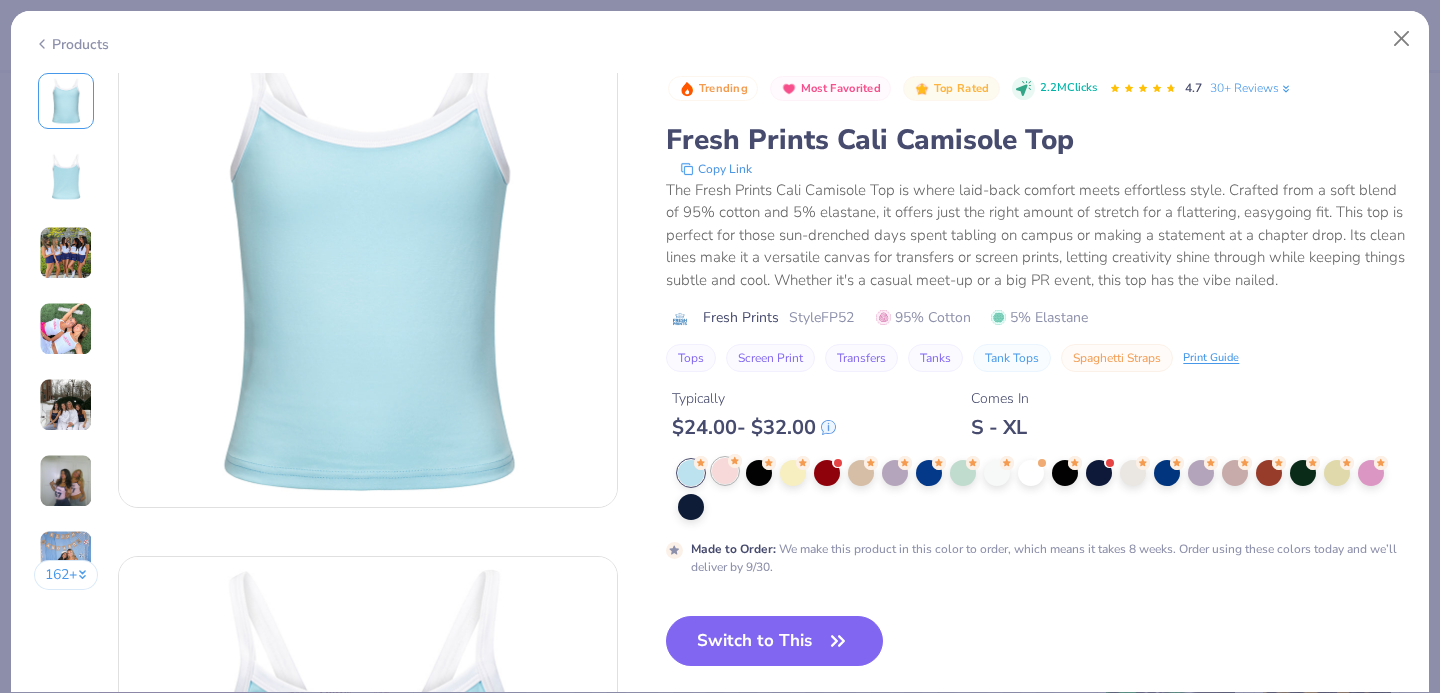 click at bounding box center [725, 471] 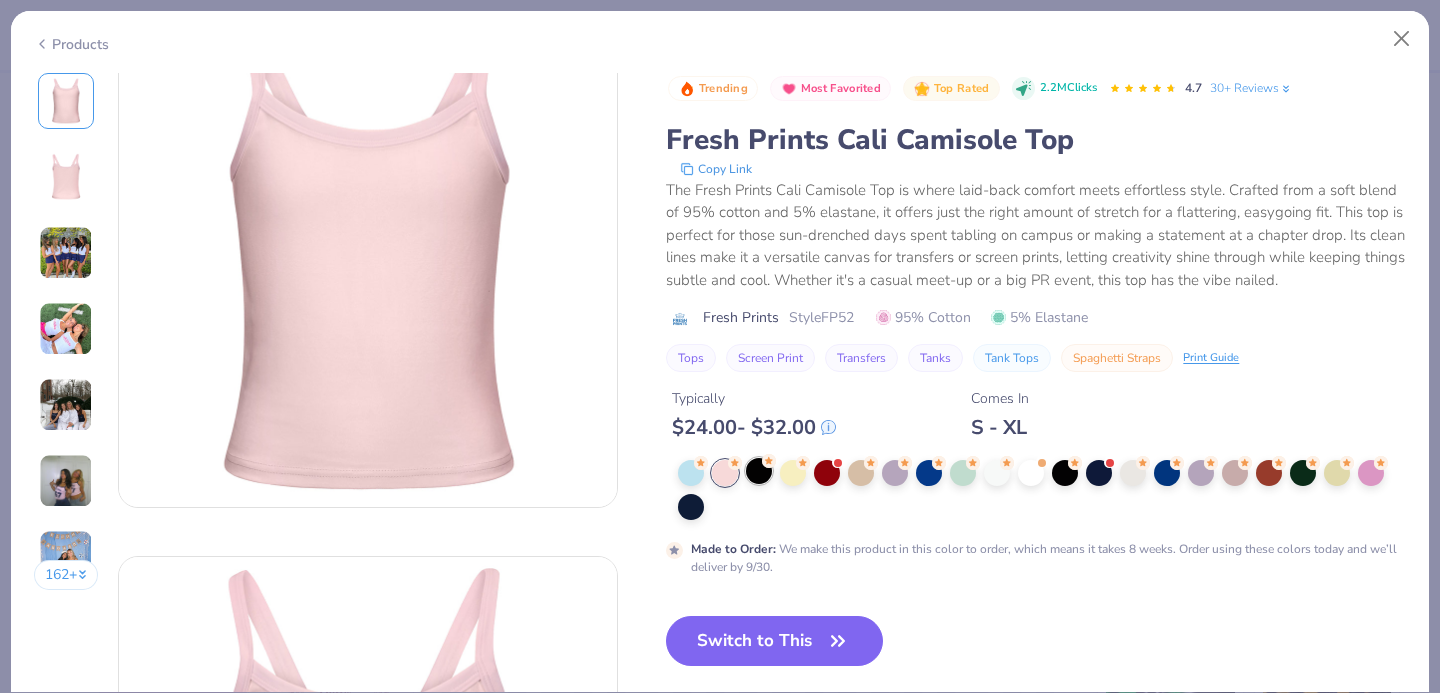 click at bounding box center (759, 471) 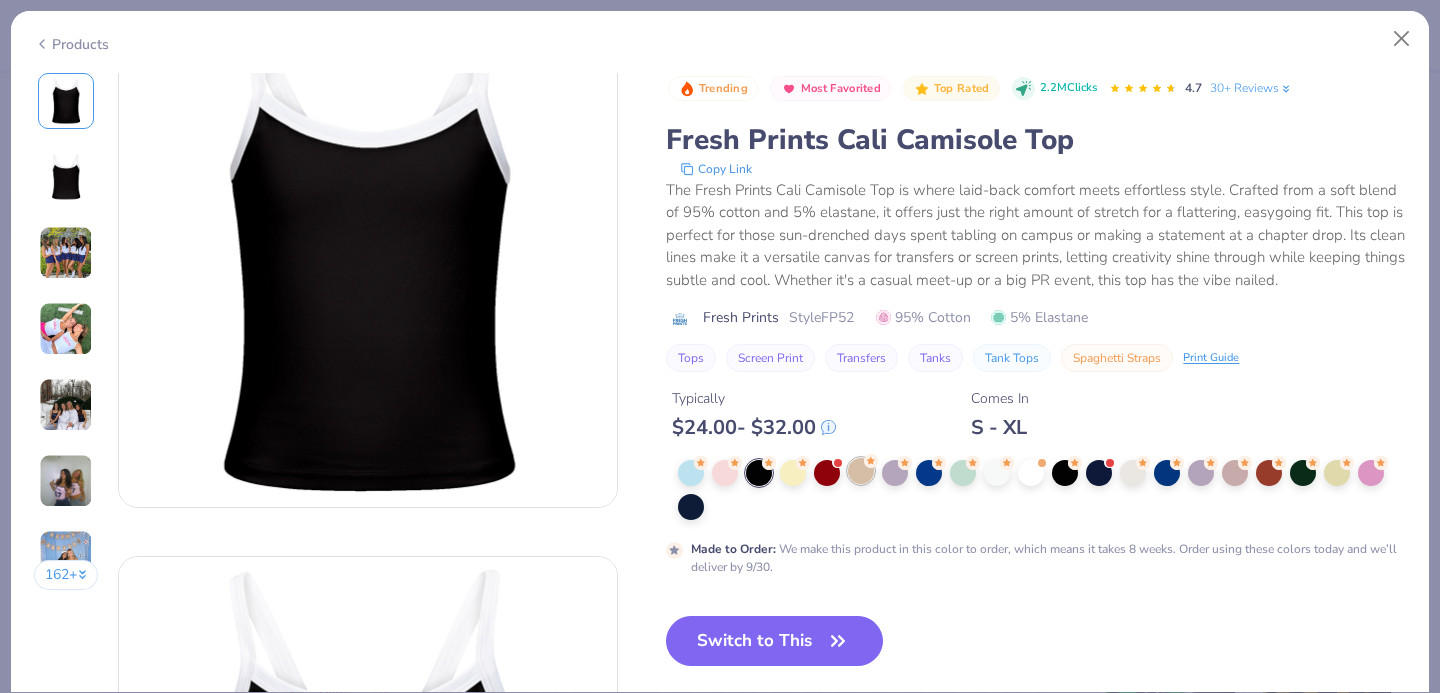 click at bounding box center (861, 471) 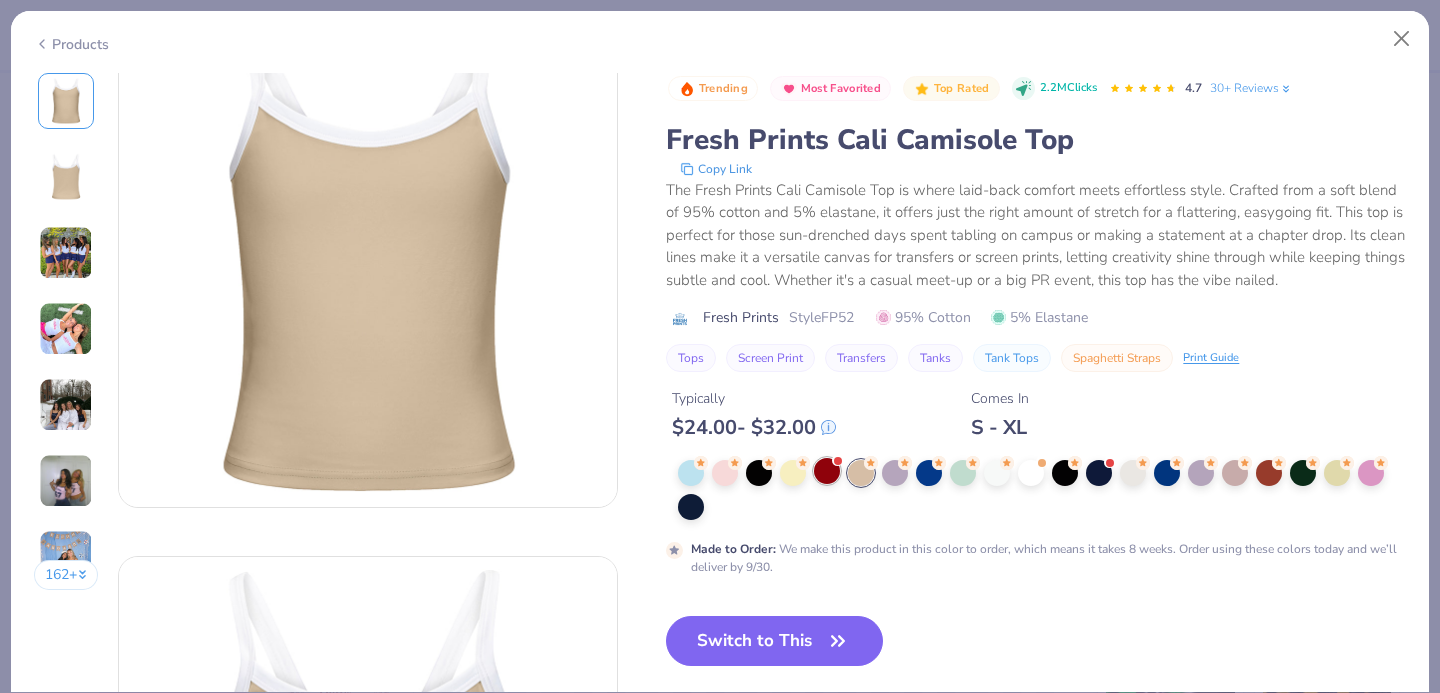 click at bounding box center [827, 471] 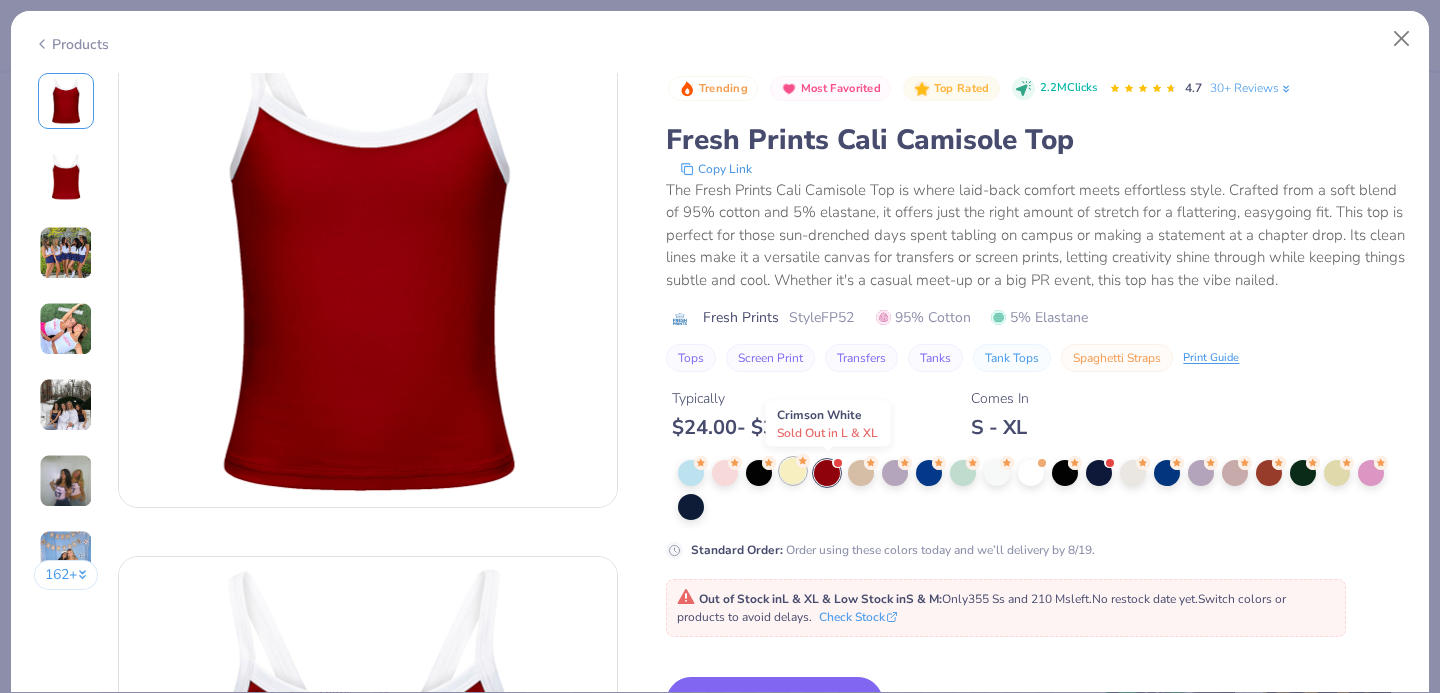 click at bounding box center (793, 471) 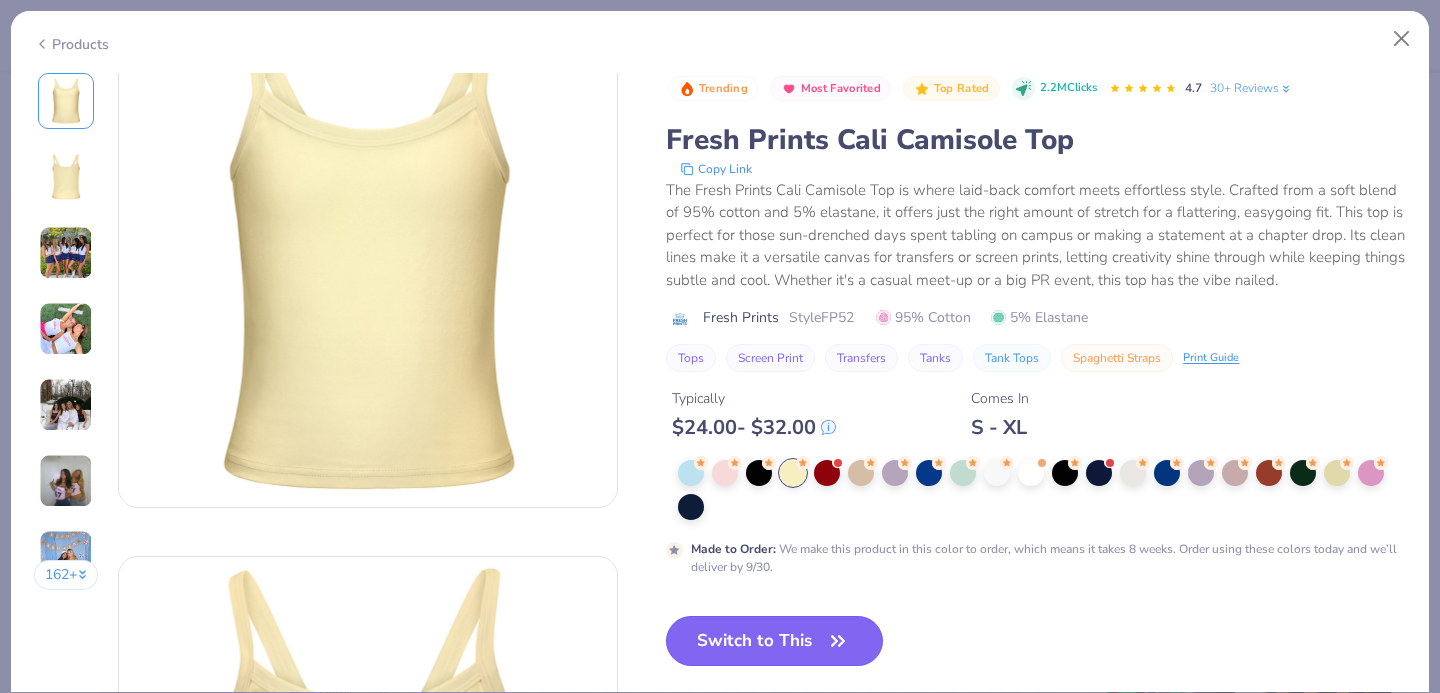 click 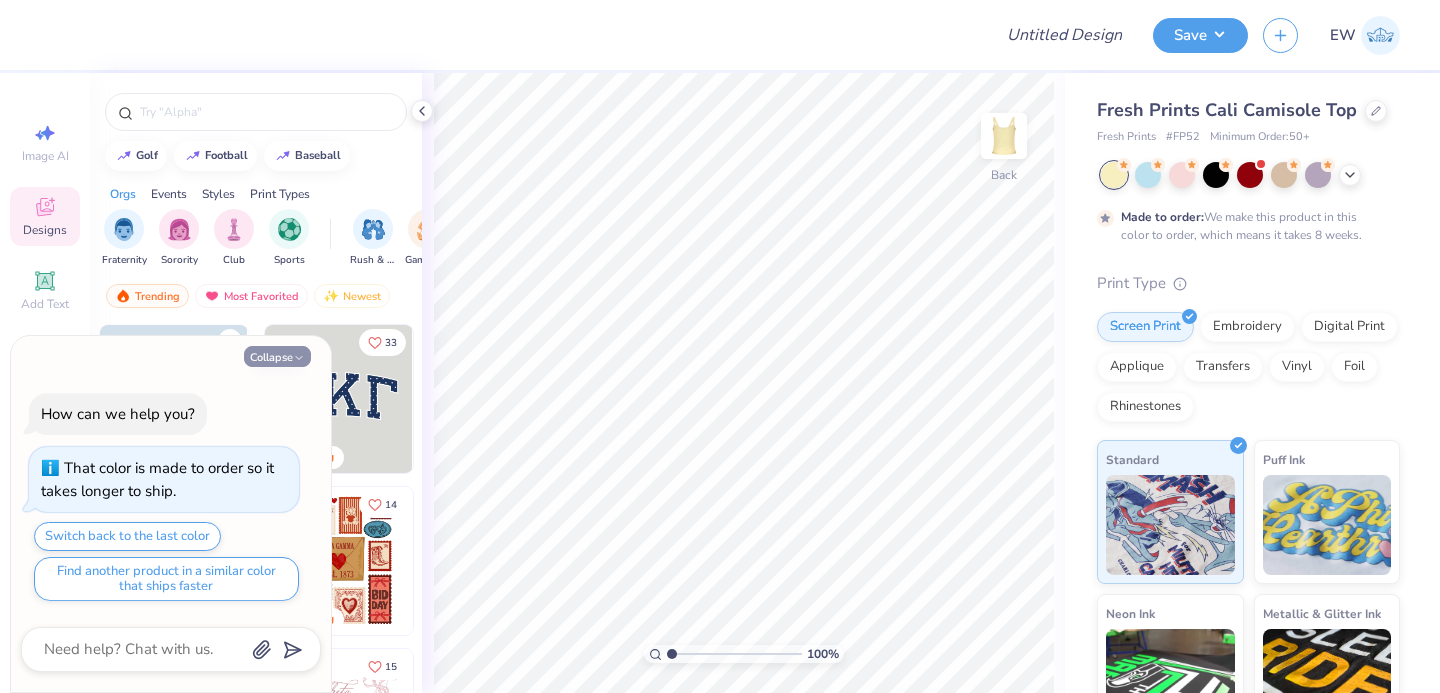 click 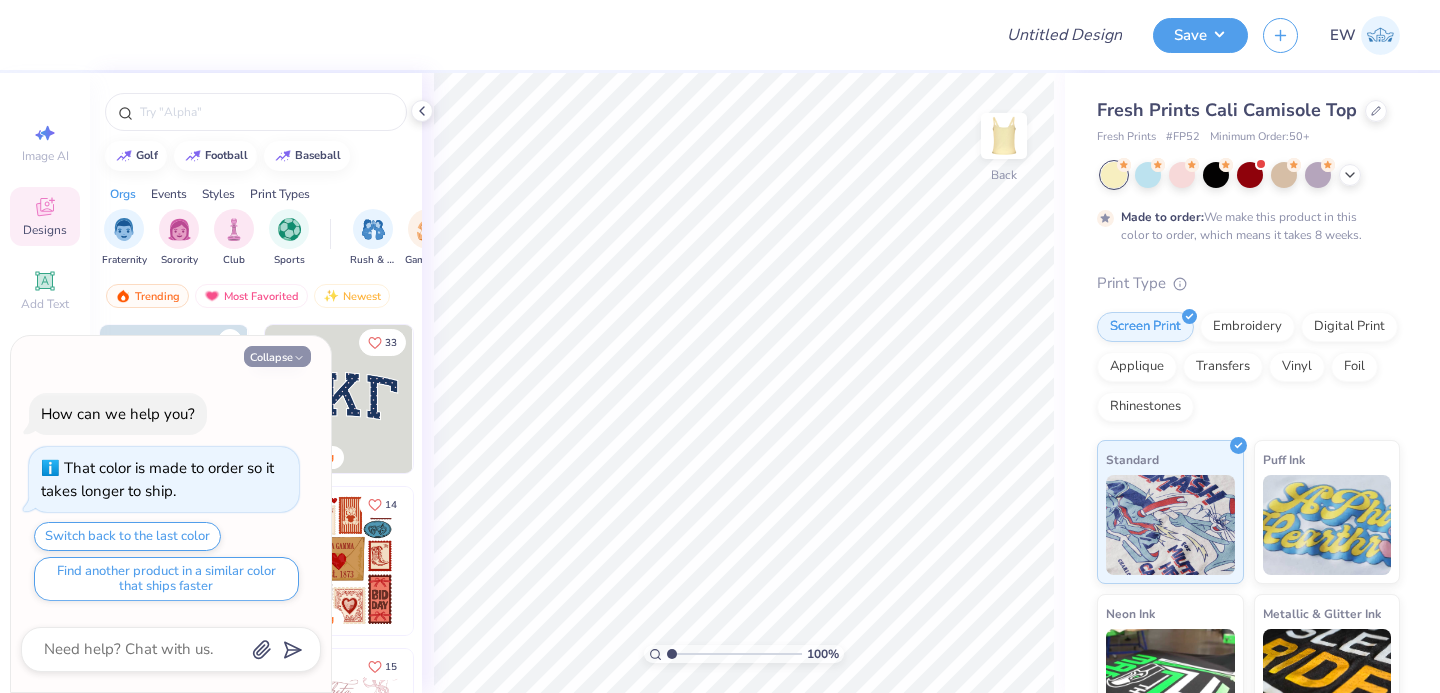 type on "x" 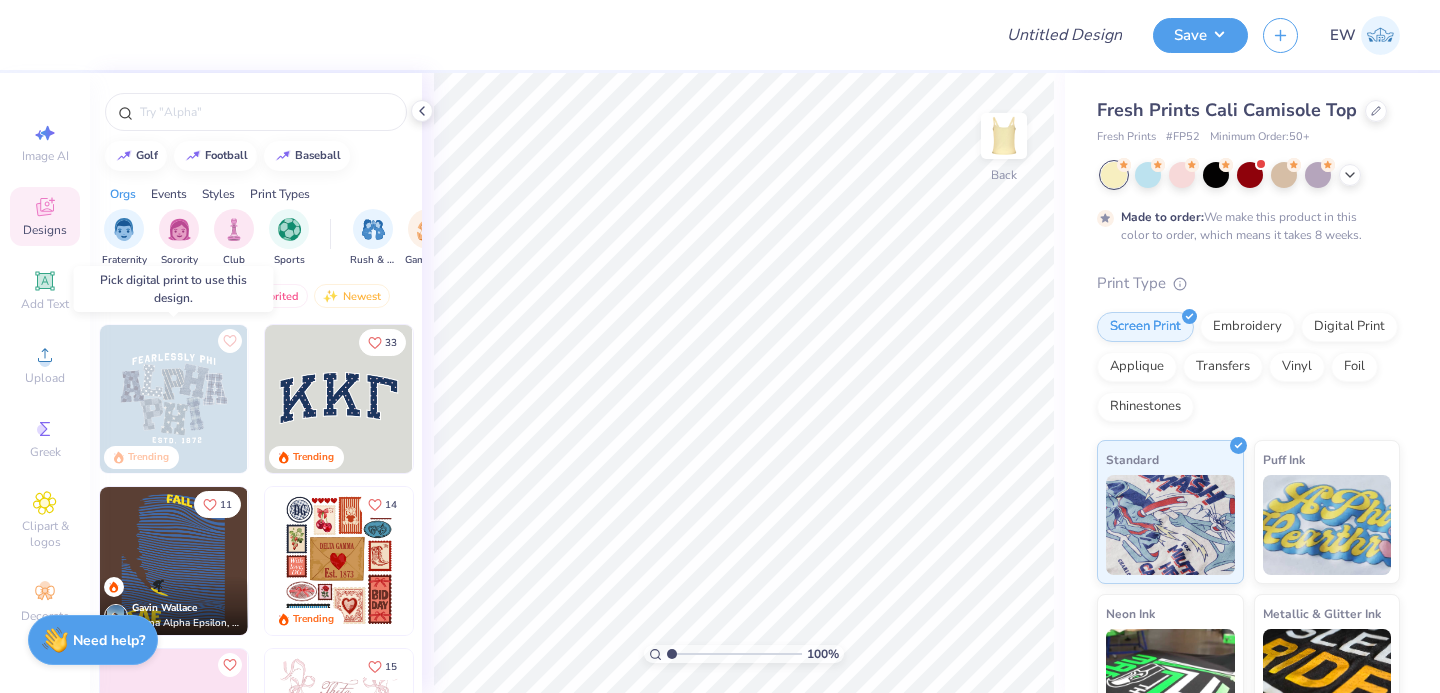 click at bounding box center (174, 399) 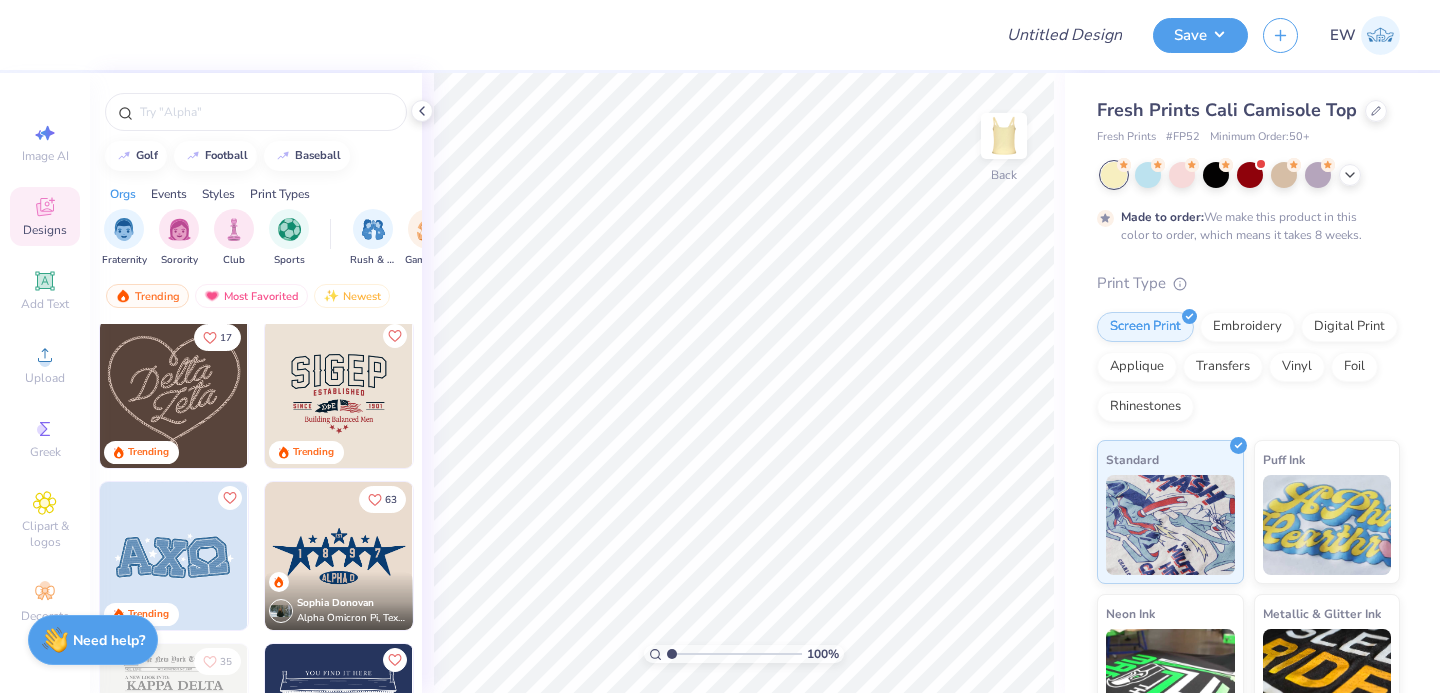 scroll, scrollTop: 629, scrollLeft: 0, axis: vertical 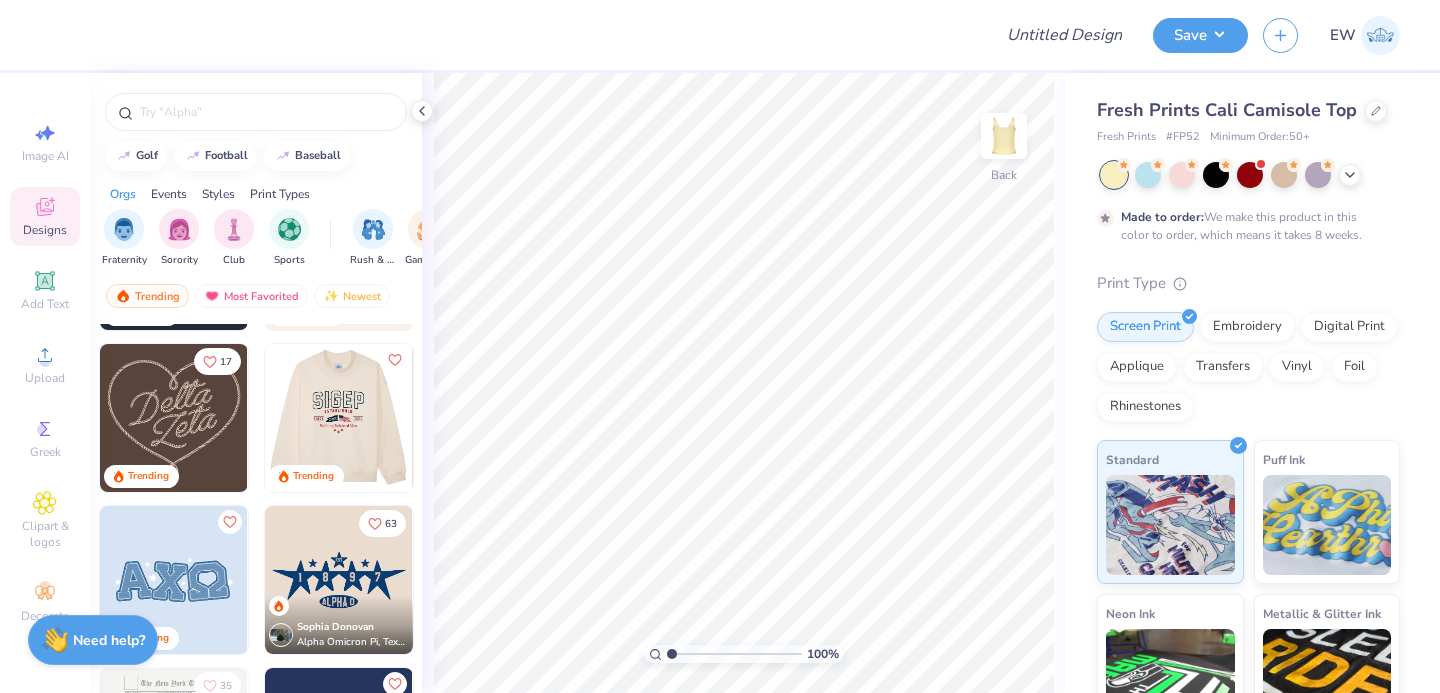 click at bounding box center (339, 418) 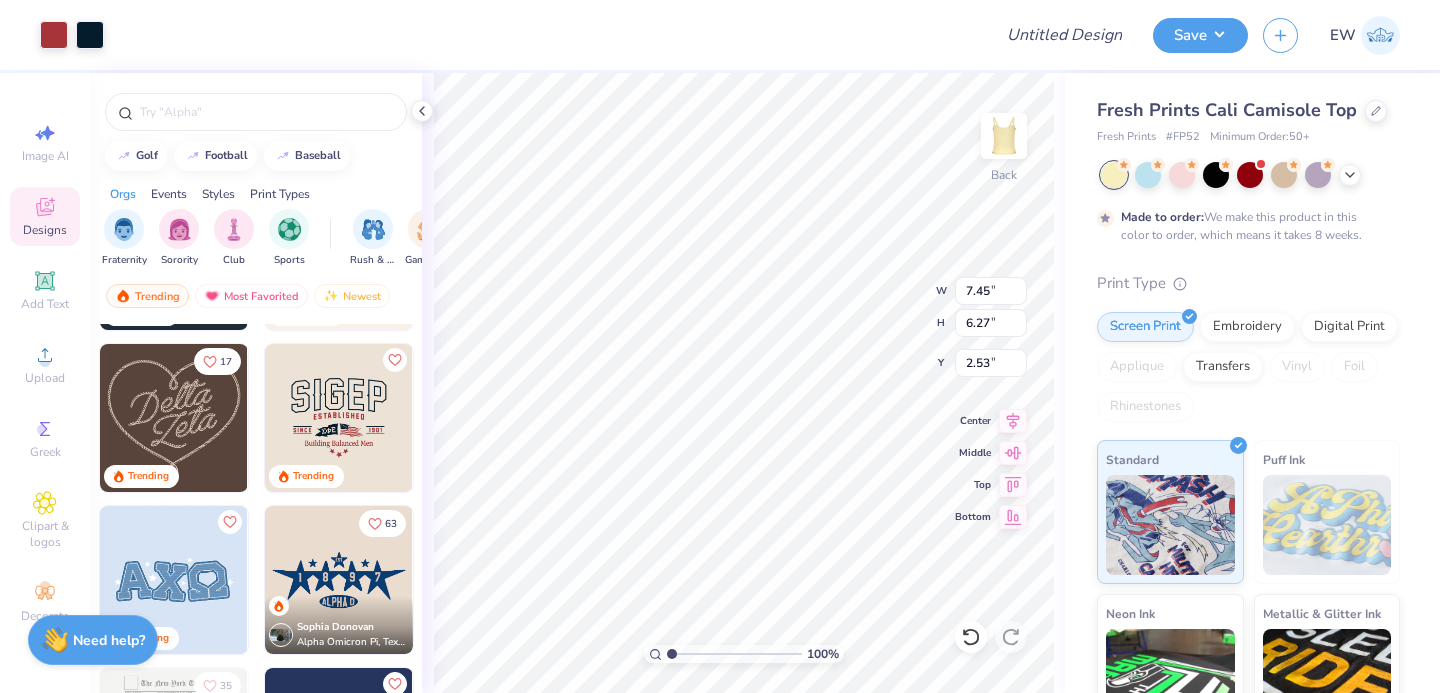 type on "2.53" 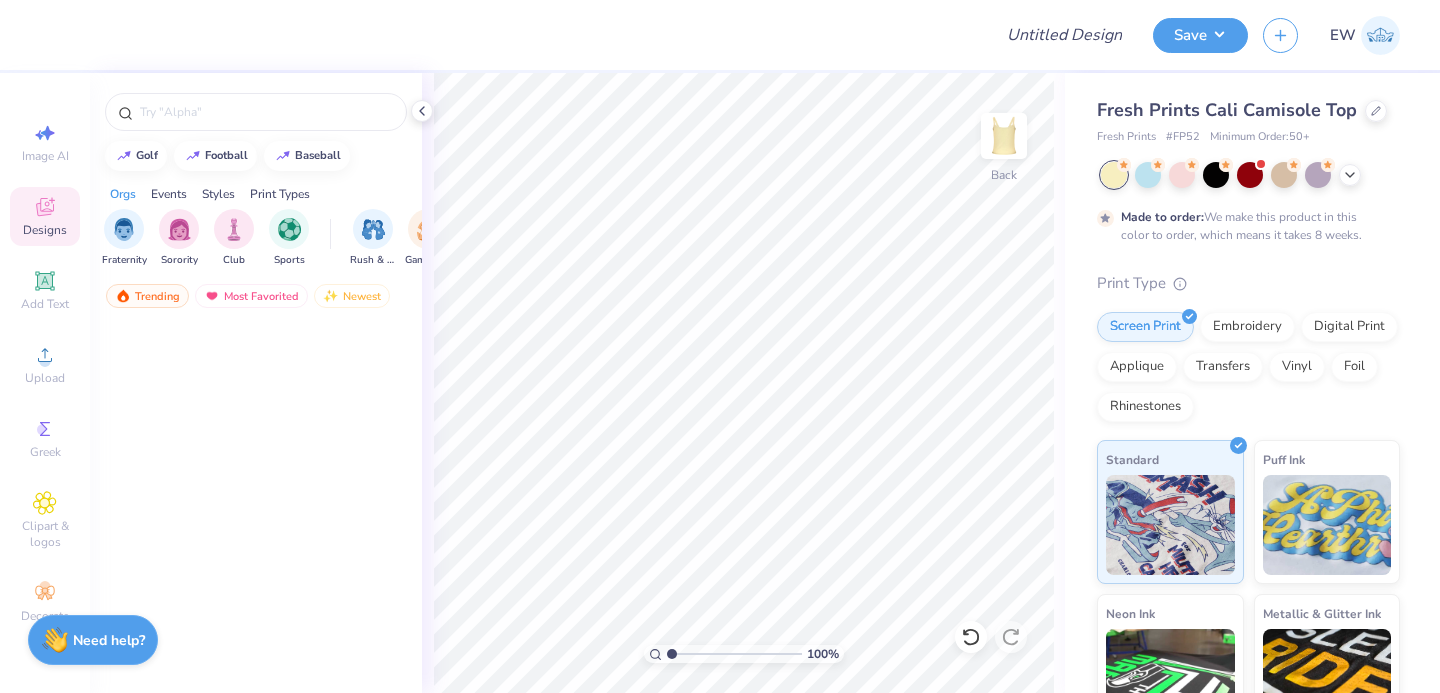 scroll, scrollTop: 0, scrollLeft: 0, axis: both 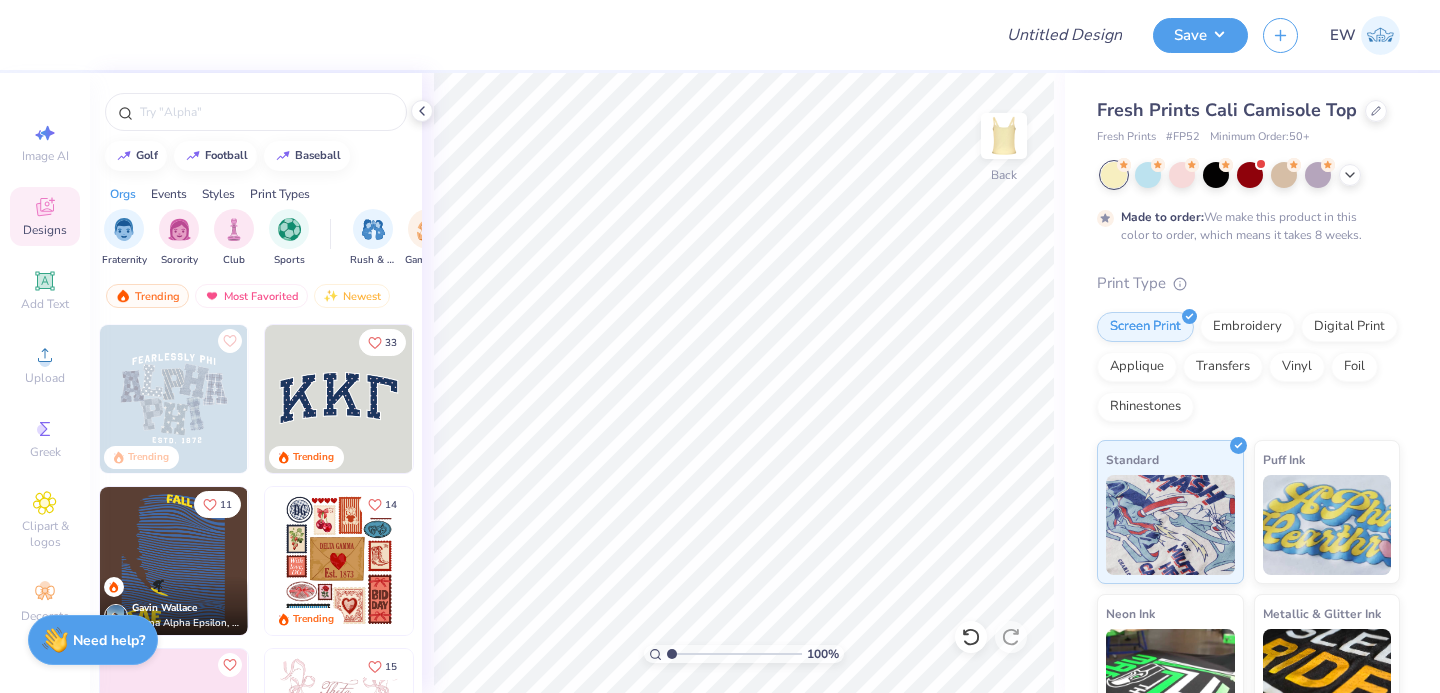 click at bounding box center [174, 399] 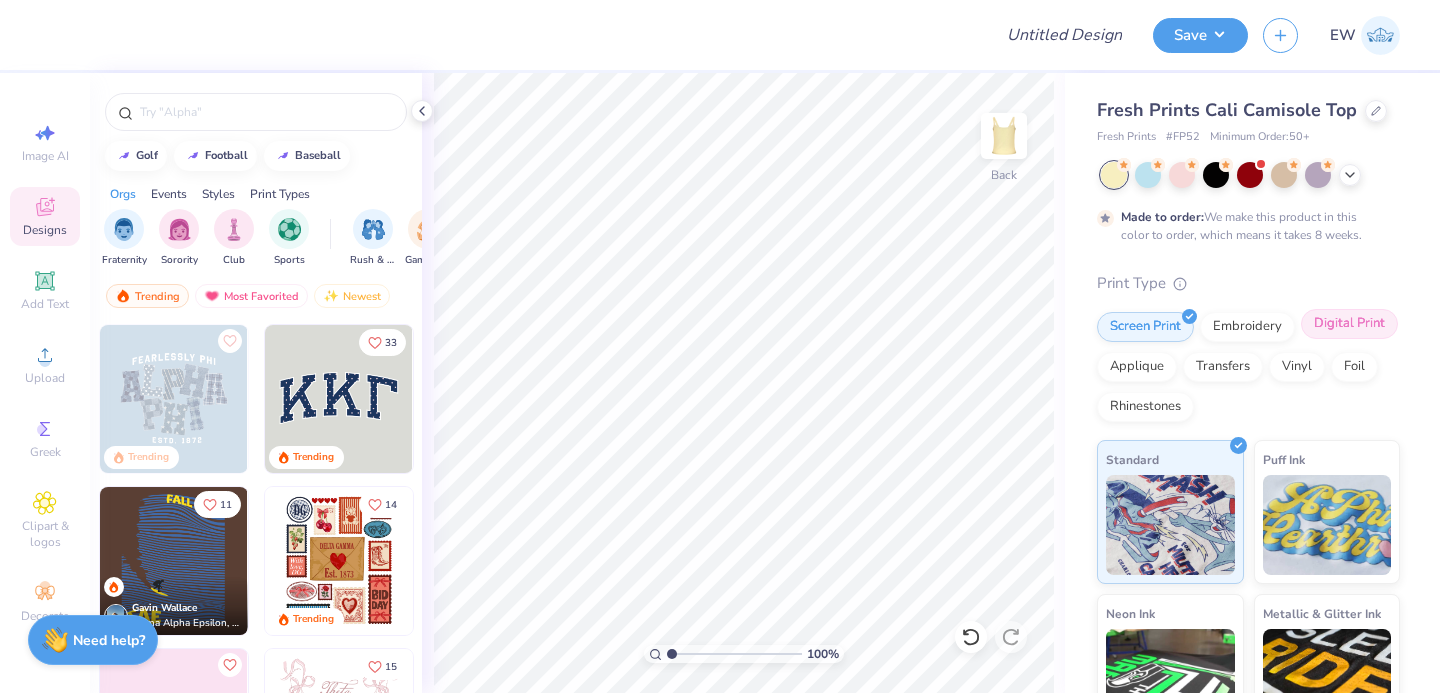 click on "Digital Print" at bounding box center (1349, 324) 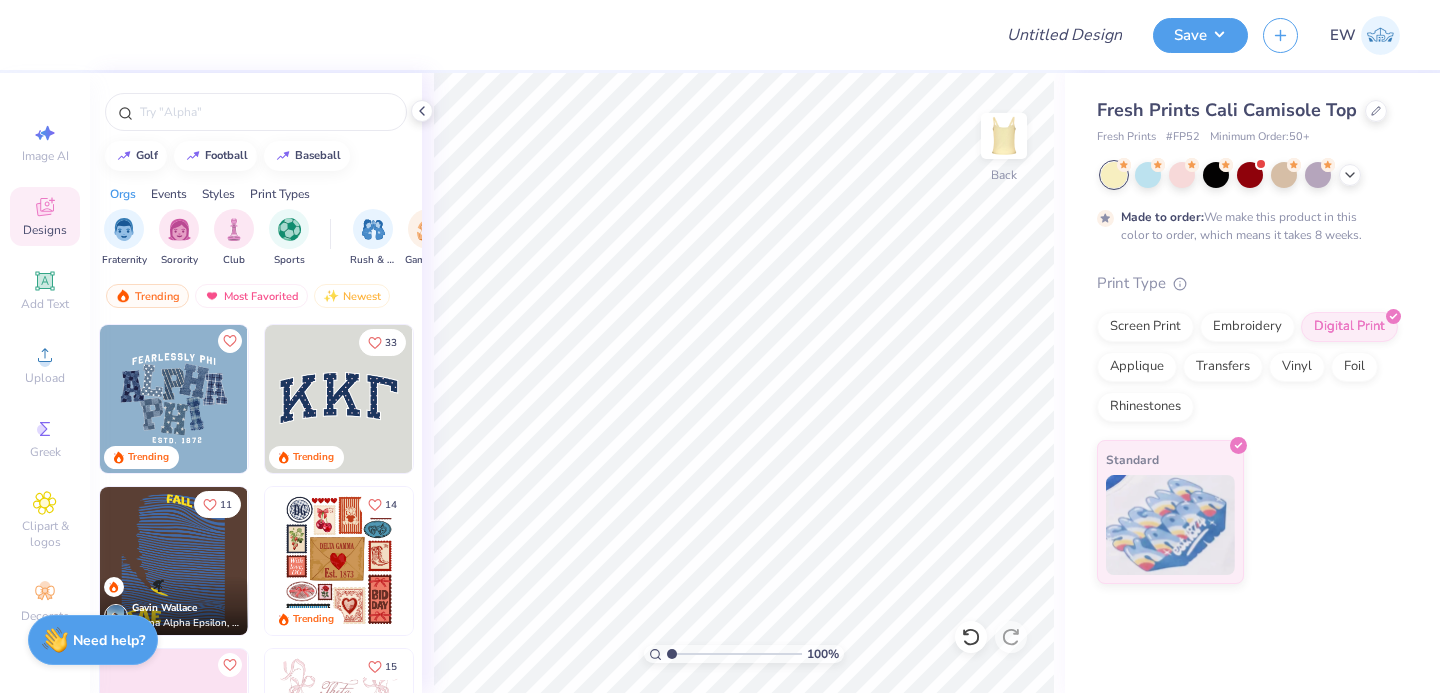click at bounding box center (174, 399) 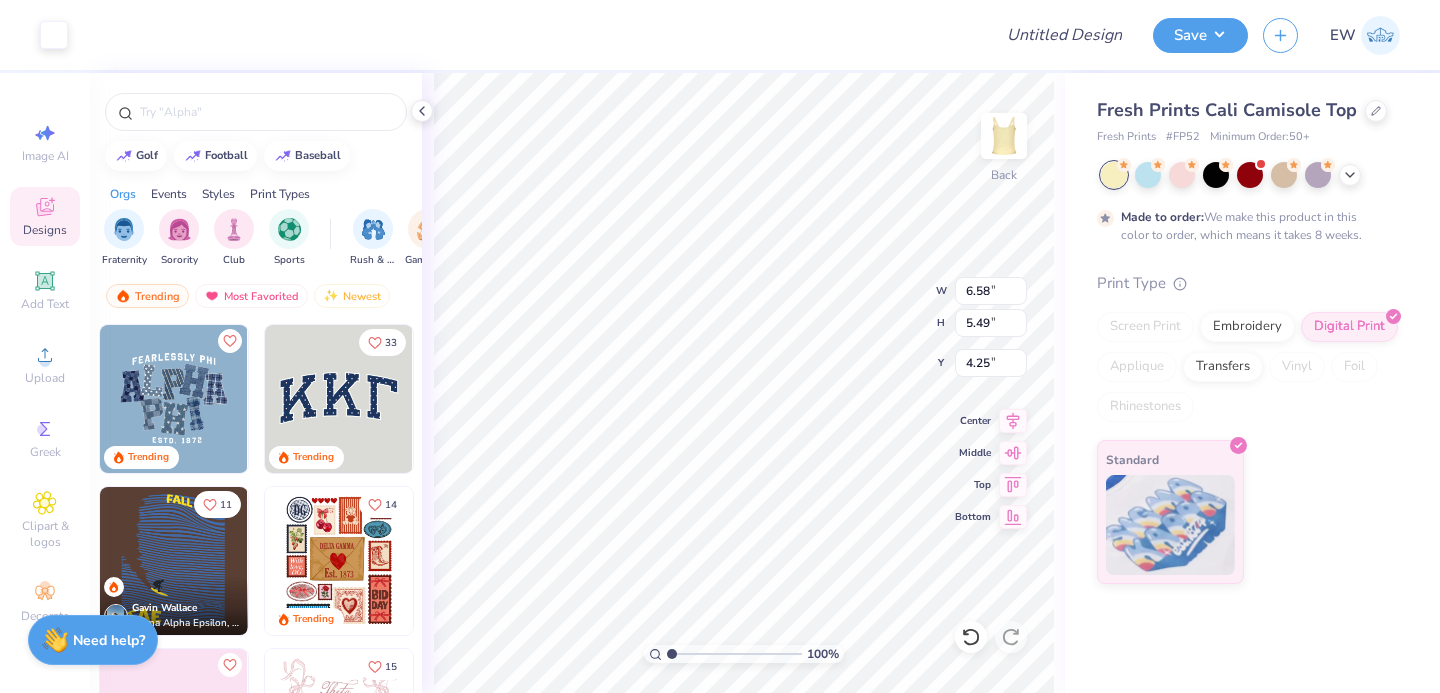 type on "1.99" 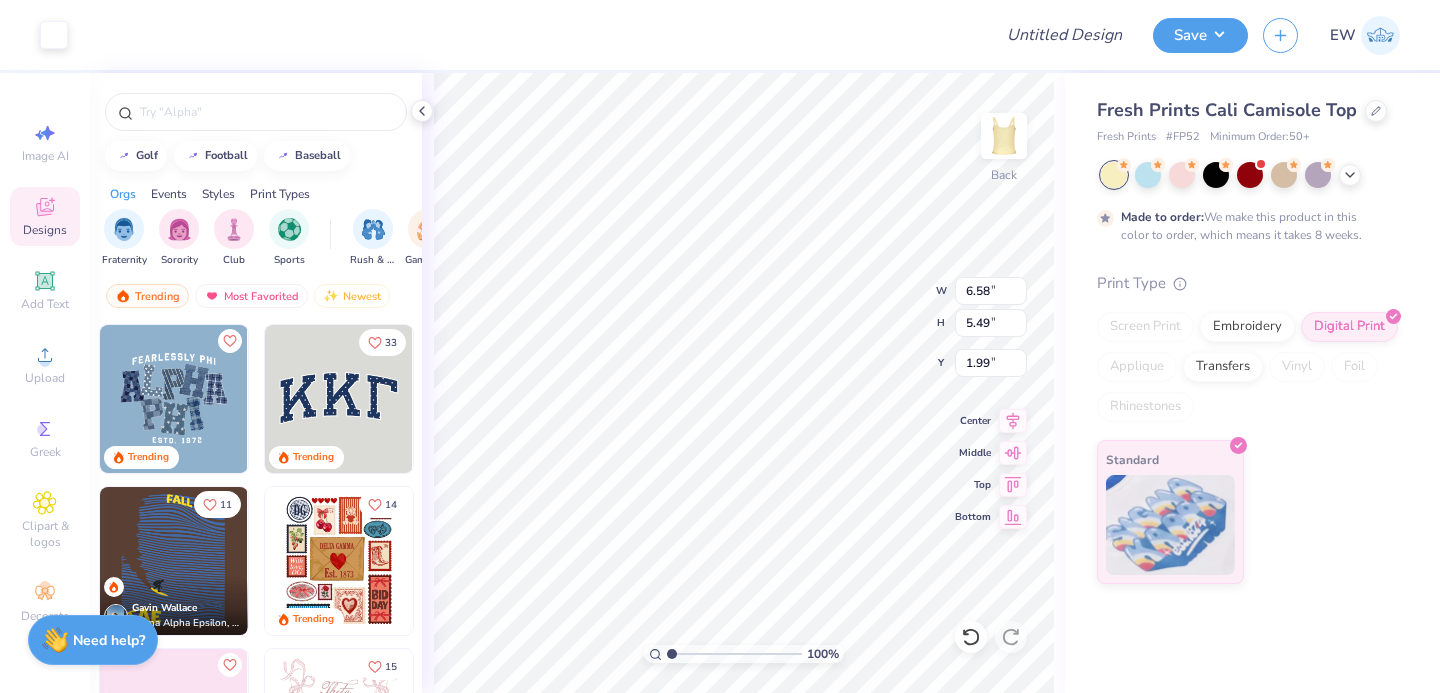 type on "7.42" 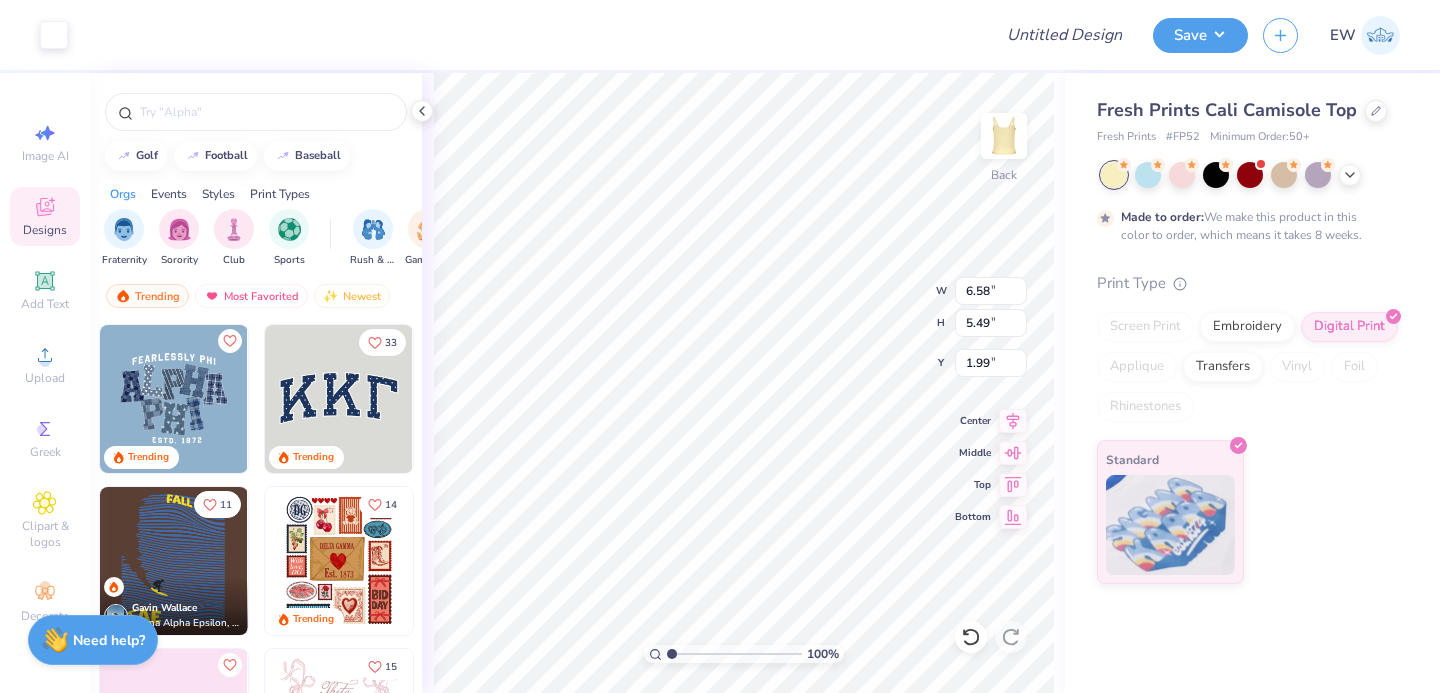 type on "6.20" 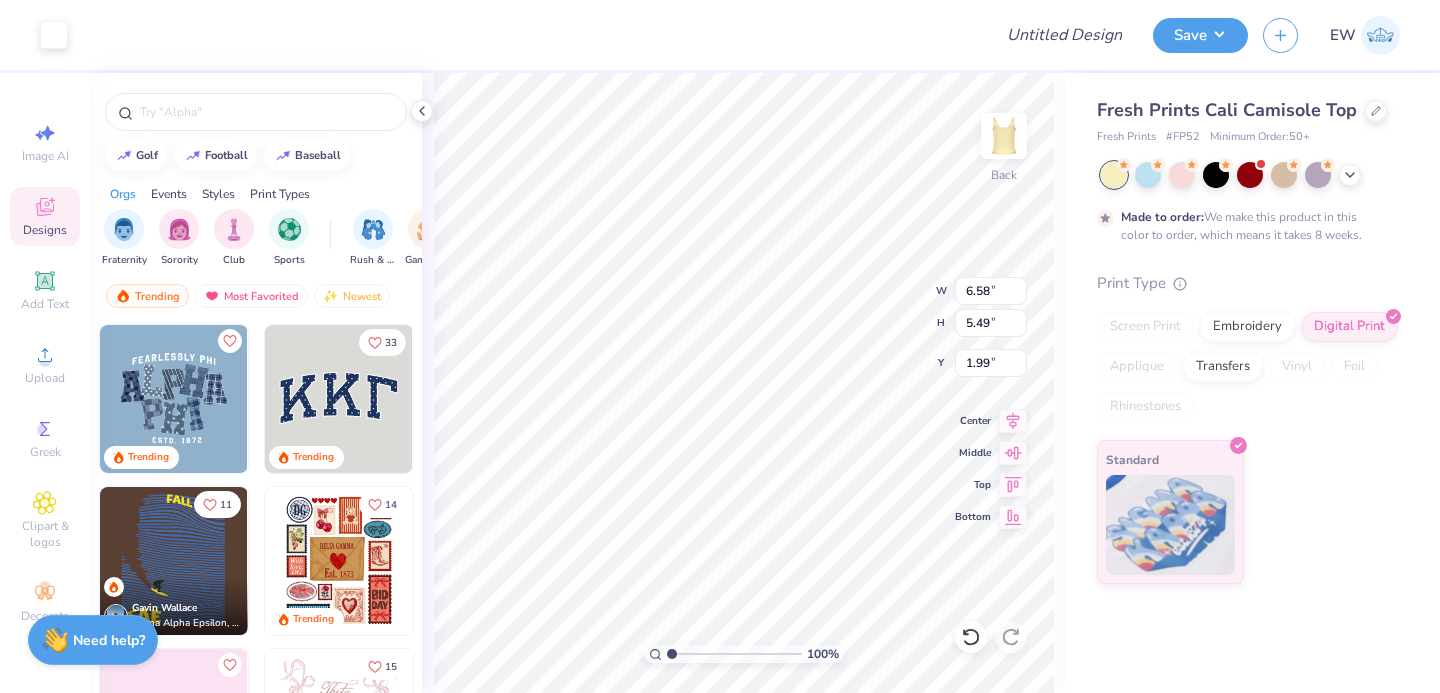 type on "1.28" 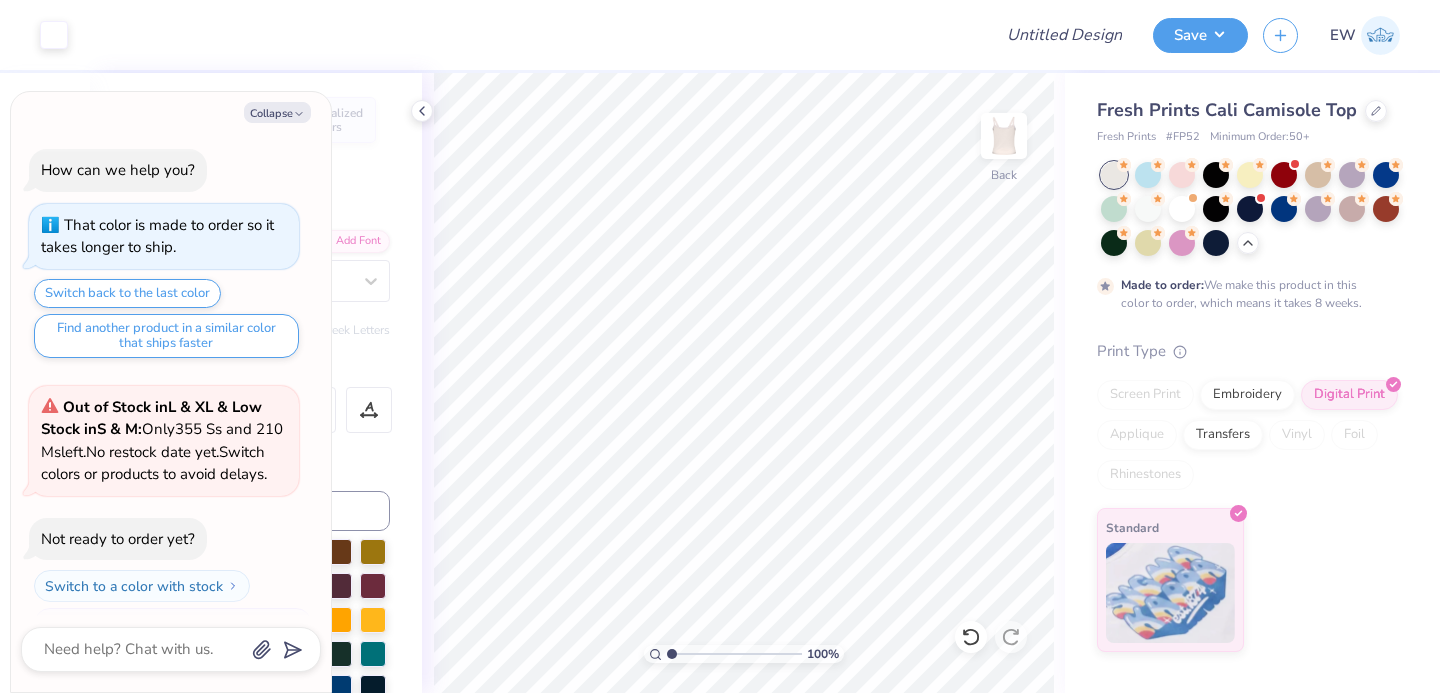 scroll, scrollTop: 0, scrollLeft: 0, axis: both 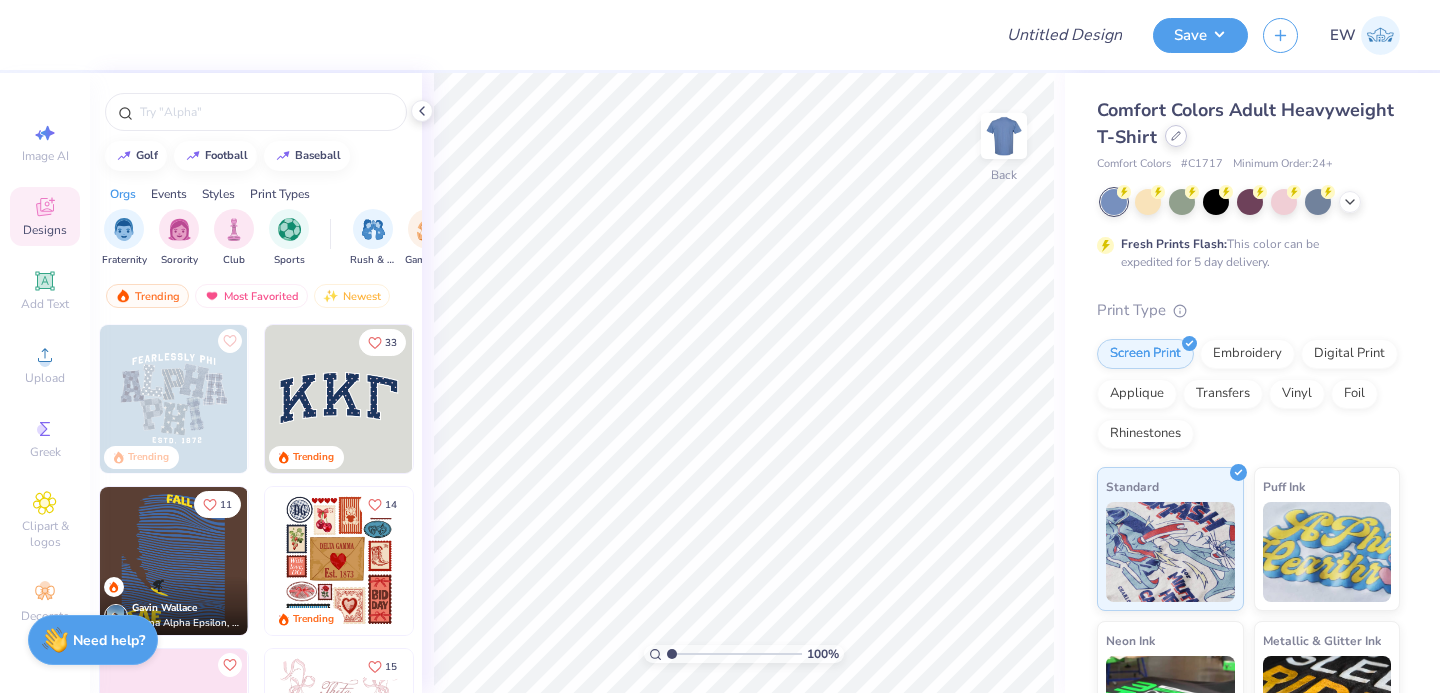 click at bounding box center [1176, 136] 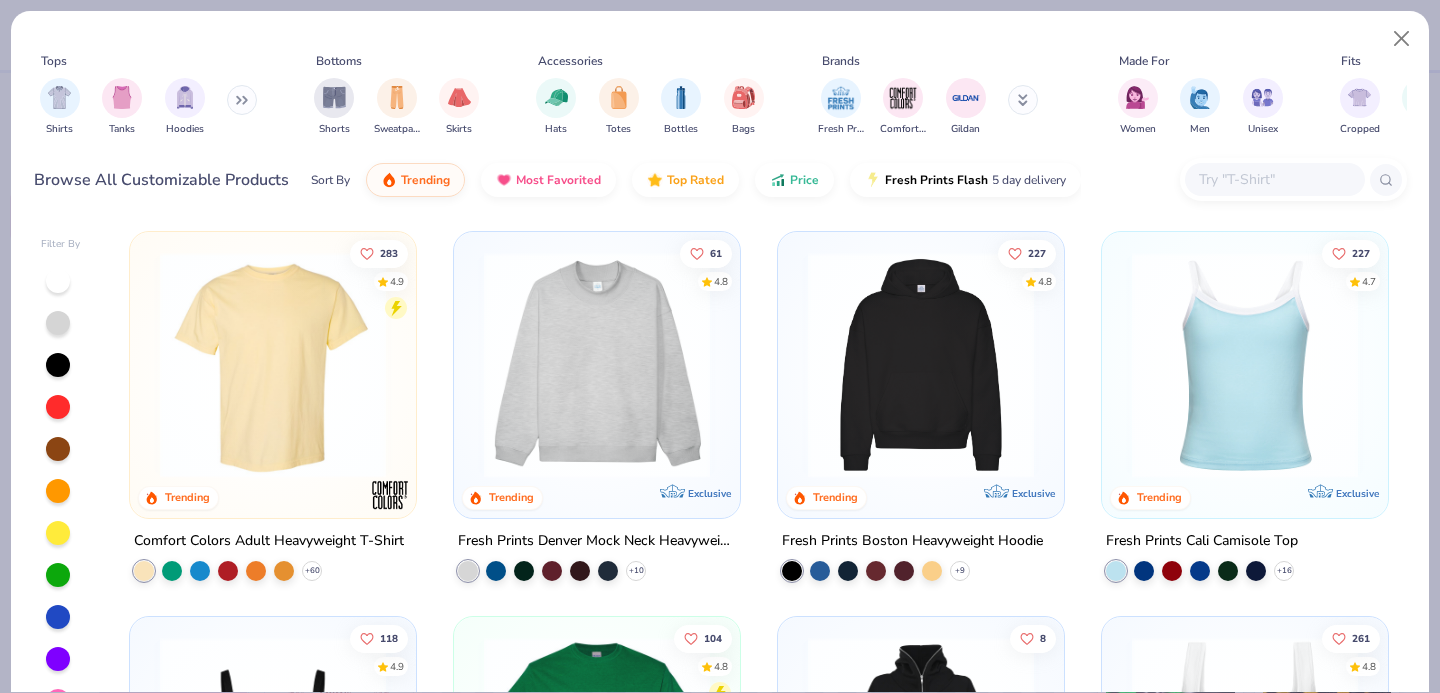 click at bounding box center (597, 365) 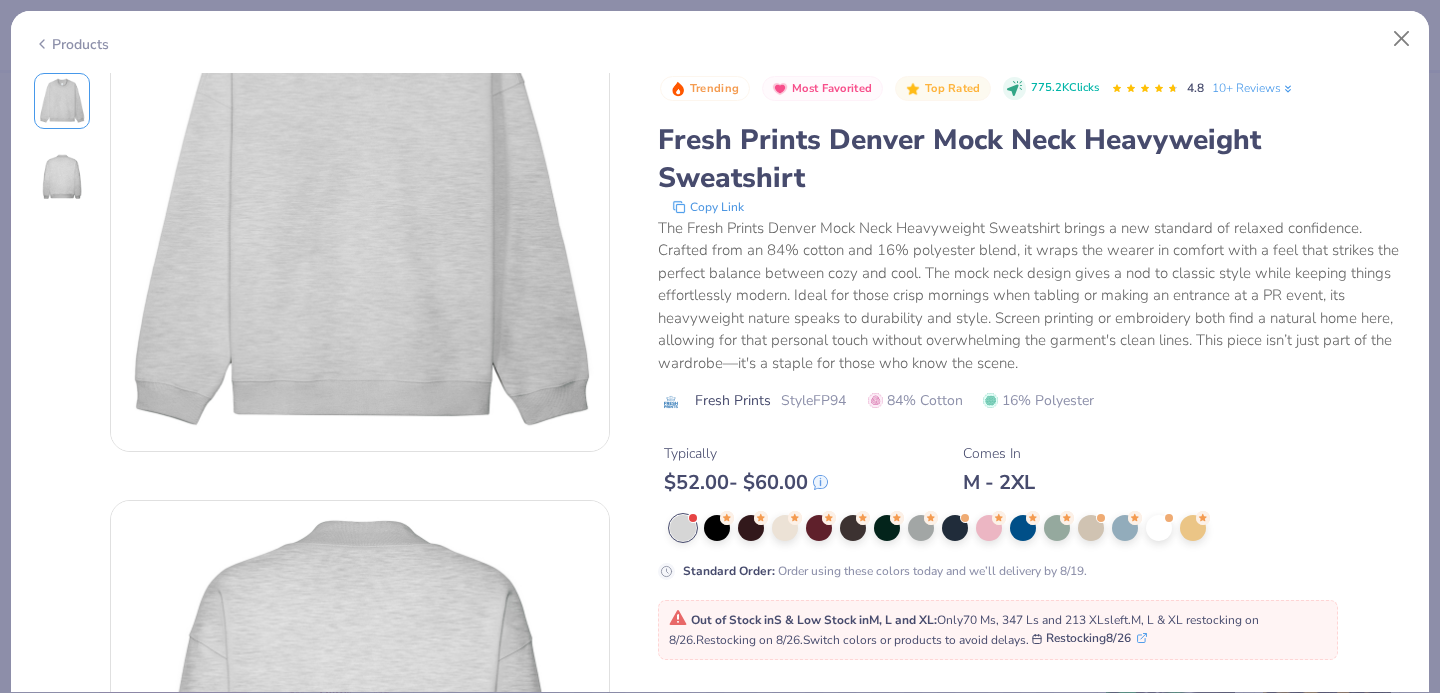 scroll, scrollTop: 0, scrollLeft: 0, axis: both 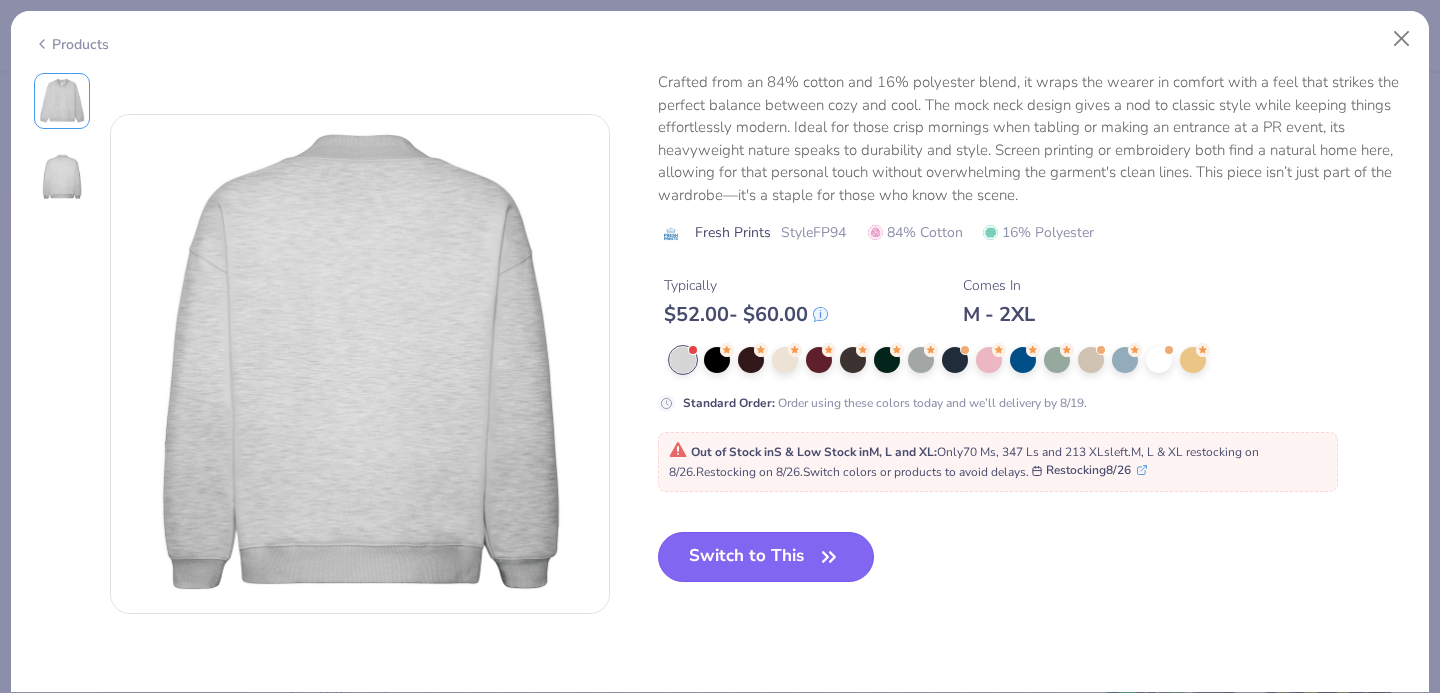 click on "Switch to This" at bounding box center [766, 557] 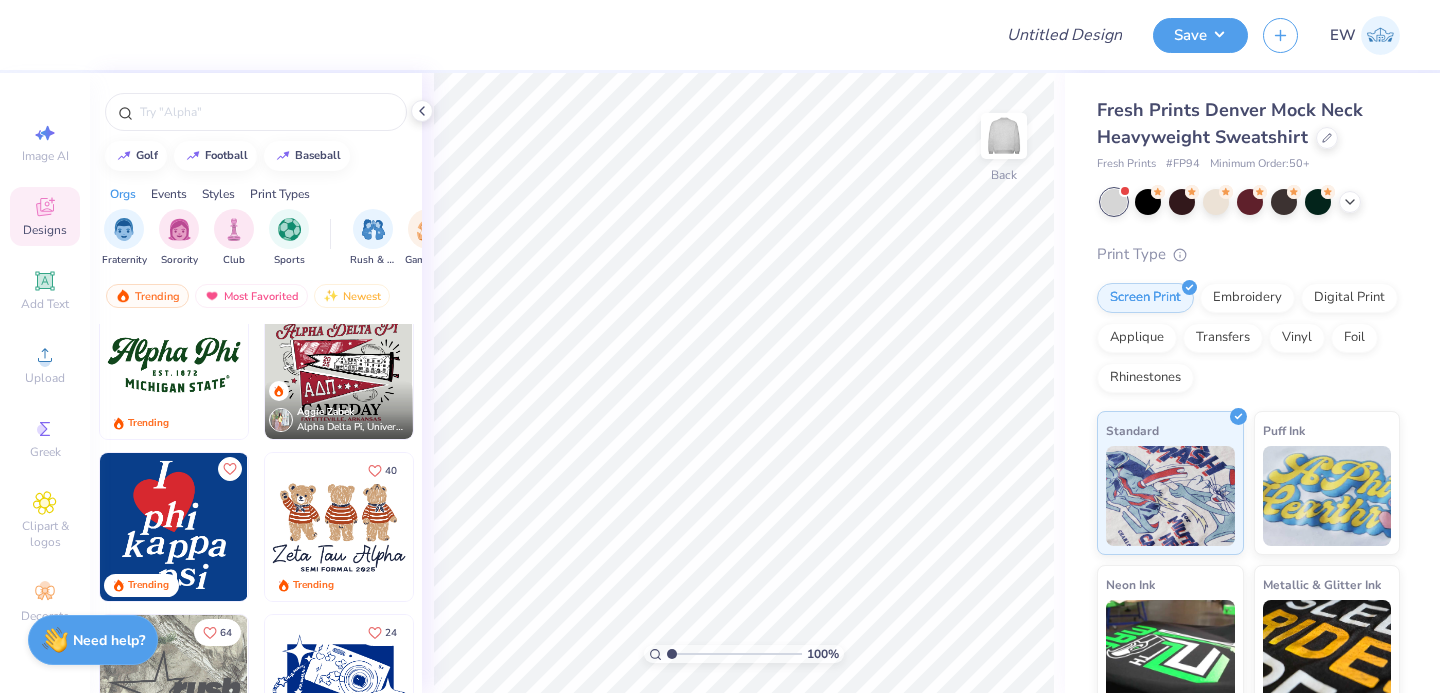 scroll, scrollTop: 1342, scrollLeft: 0, axis: vertical 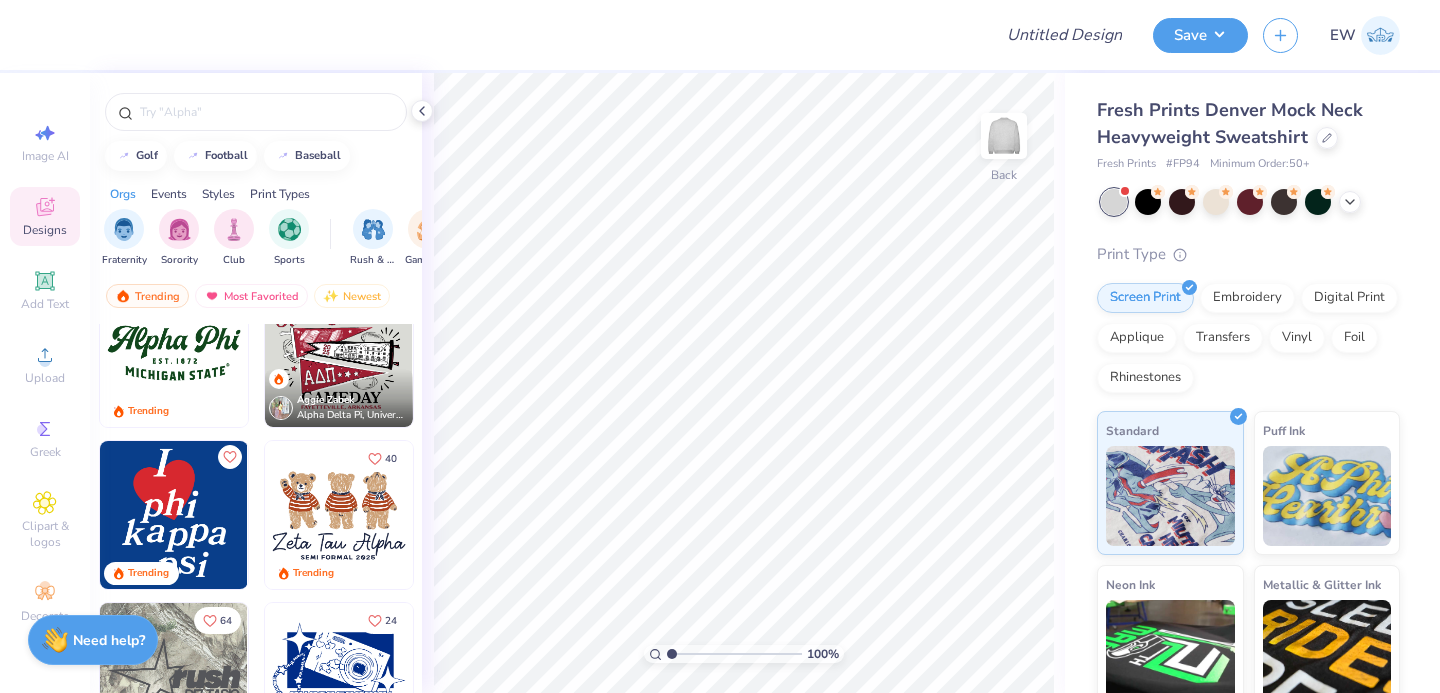 click at bounding box center [174, 515] 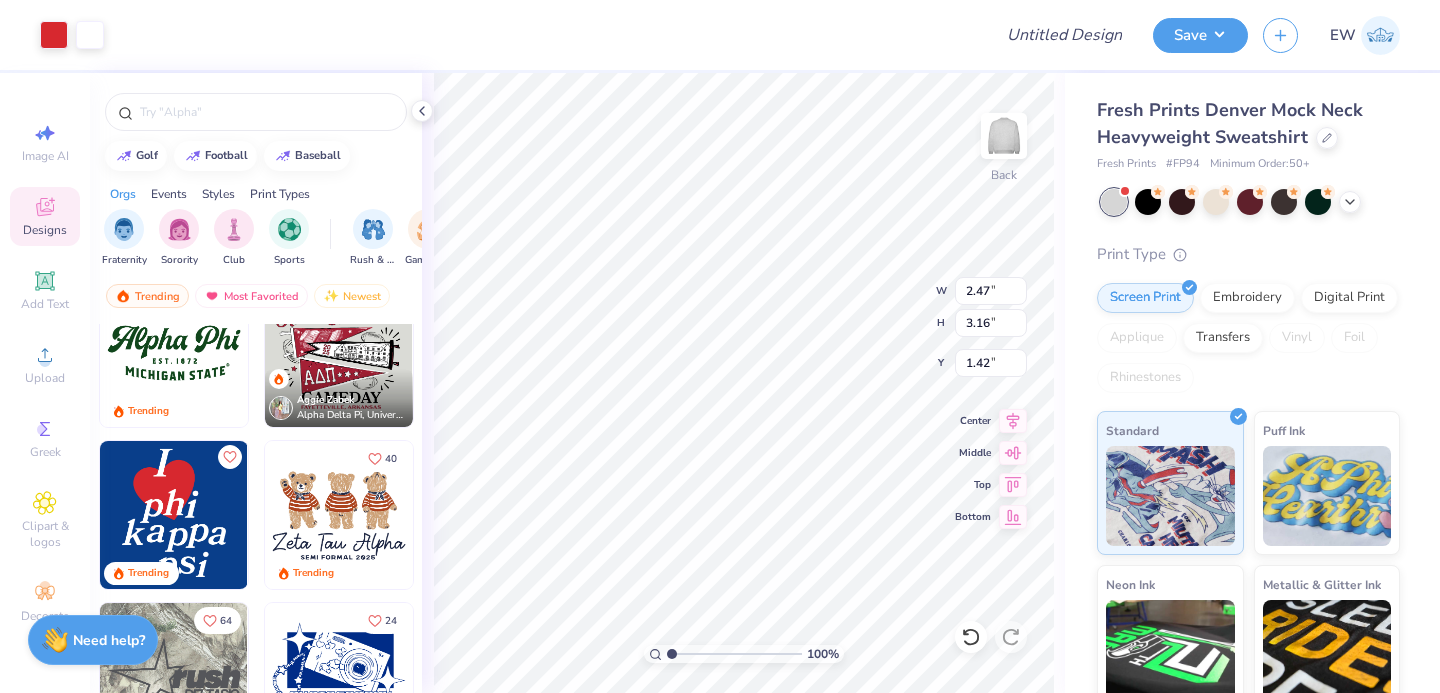 type on "3.00" 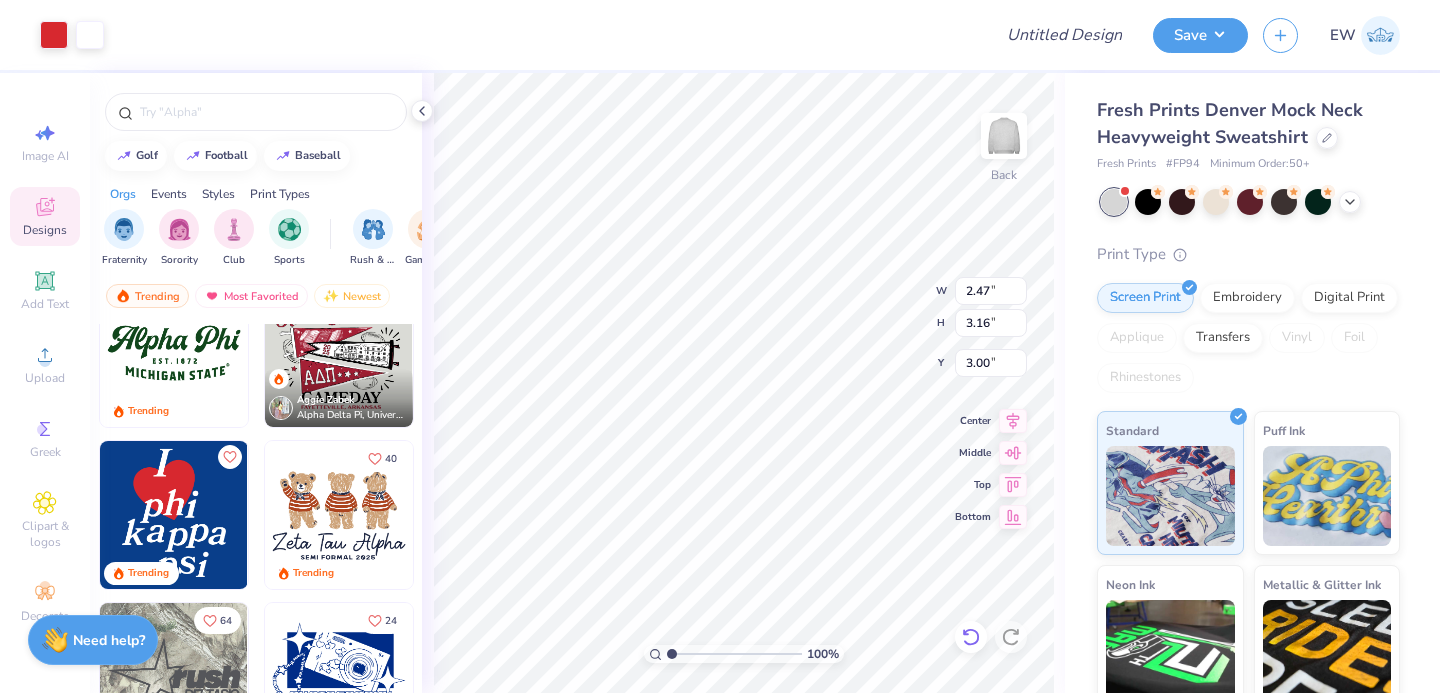 click 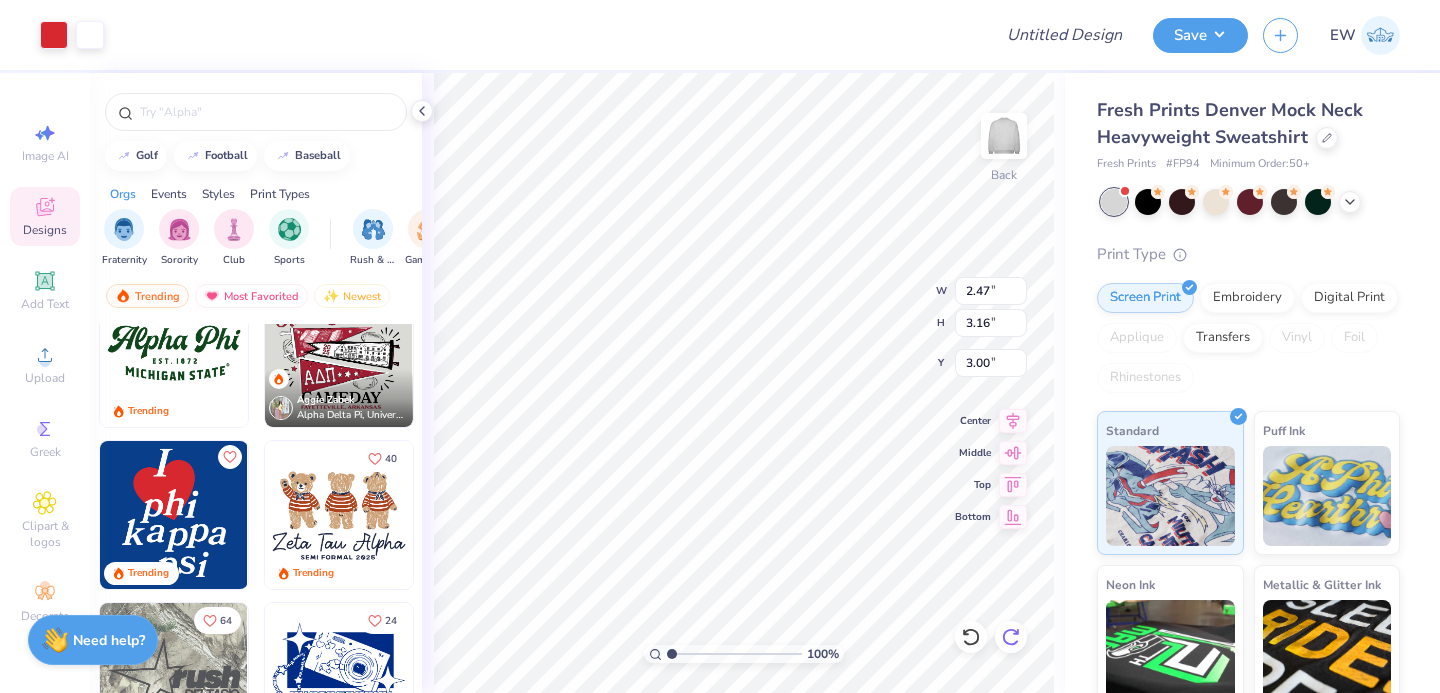 click 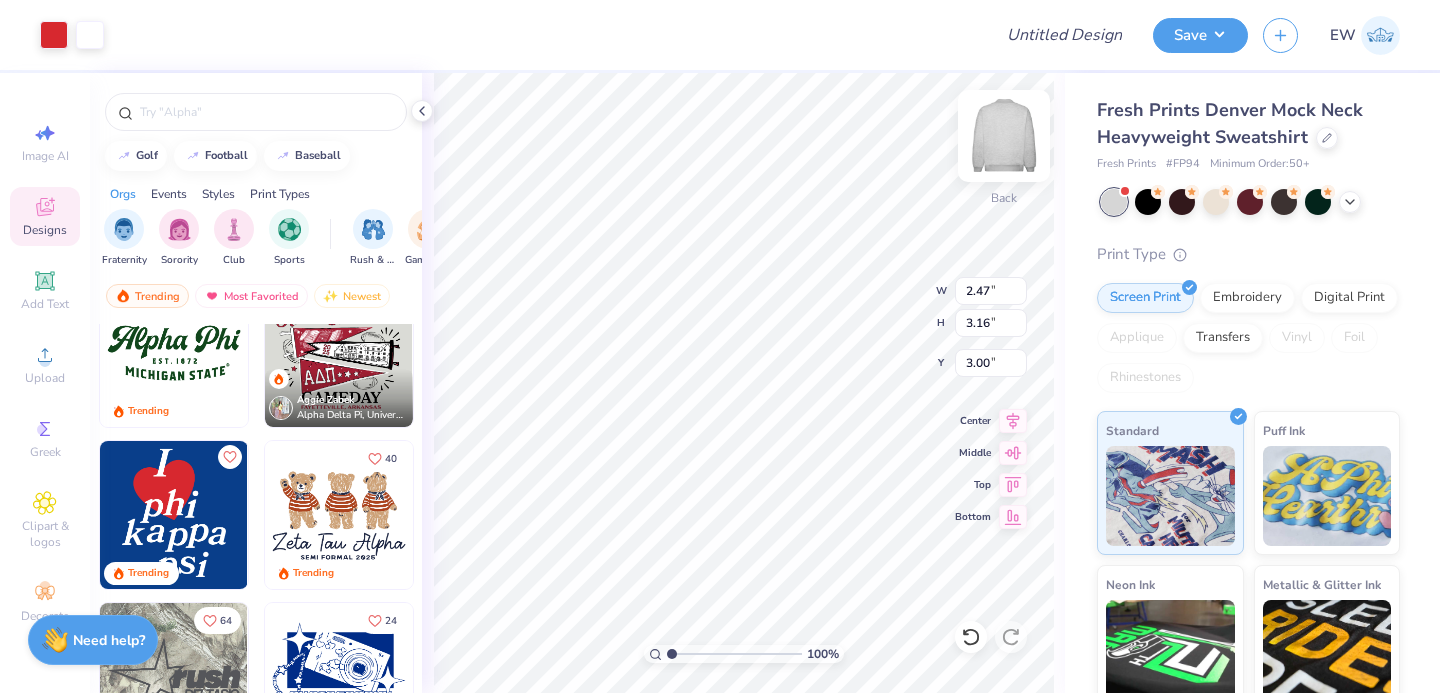 click at bounding box center [1004, 136] 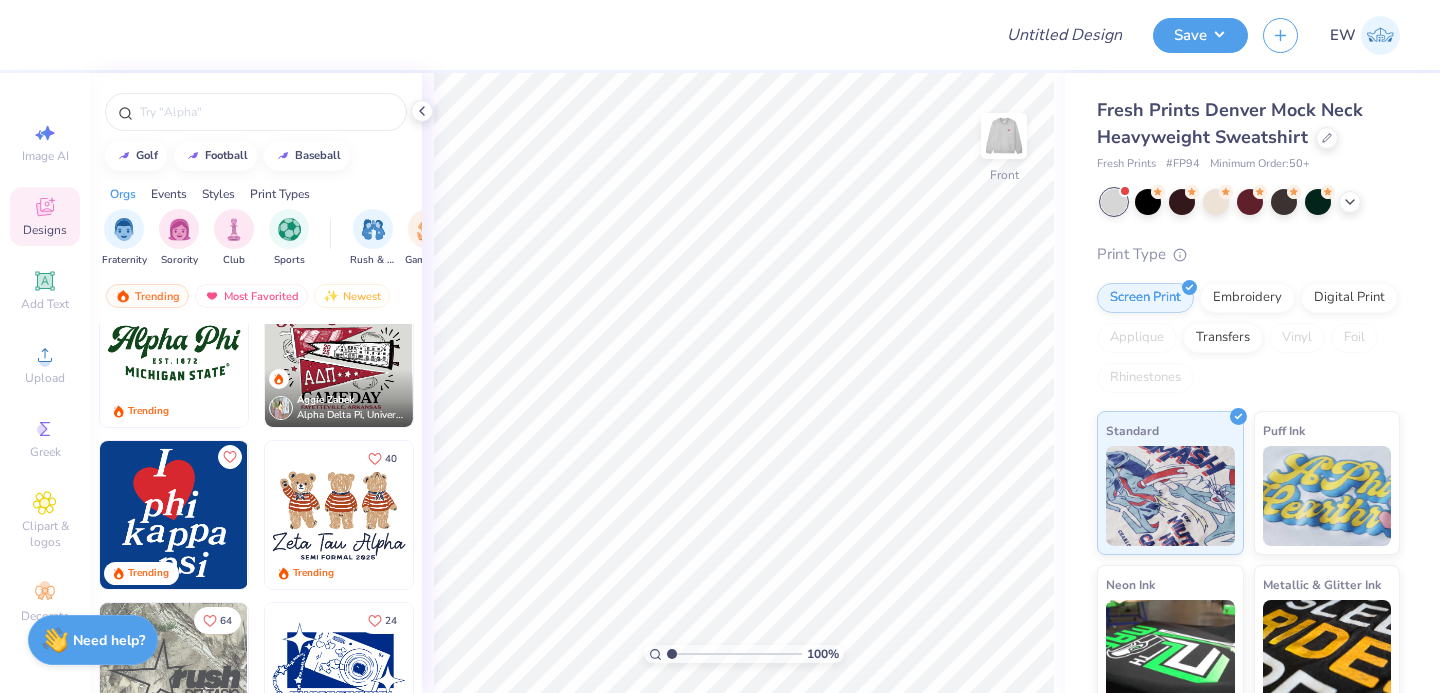 click at bounding box center (339, 353) 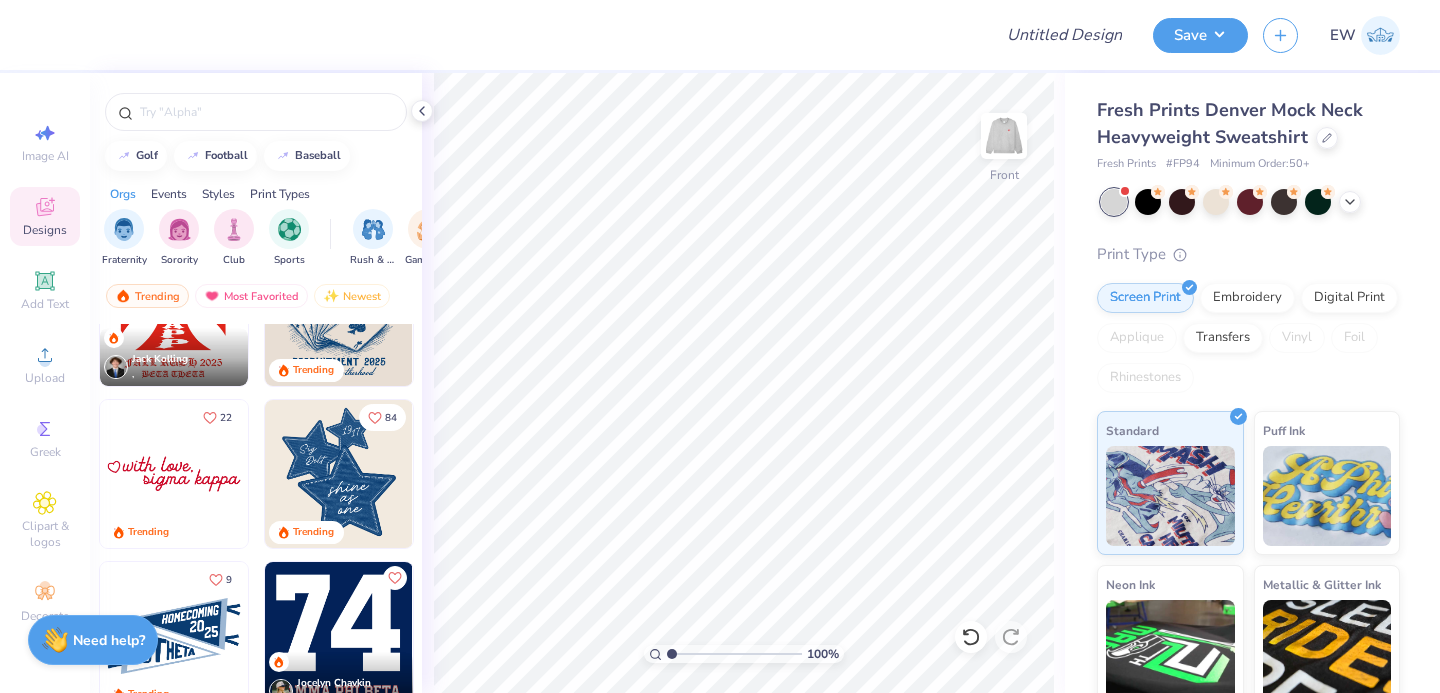 scroll, scrollTop: 1871, scrollLeft: 0, axis: vertical 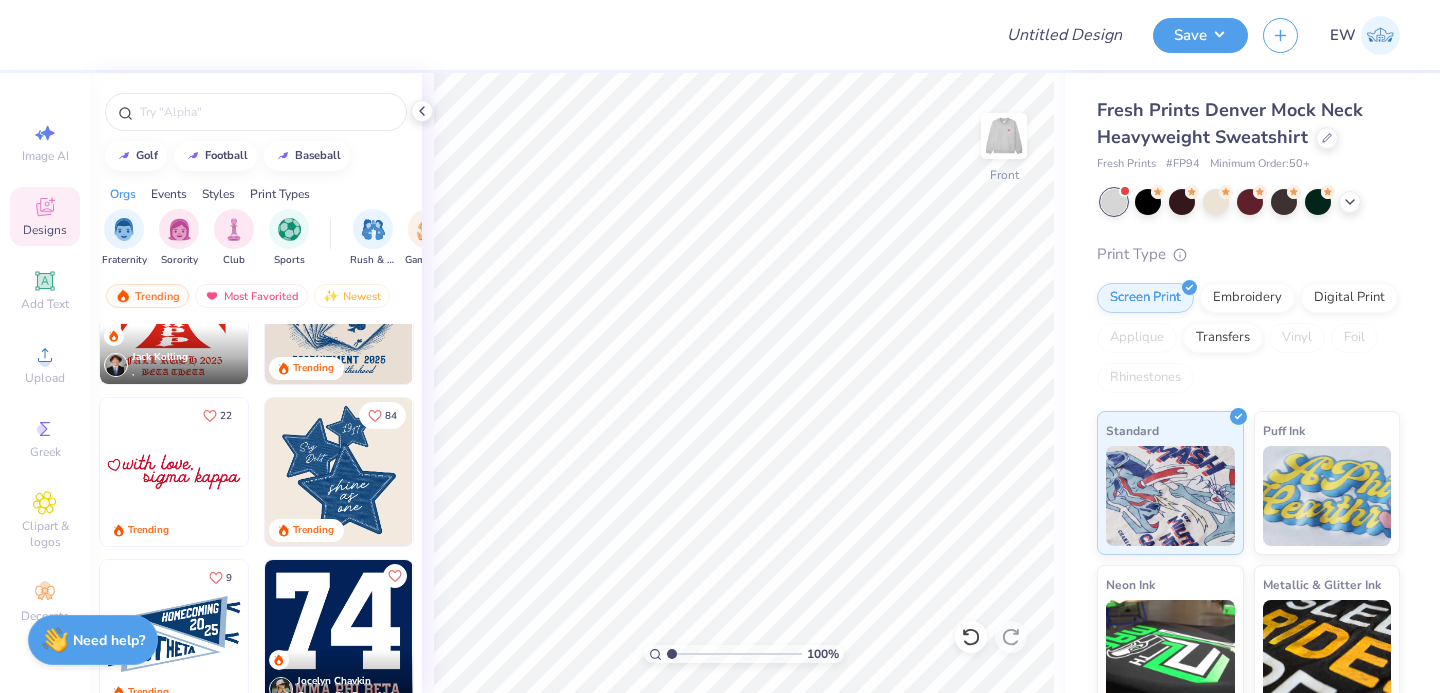 click at bounding box center (339, 472) 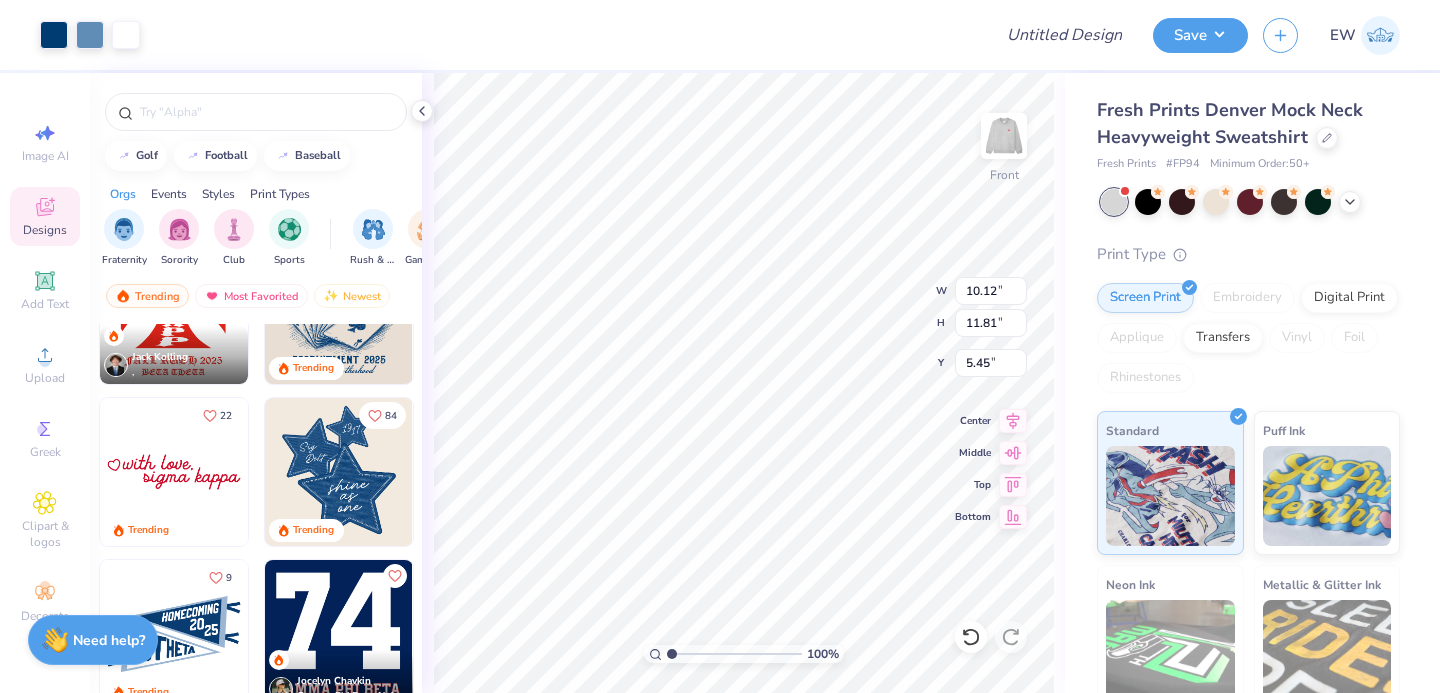 type on "4.92" 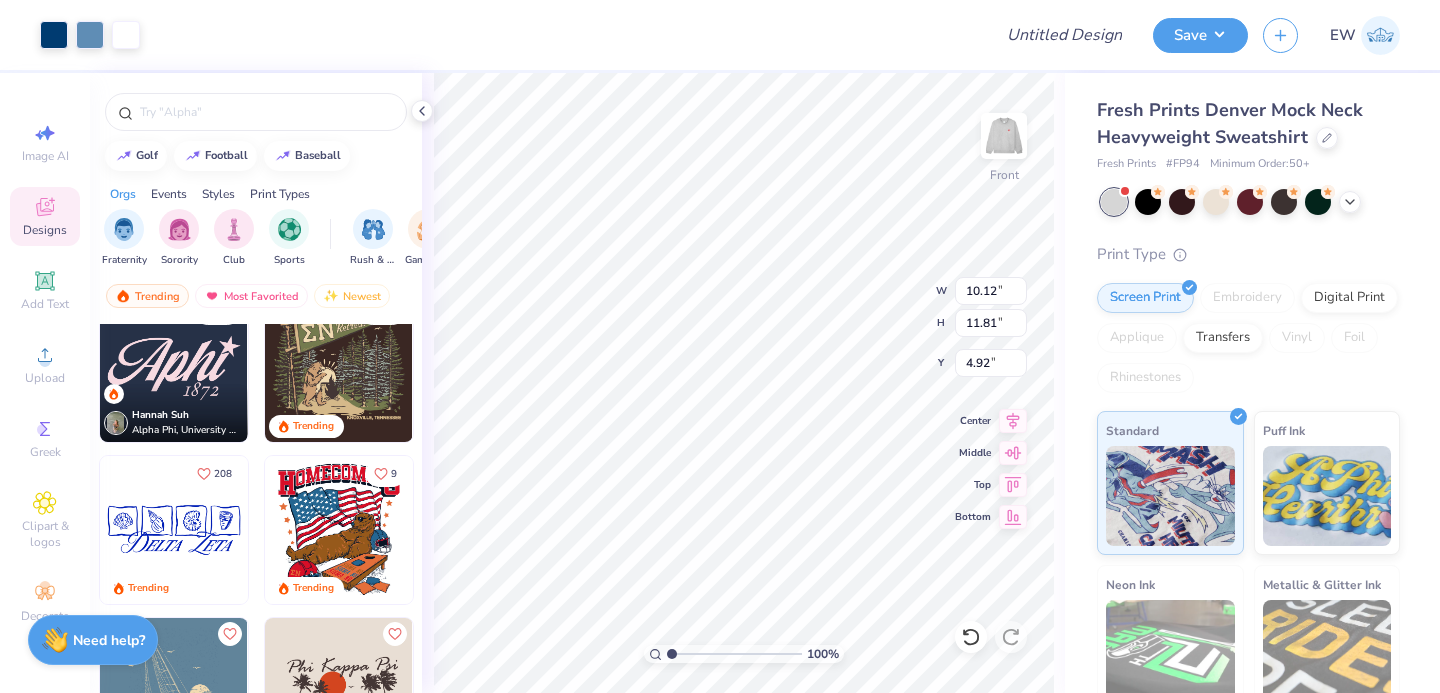 scroll, scrollTop: 2778, scrollLeft: 0, axis: vertical 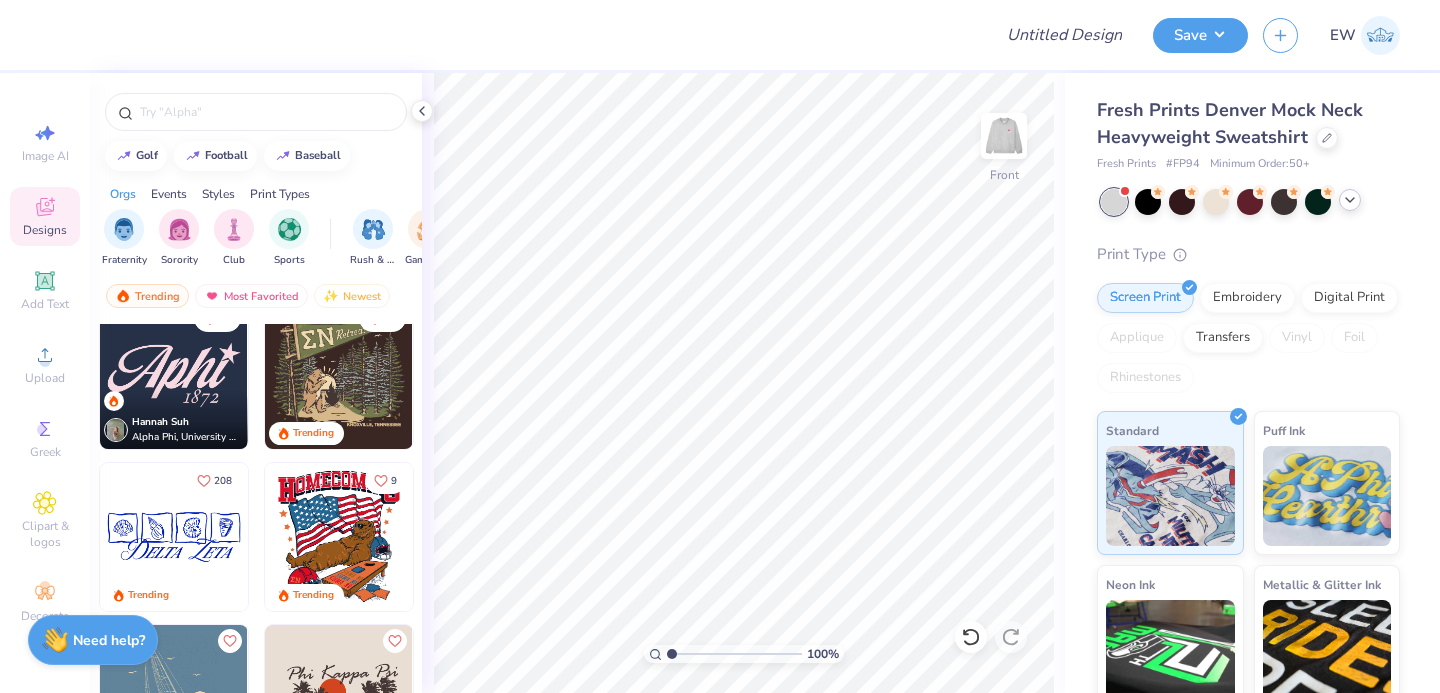 click 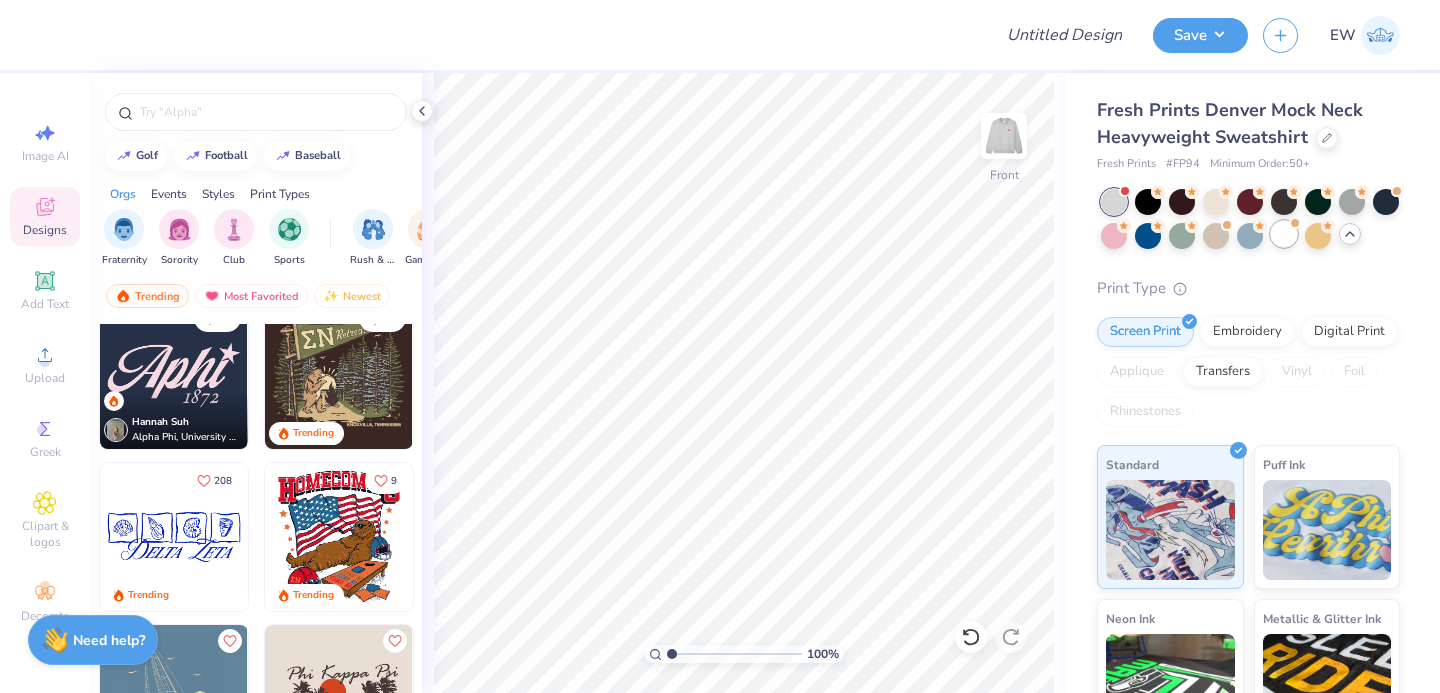 click at bounding box center [1284, 234] 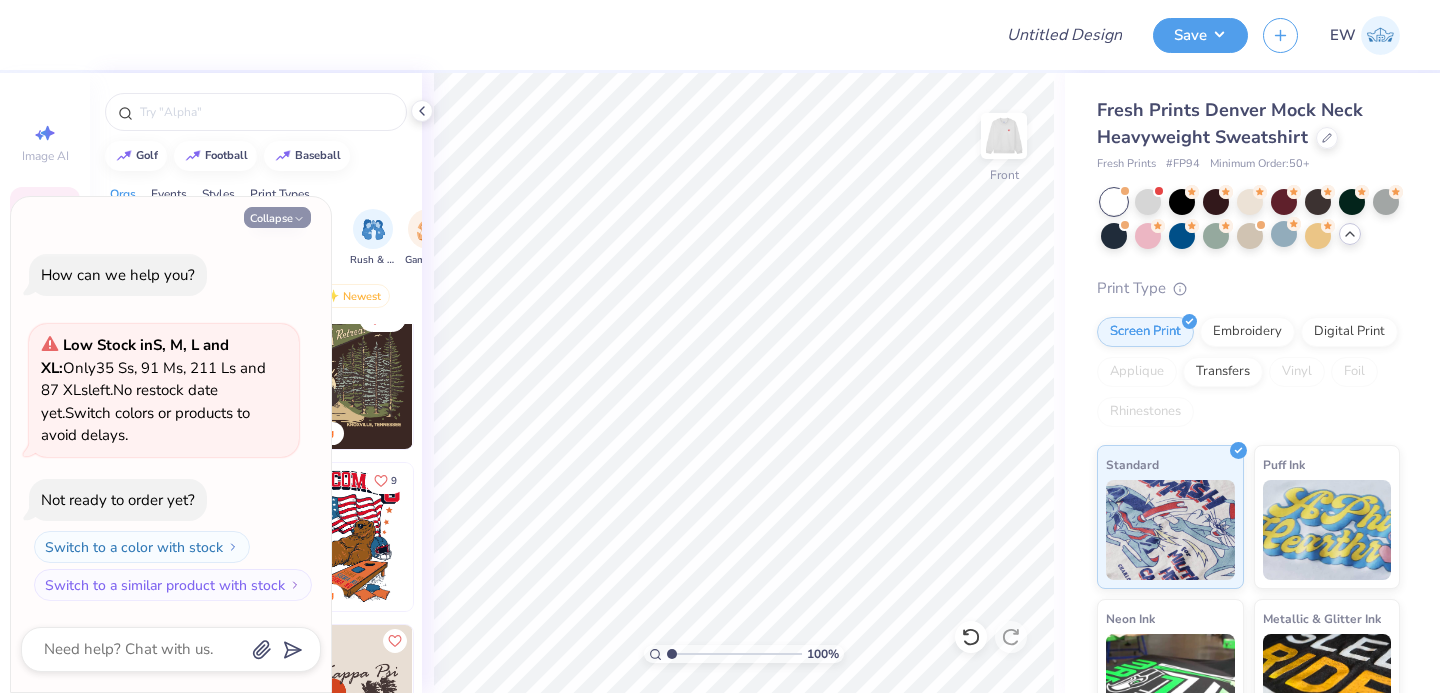 click 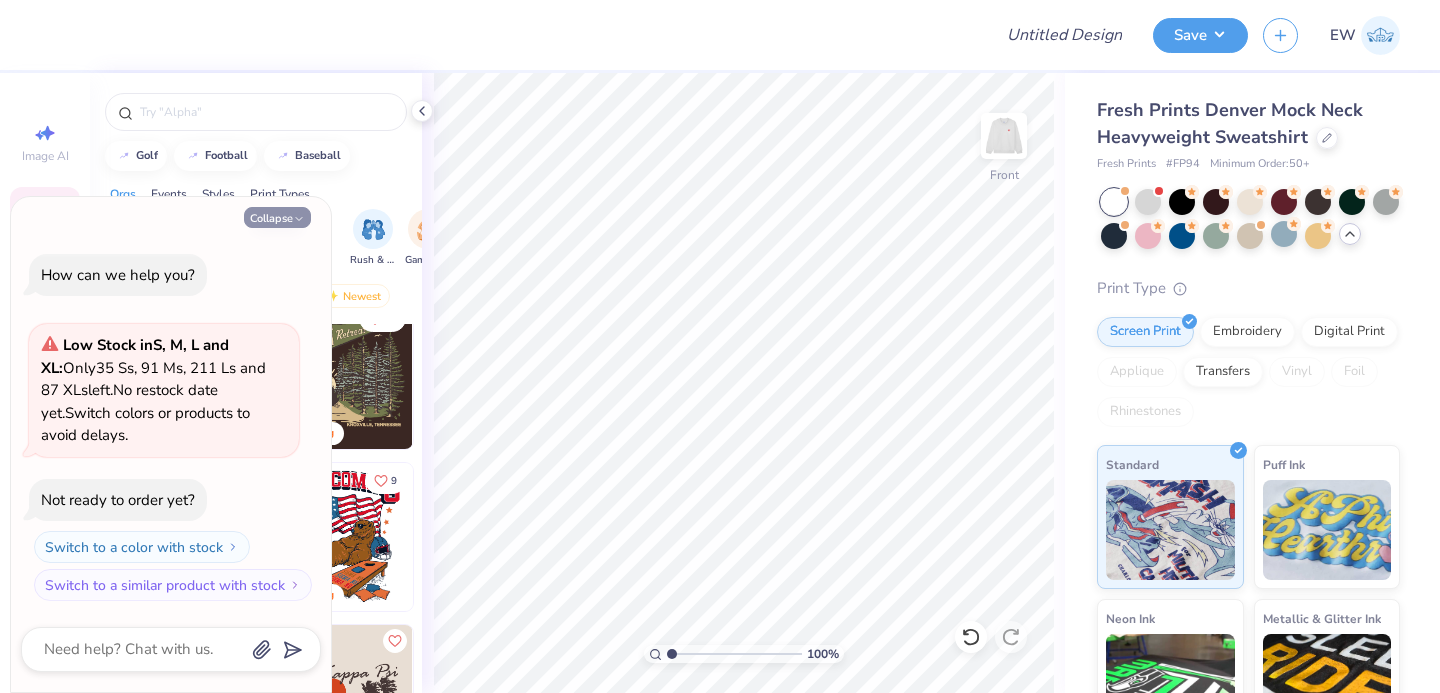 type on "x" 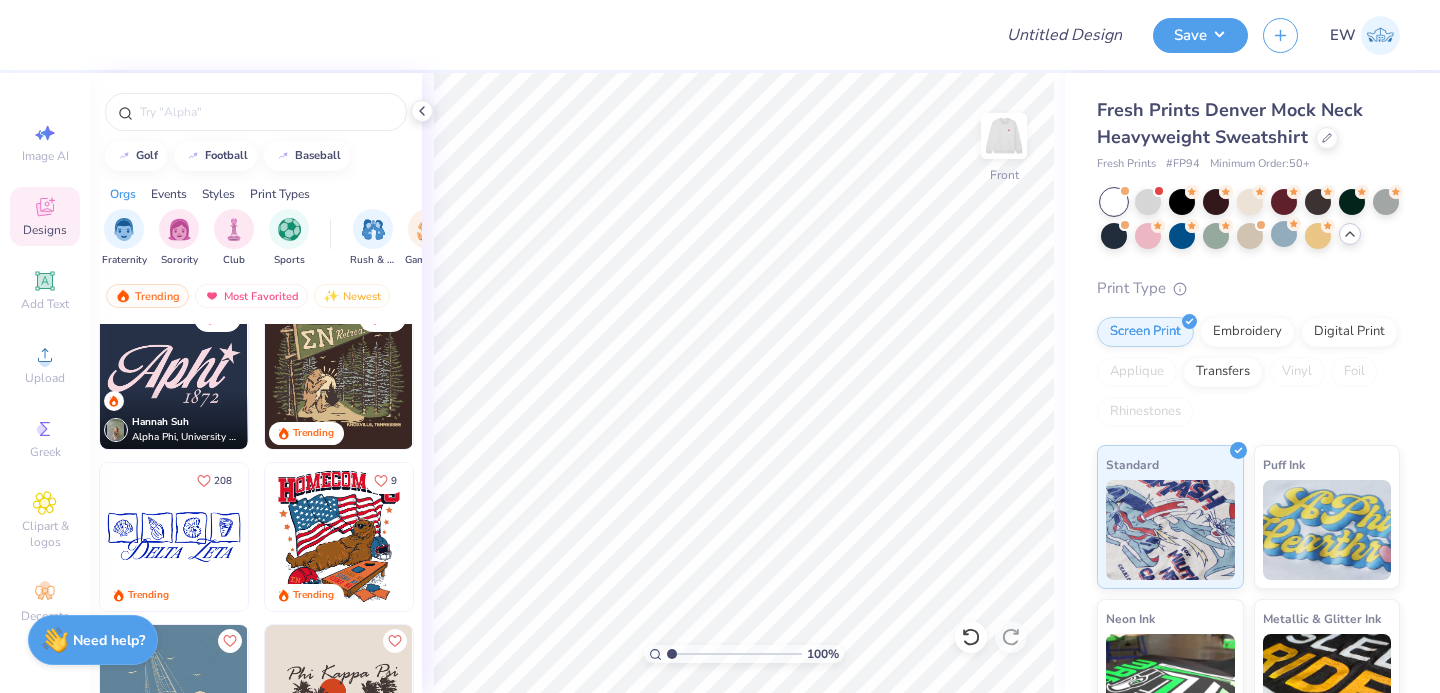 click at bounding box center [174, 537] 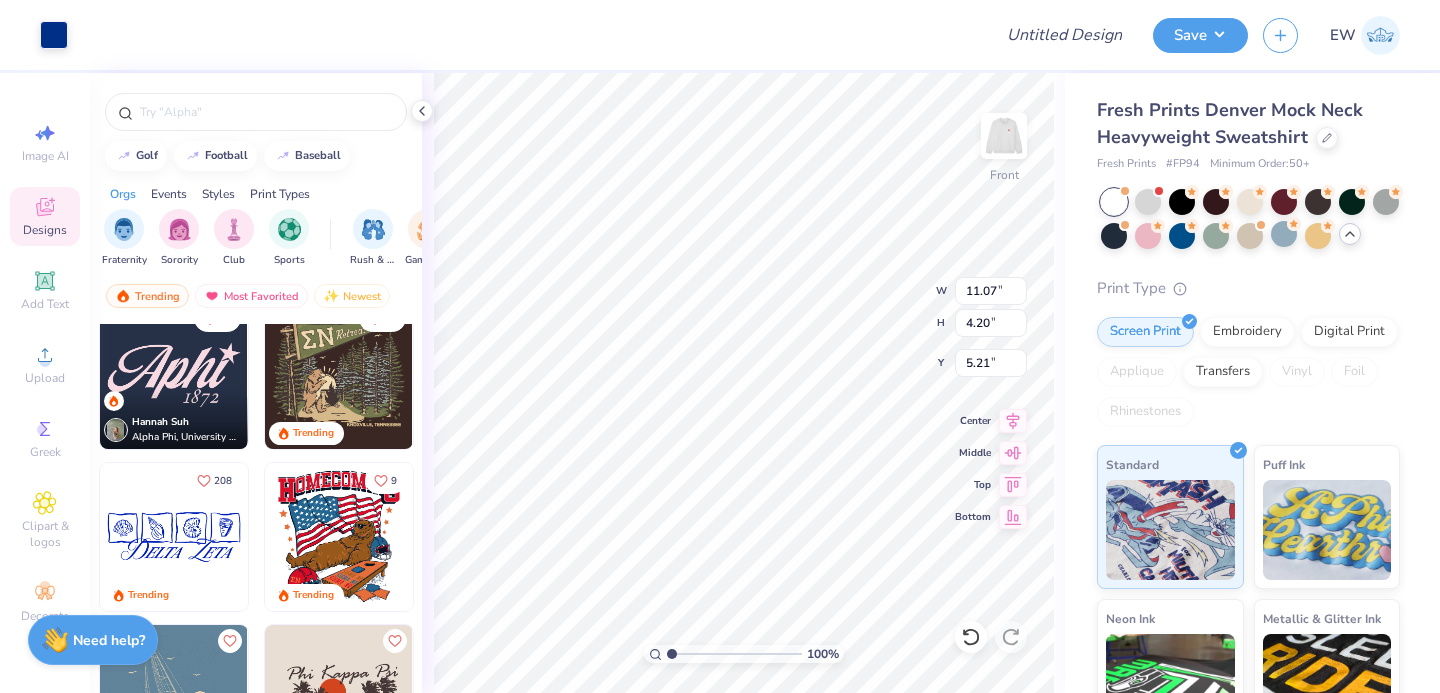 type on "5.21" 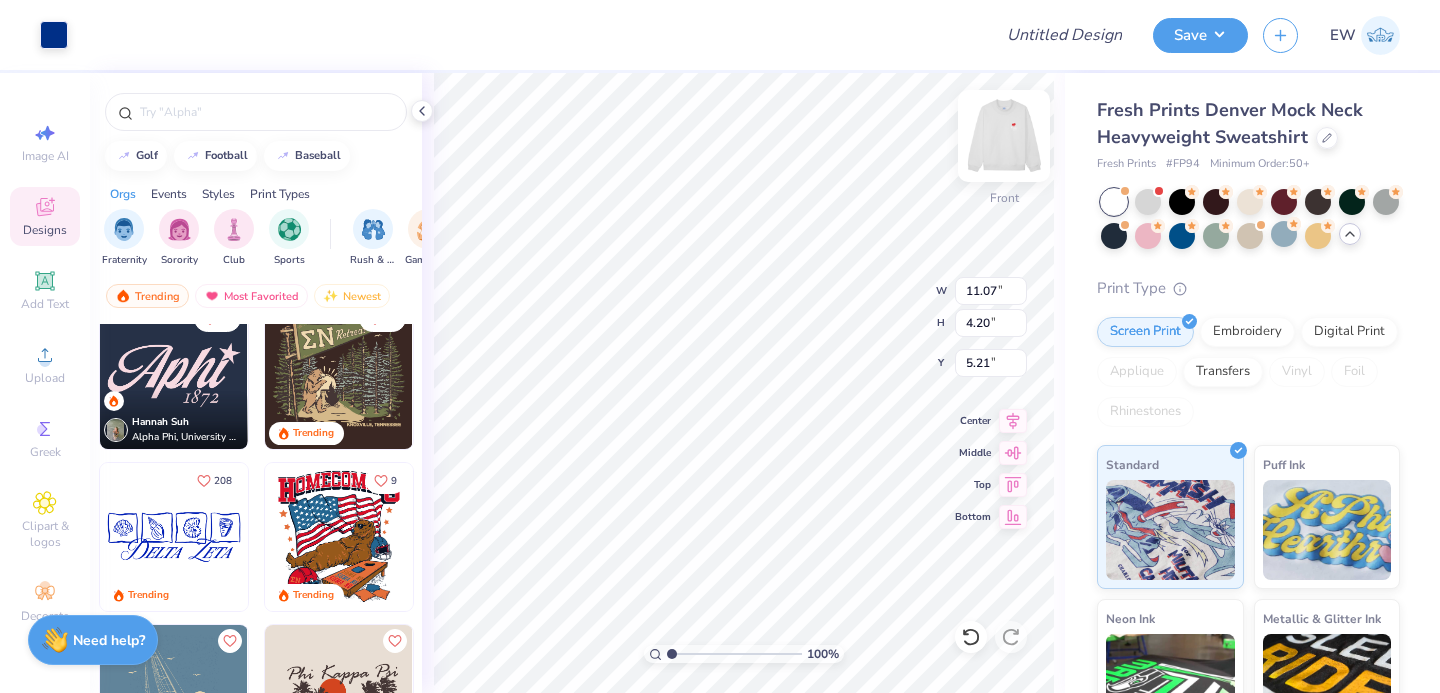 click at bounding box center (1004, 136) 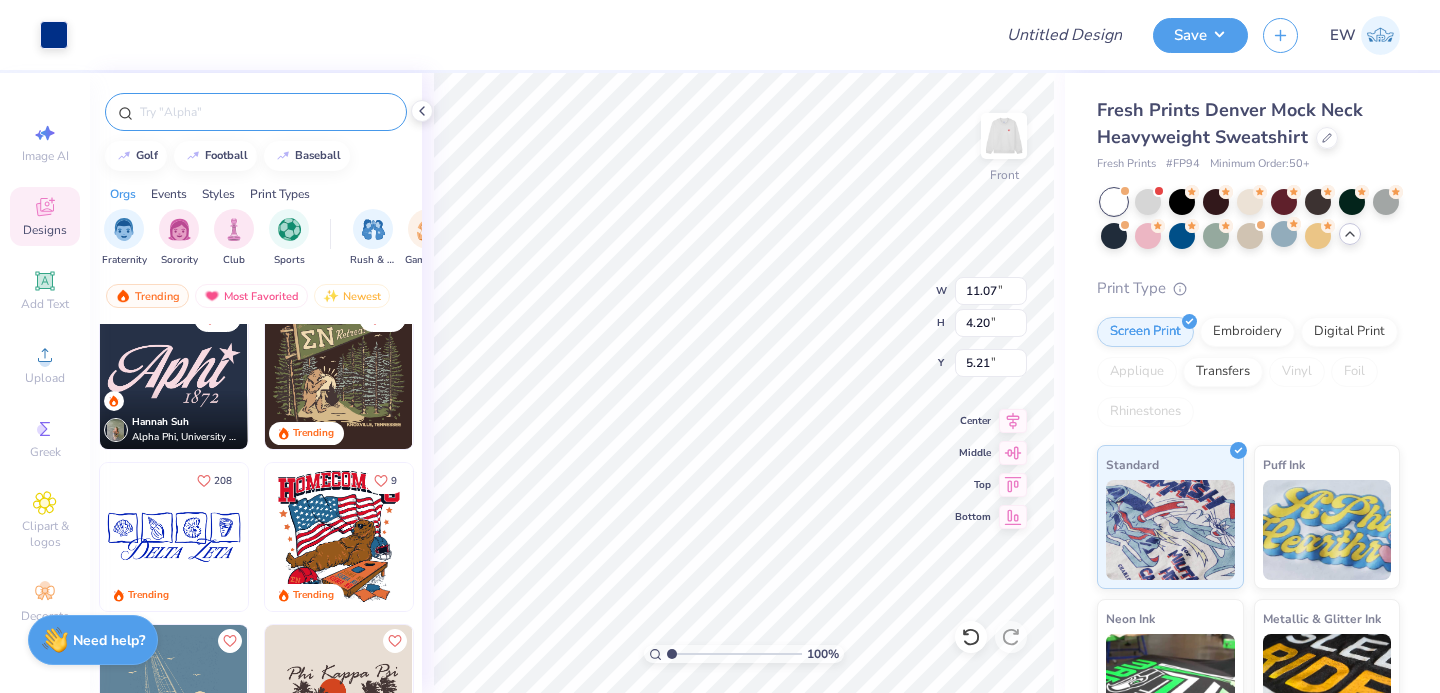 click at bounding box center [266, 112] 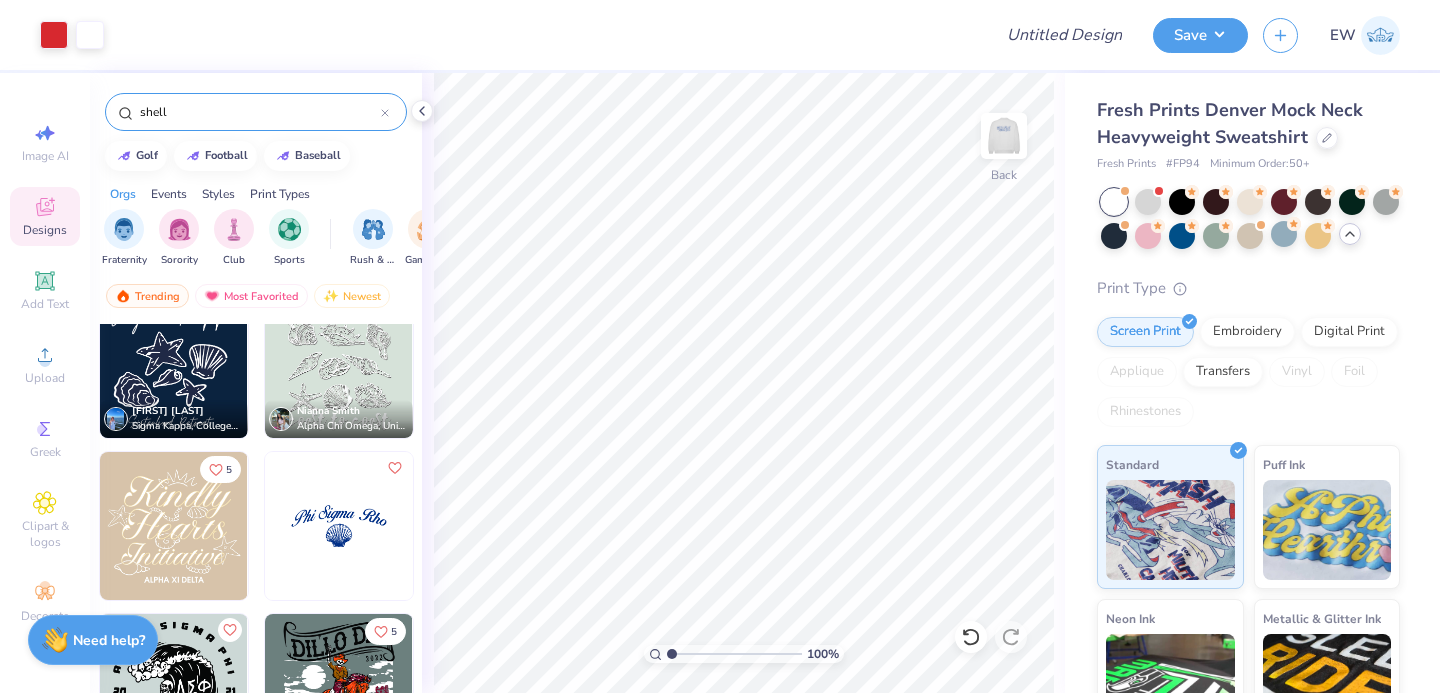 scroll, scrollTop: 360, scrollLeft: 0, axis: vertical 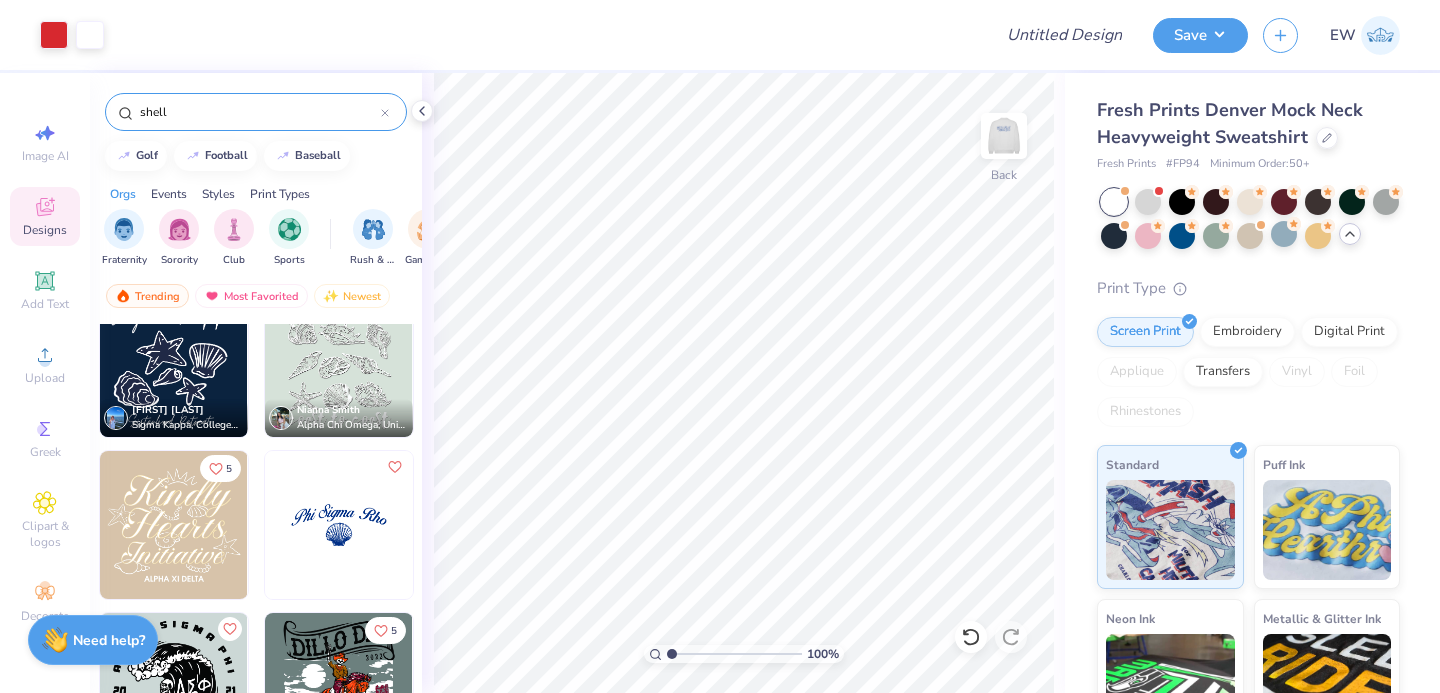 type on "shell" 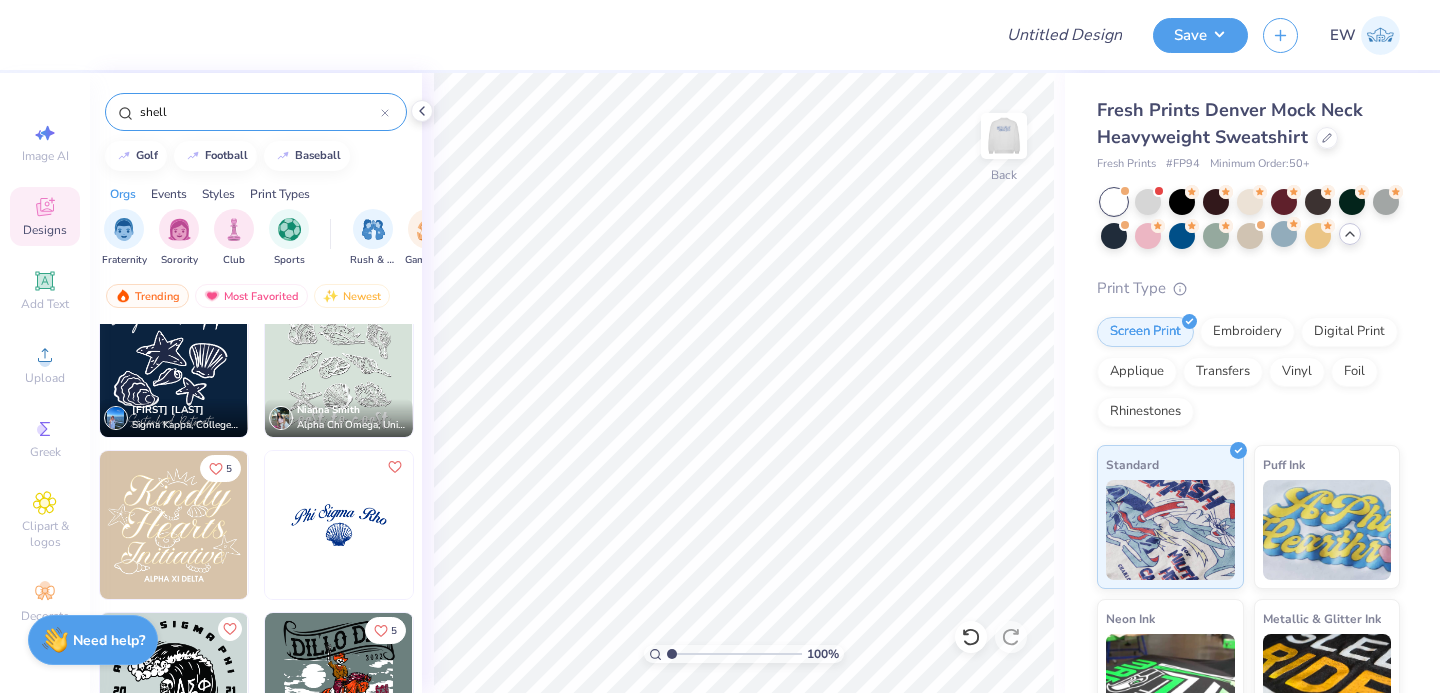 click at bounding box center (339, 525) 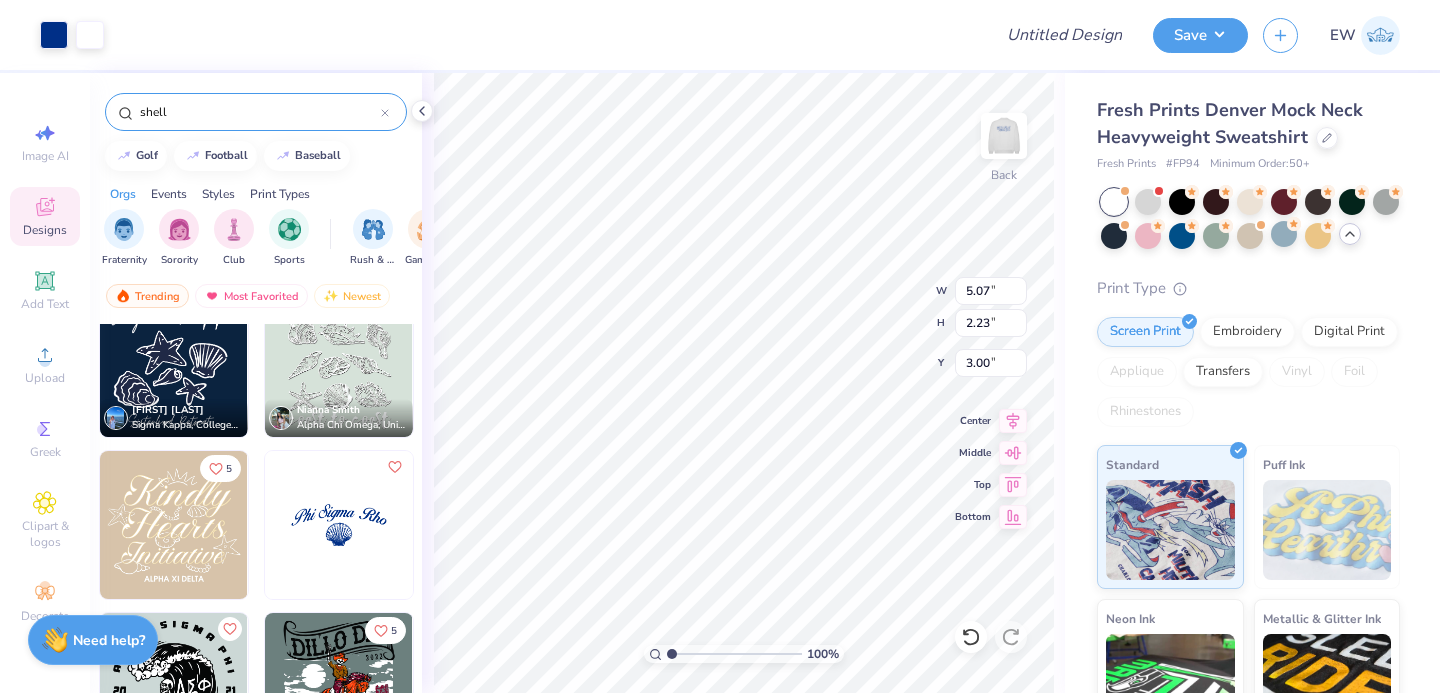 type on "5.07" 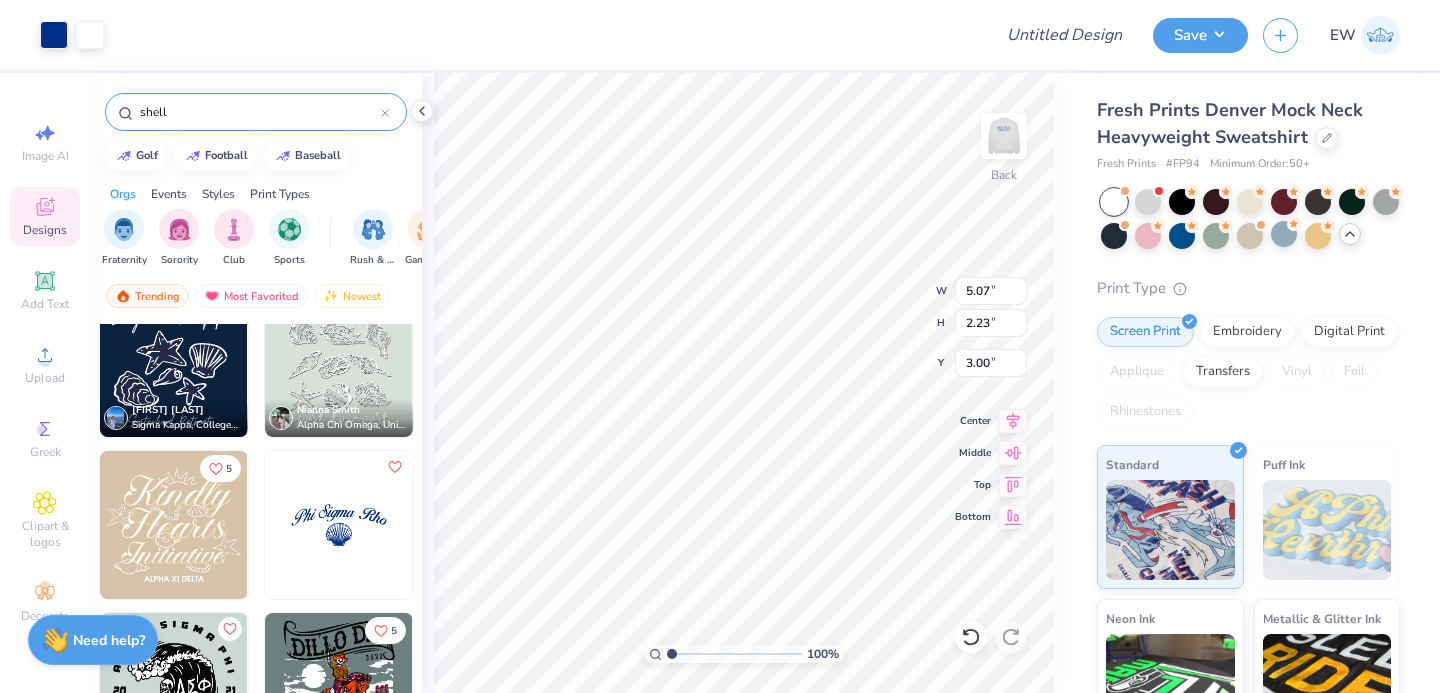 type on "2.23" 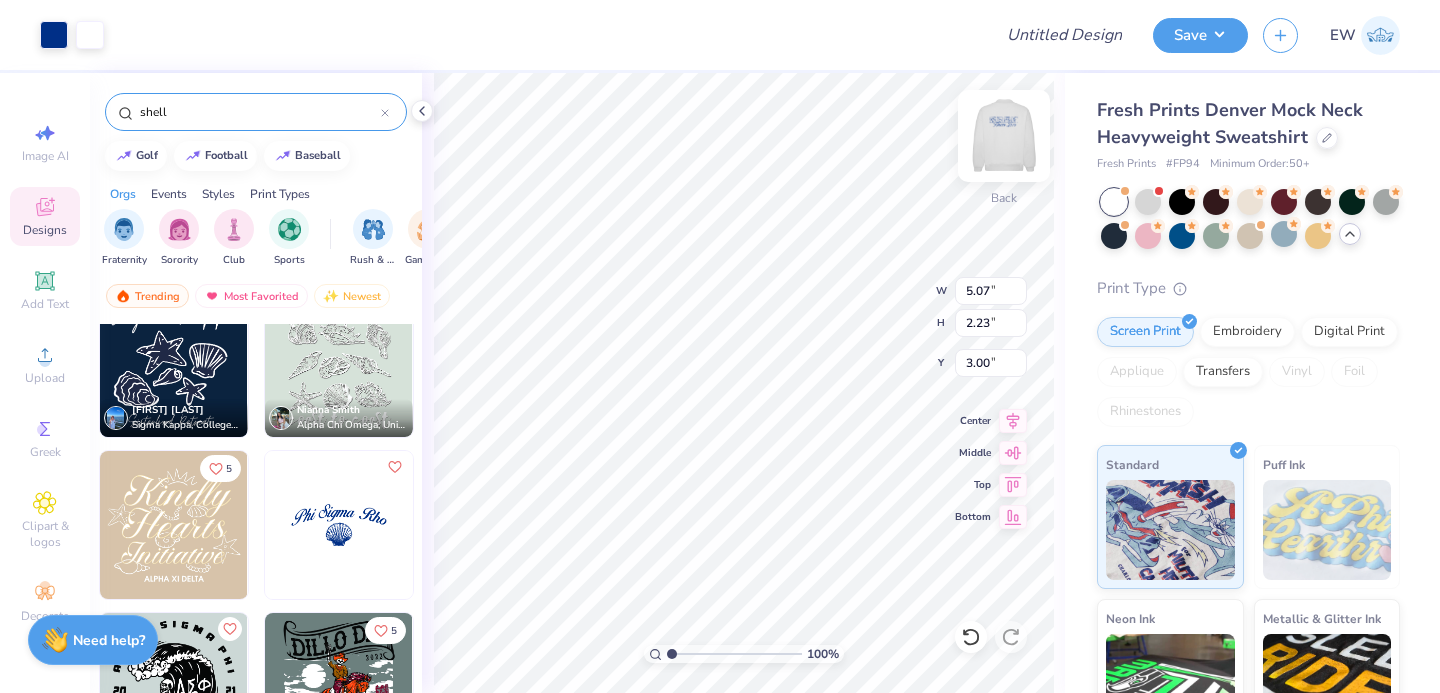 click at bounding box center [1004, 136] 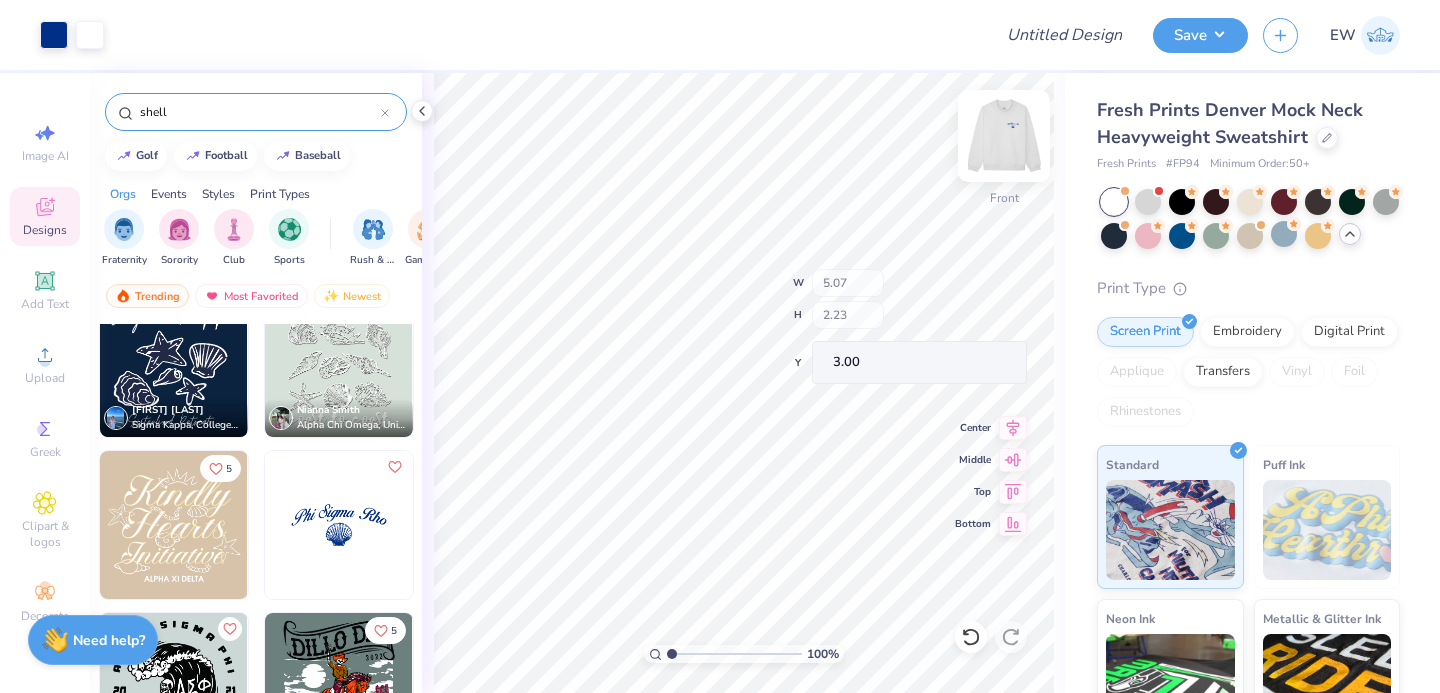 click at bounding box center [1004, 136] 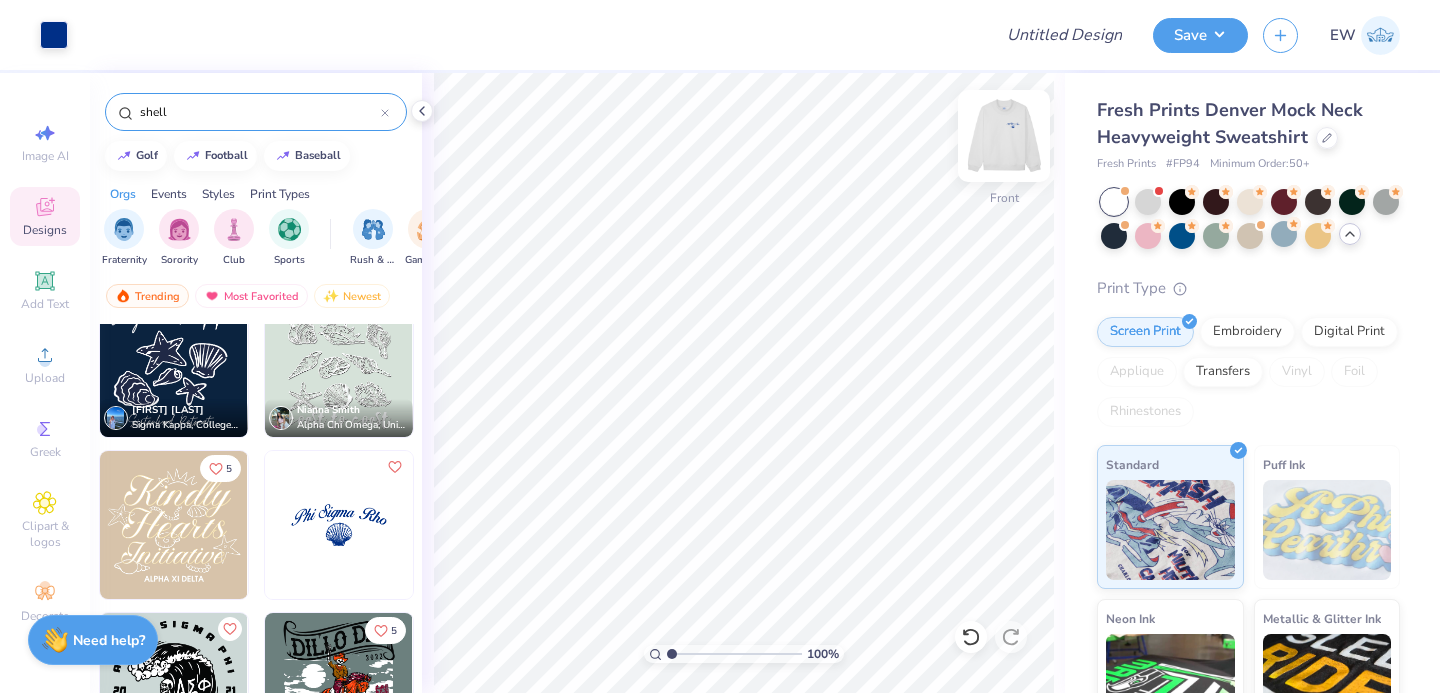 click at bounding box center (1004, 136) 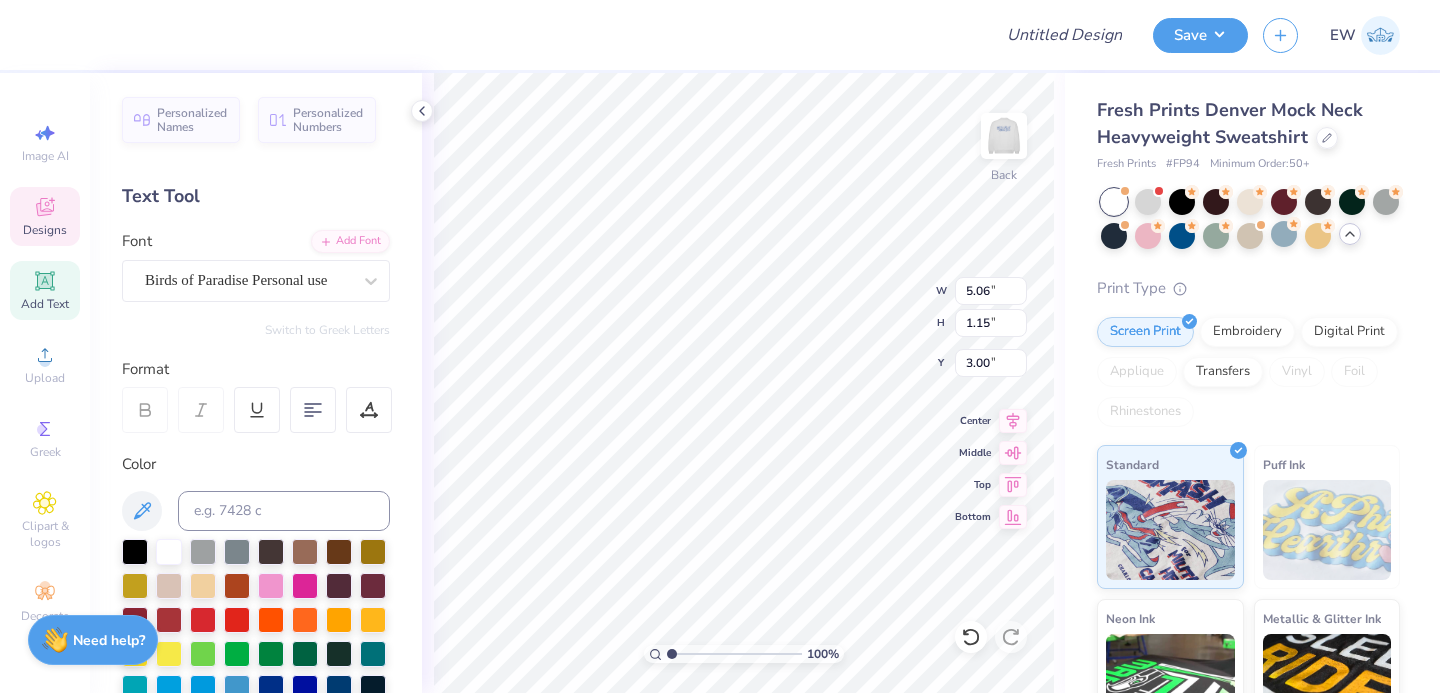 scroll, scrollTop: 0, scrollLeft: 0, axis: both 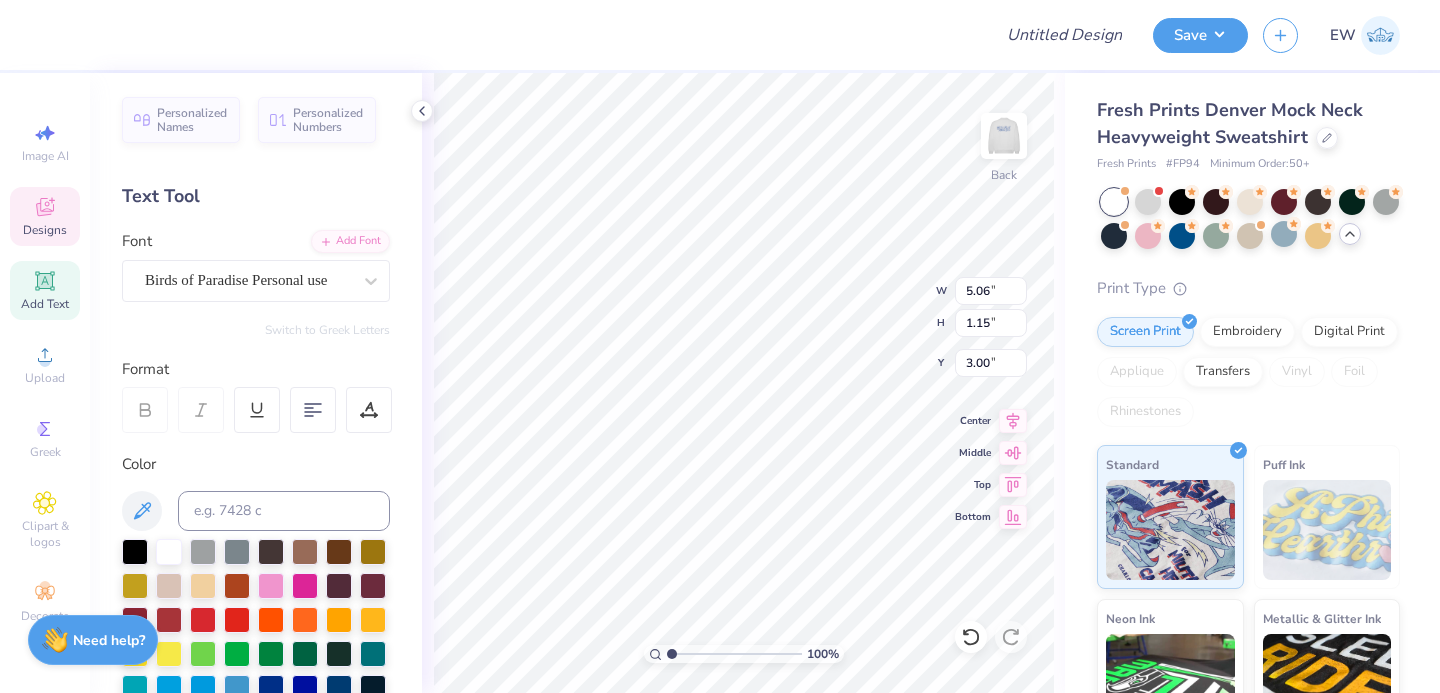 type on "Delta Zeta" 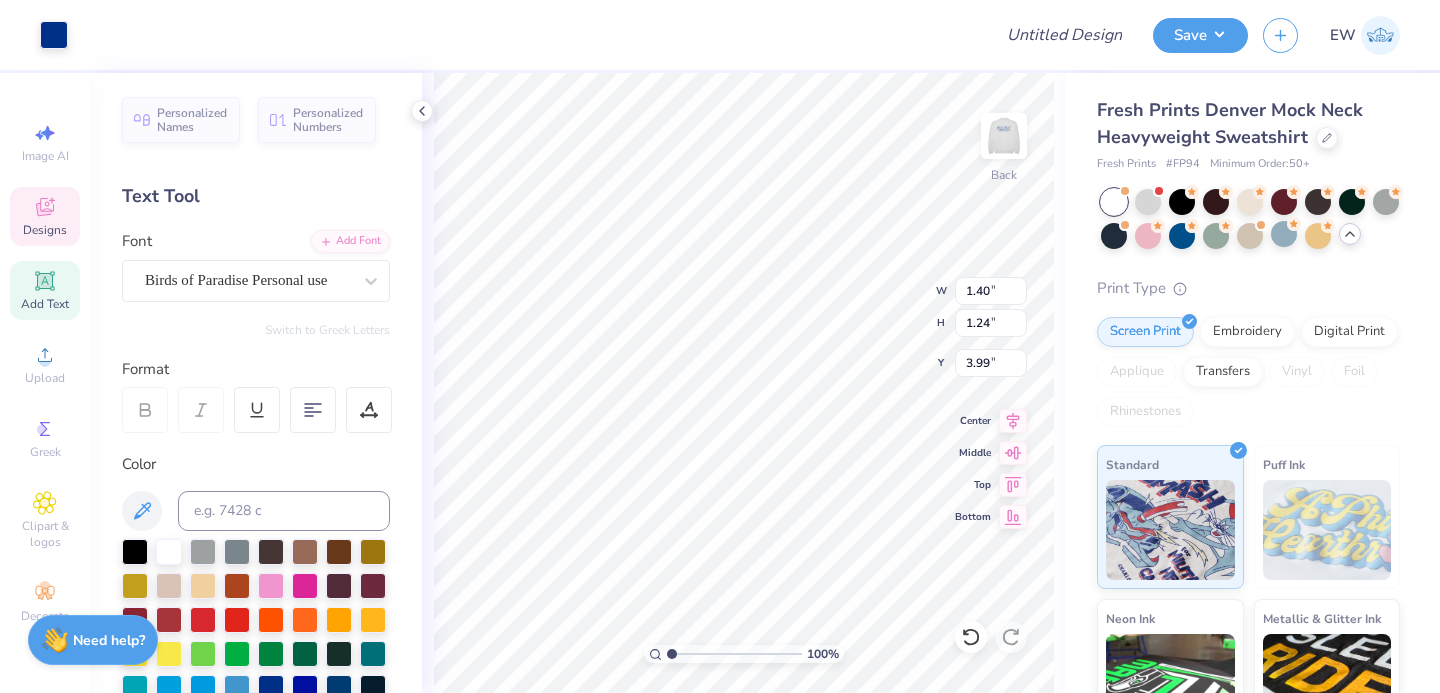type on "3.95" 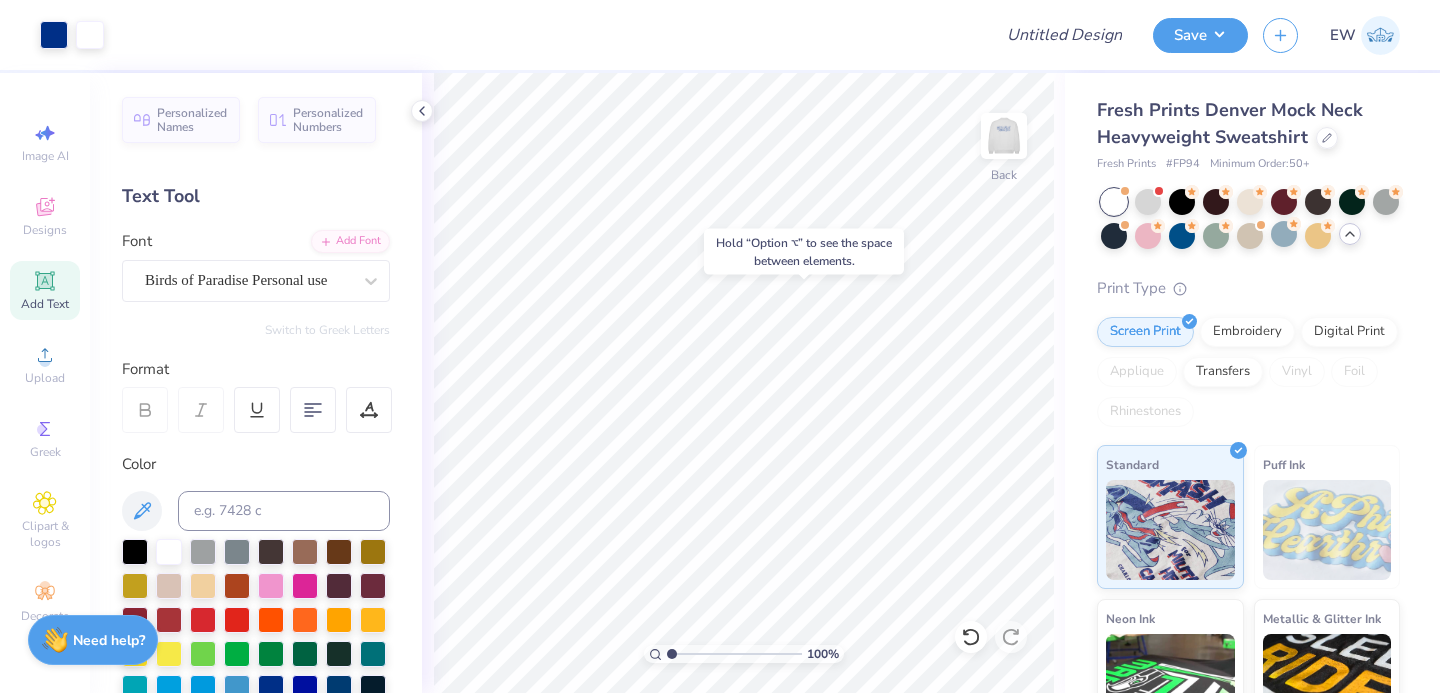 click on "Art colors Design Title Save EW Image AI Designs Add Text Upload Greek Clipart & logos Decorate Personalized Names Personalized Numbers Text Tool  Add Font Font Birds of Paradise Personal use Switch to Greek Letters Format Color Styles Text Shape 100  % Back Fresh Prints Denver Mock Neck Heavyweight Sweatshirt Fresh Prints # FP94 Minimum Order:  50 +   Print Type Screen Print Embroidery Digital Print Applique Transfers Vinyl Foil Rhinestones Standard Puff Ink Neon Ink Metallic & Glitter Ink Glow in the Dark Ink Water based Ink Need help?  Chat with us.
x Hold “Option ⌥” to see the space between elements." at bounding box center [720, 346] 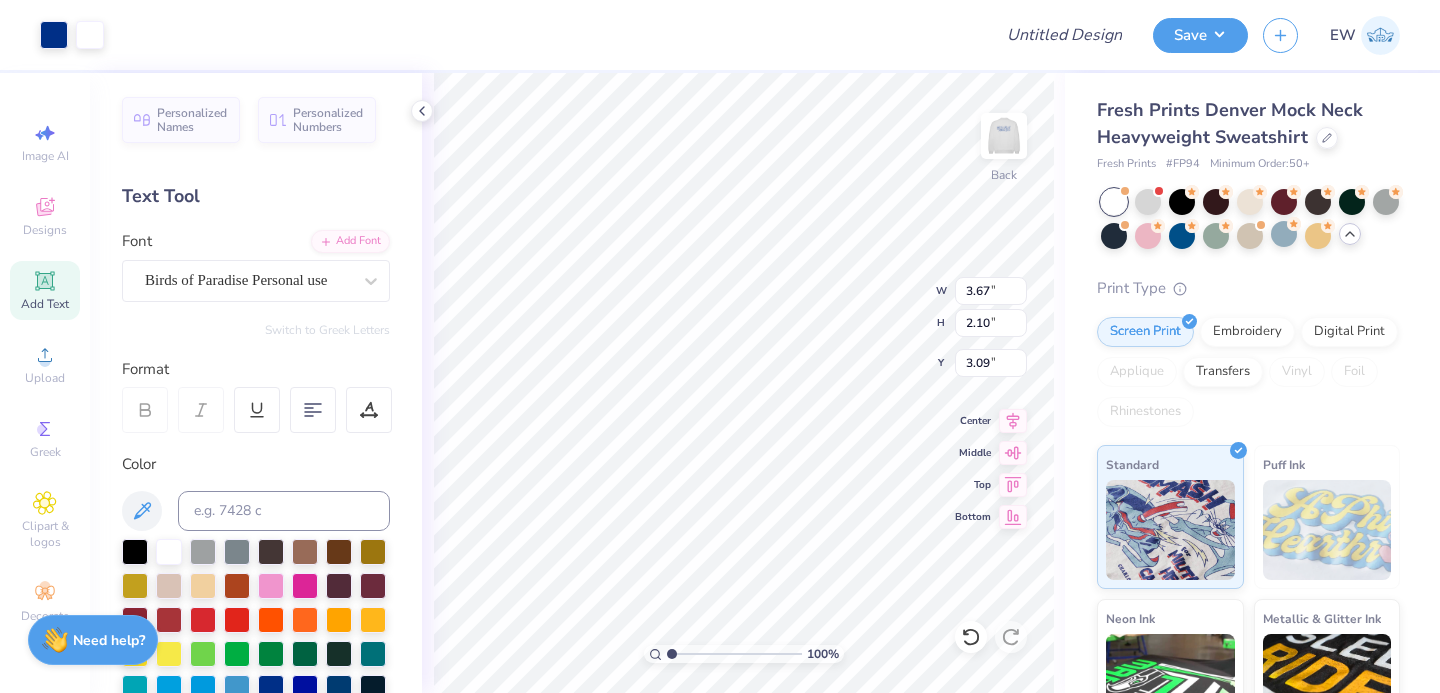 type on "3.00" 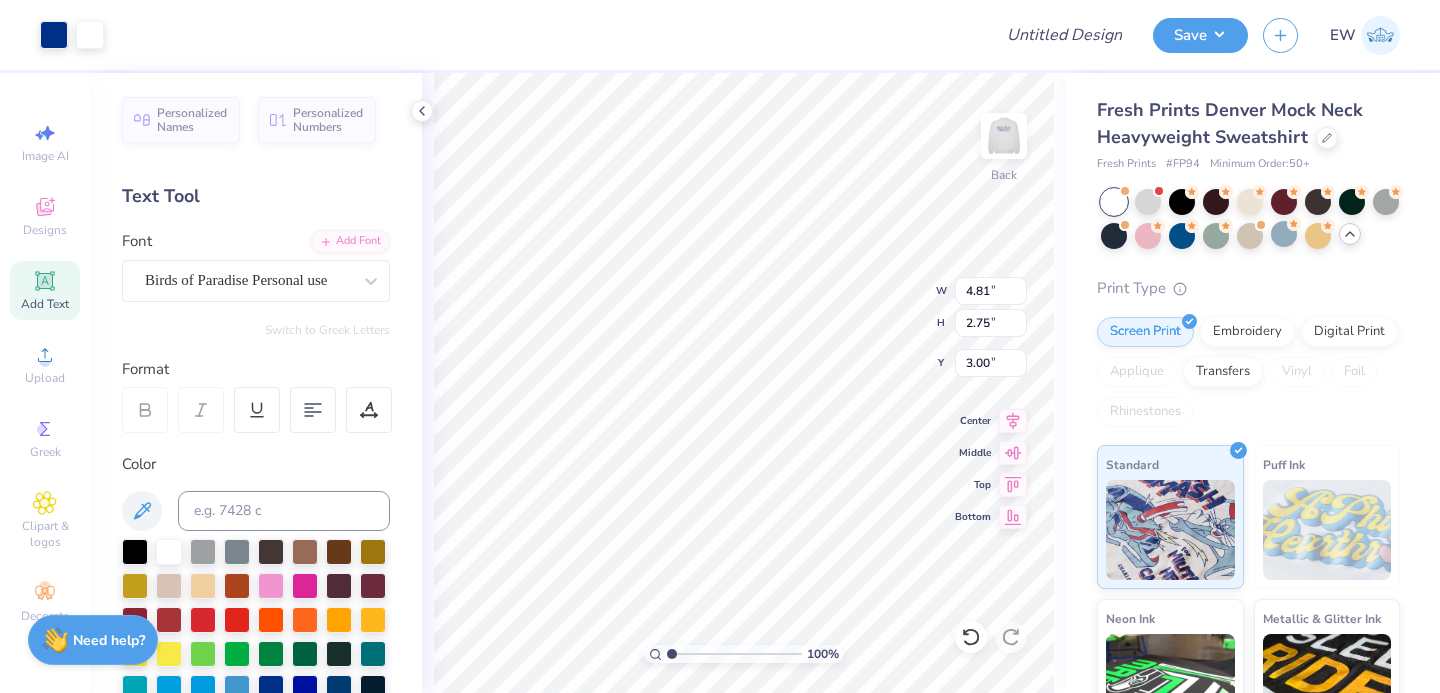 type on "4.81" 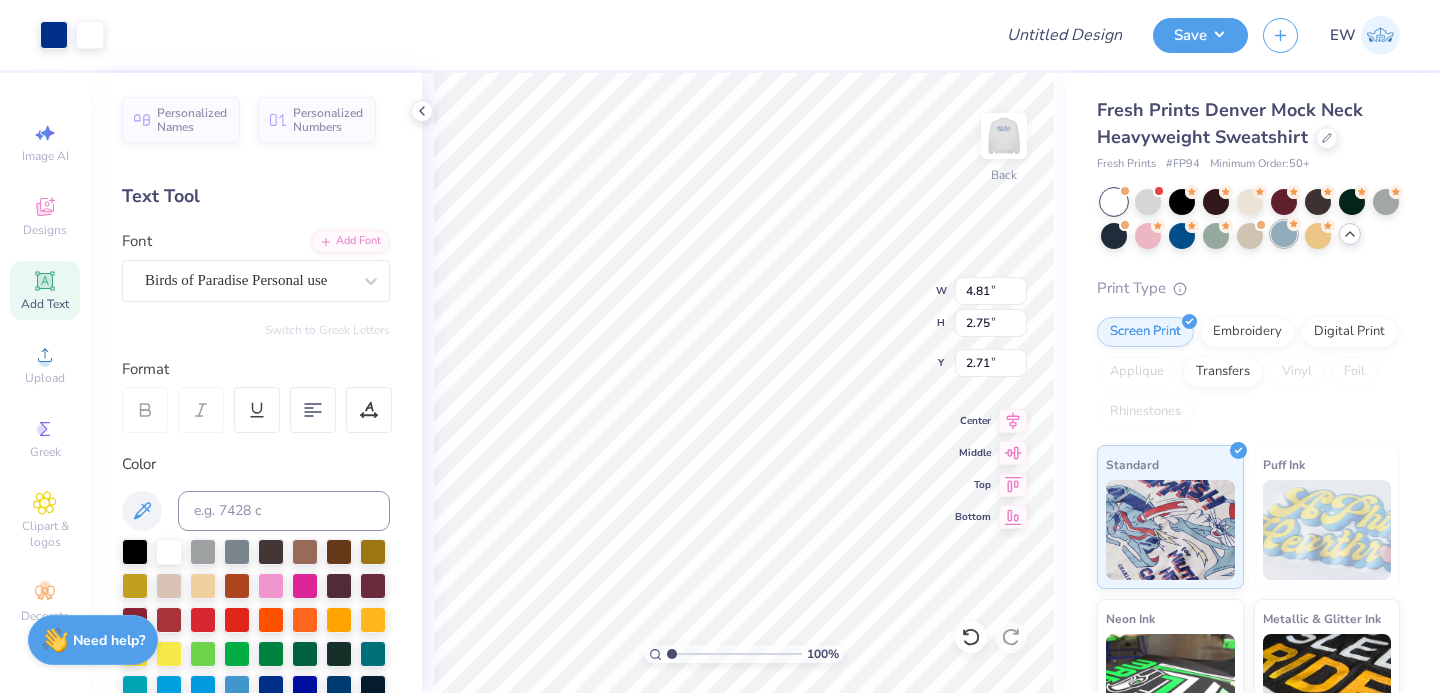 click at bounding box center [1284, 234] 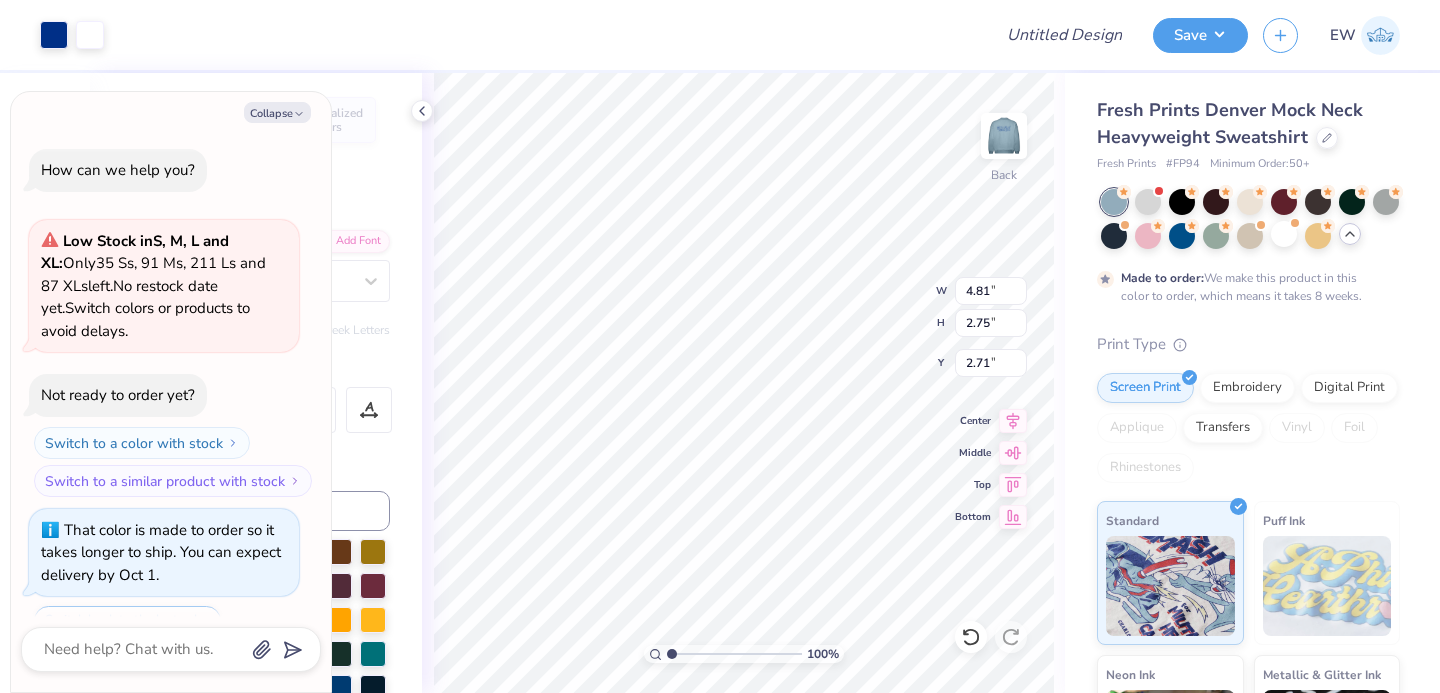 scroll, scrollTop: 84, scrollLeft: 0, axis: vertical 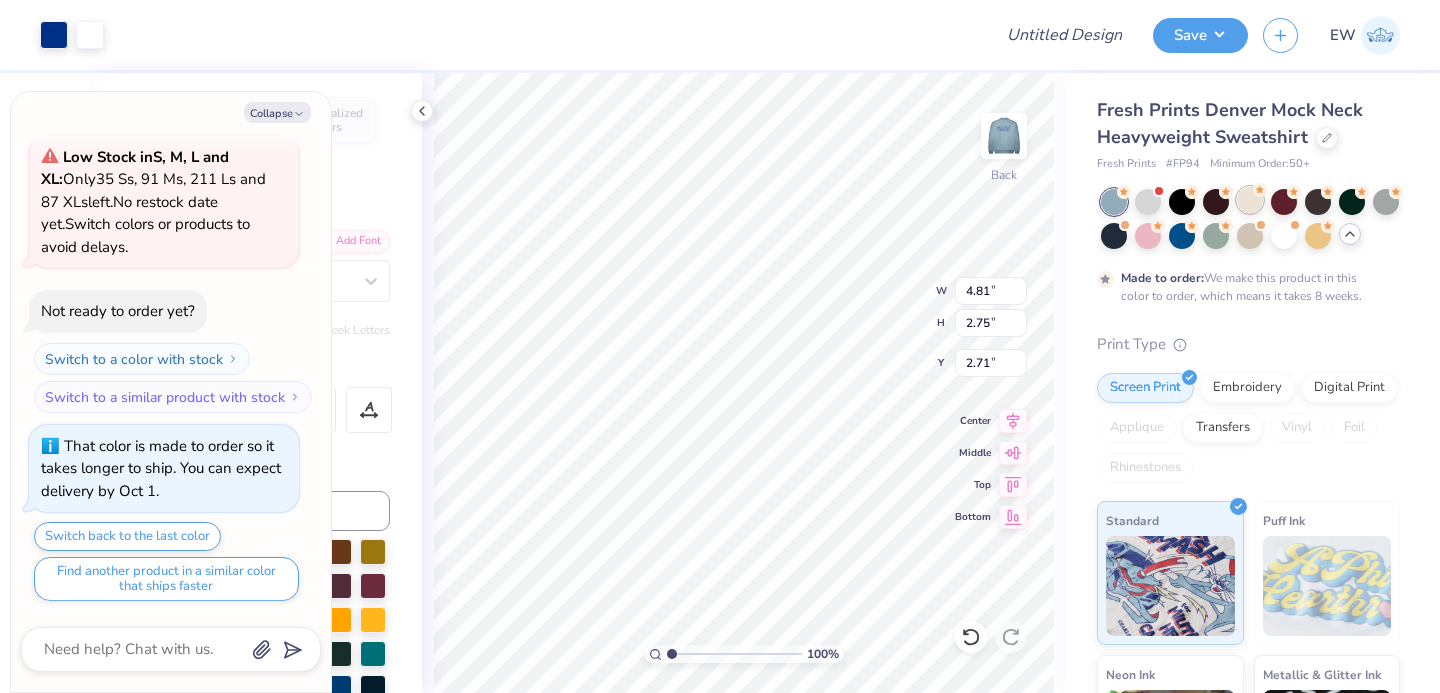 drag, startPoint x: 1286, startPoint y: 241, endPoint x: 1244, endPoint y: 206, distance: 54.67175 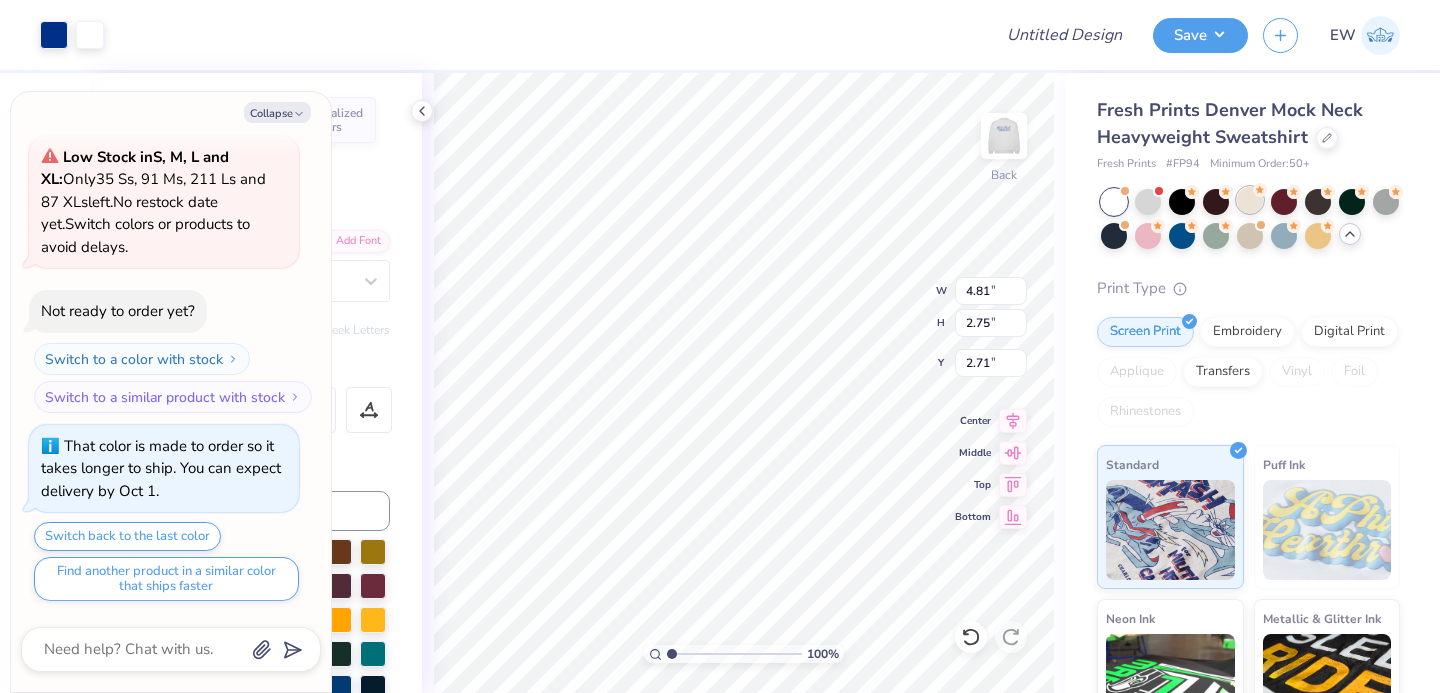 scroll, scrollTop: 511, scrollLeft: 0, axis: vertical 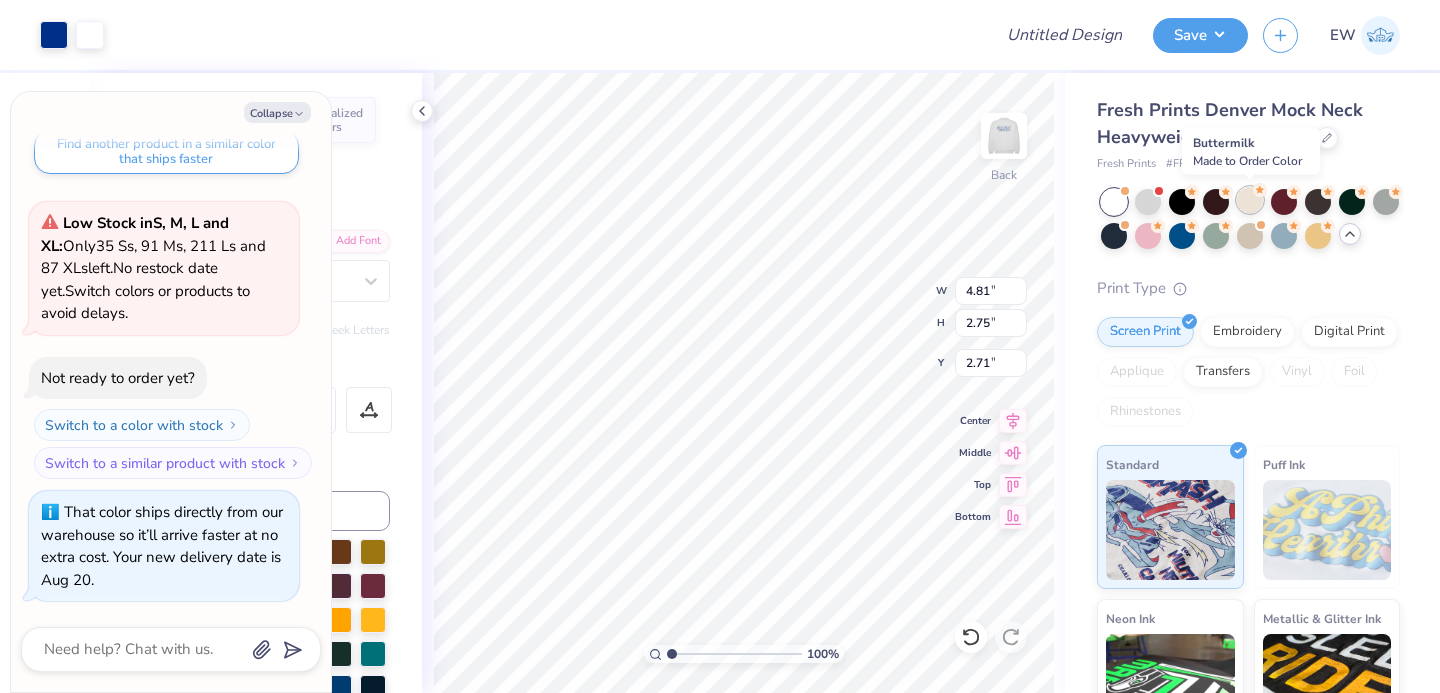 click at bounding box center (1250, 200) 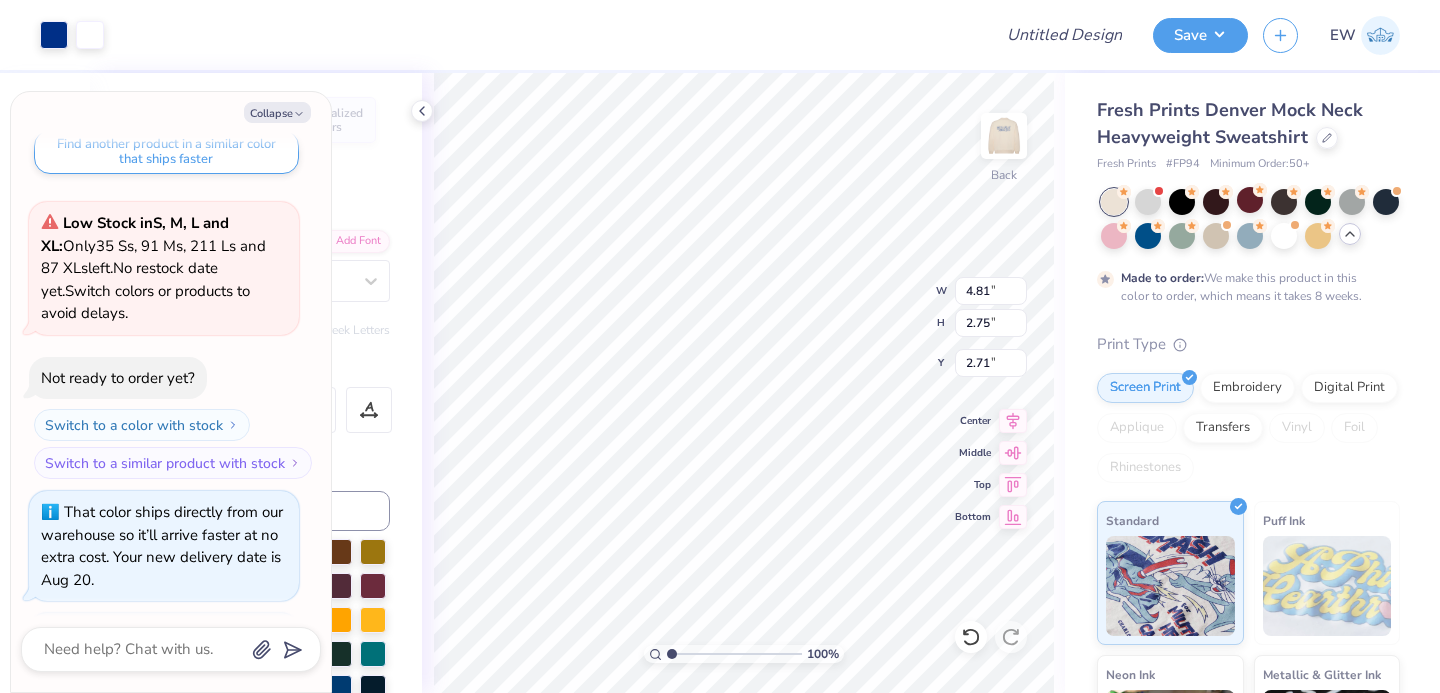 scroll, scrollTop: 699, scrollLeft: 0, axis: vertical 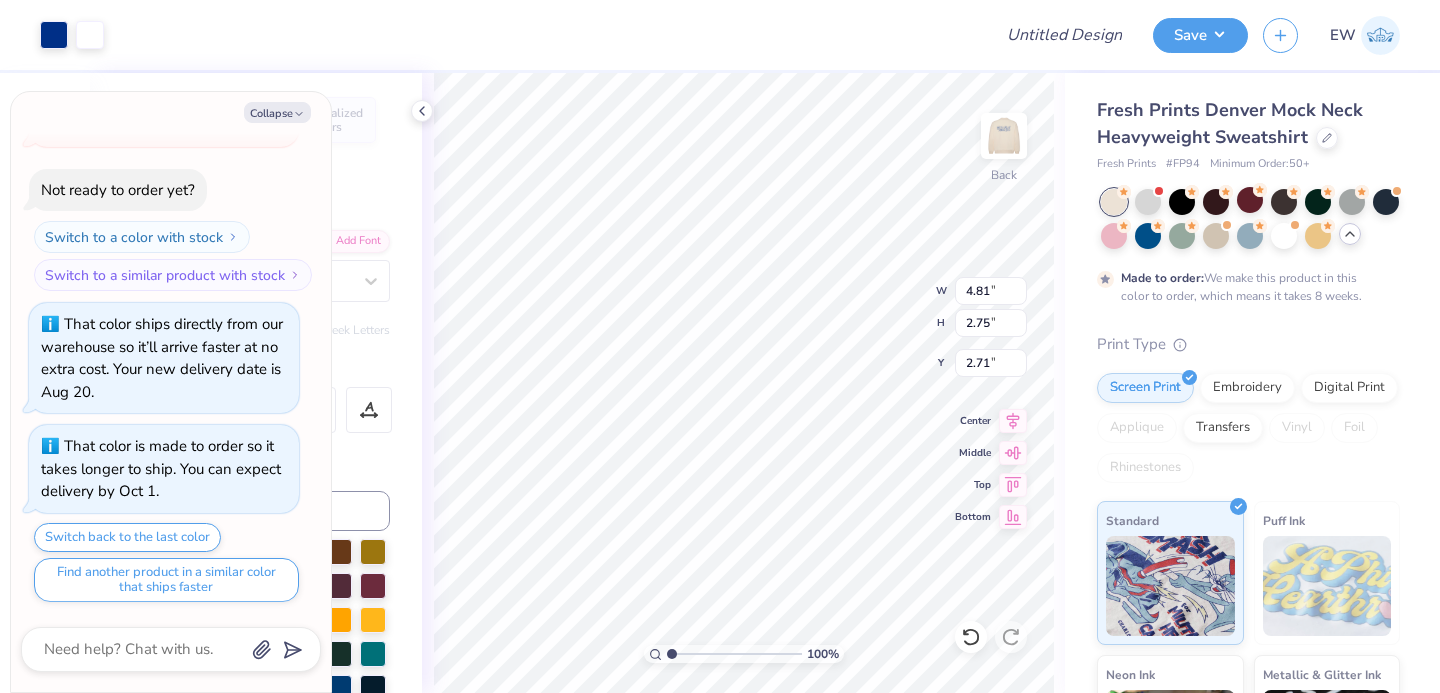 type on "x" 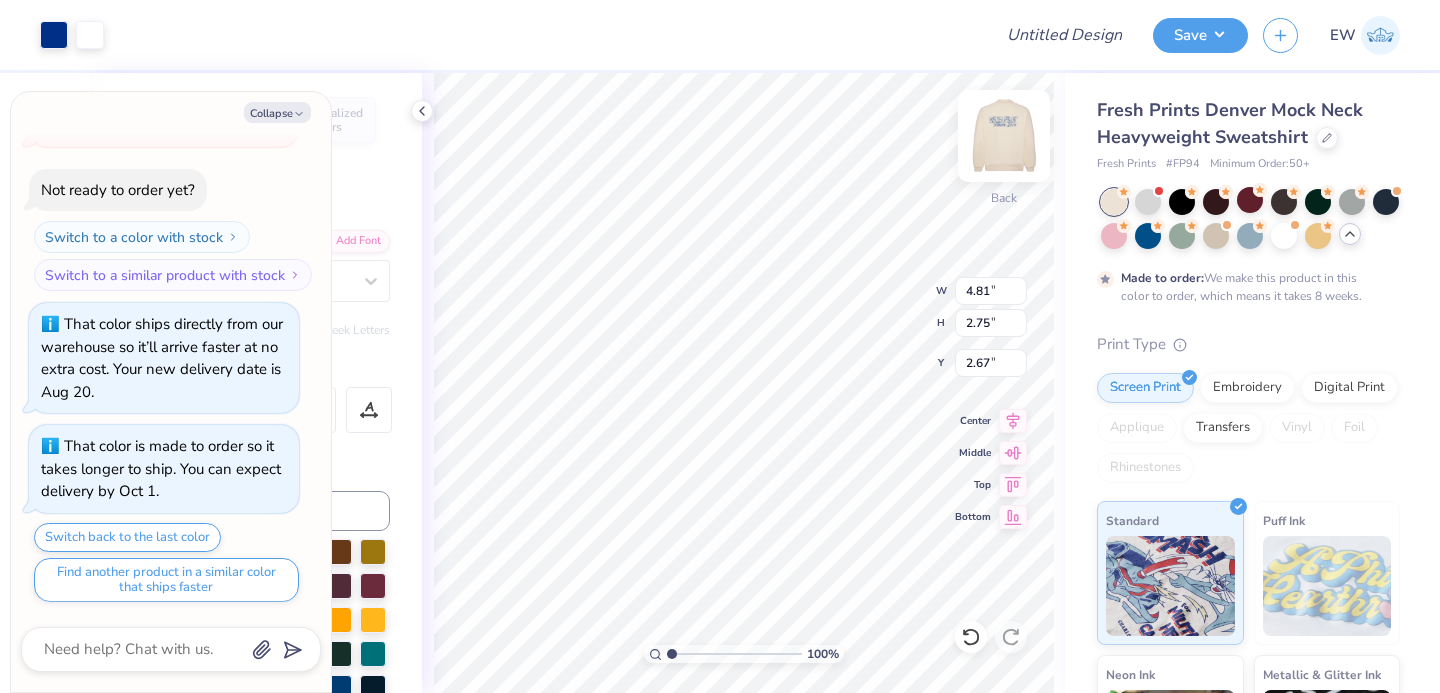 click at bounding box center [1004, 136] 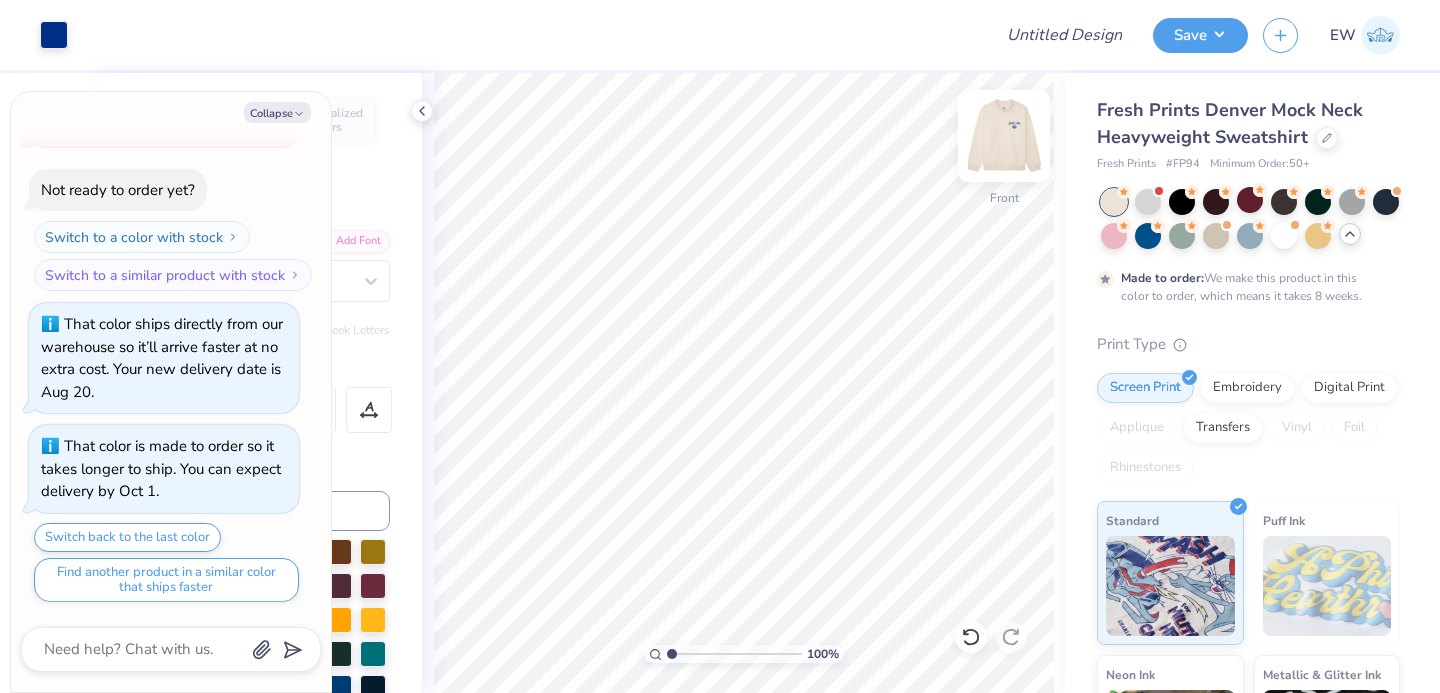 click at bounding box center [1004, 136] 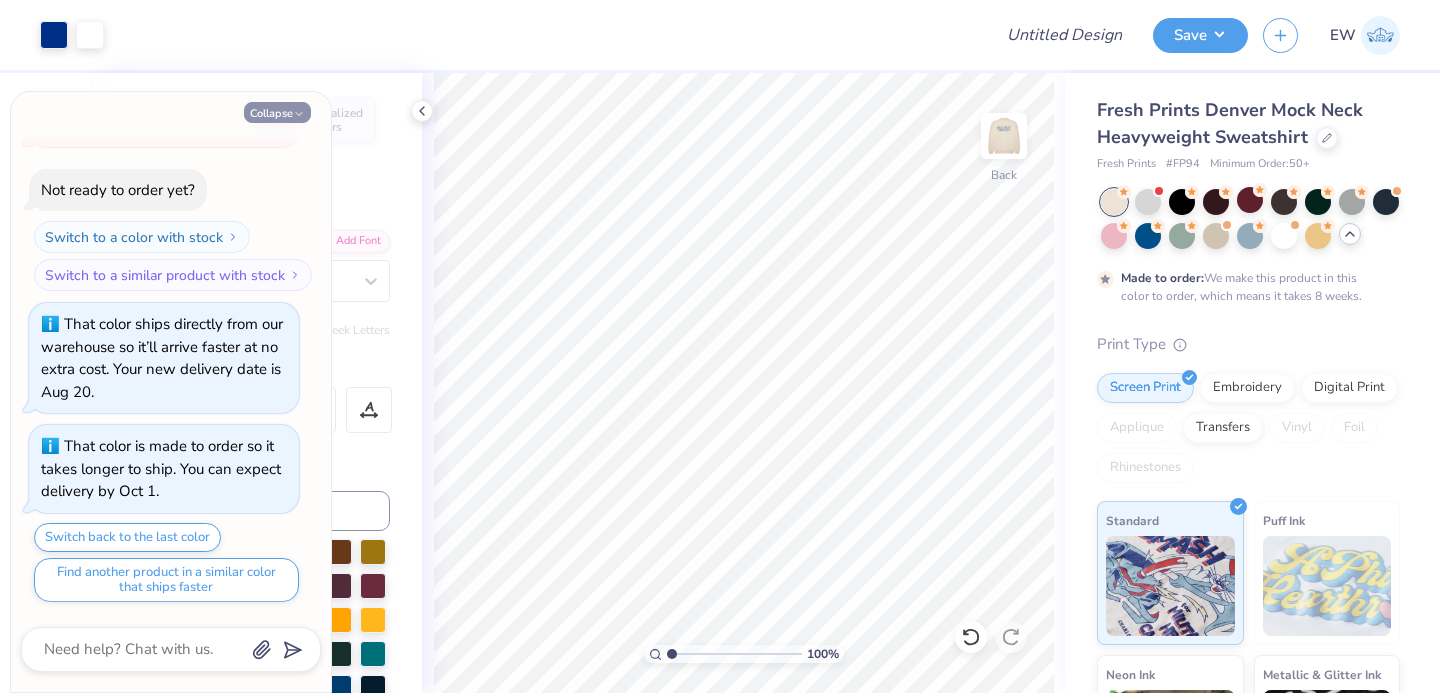 click on "Collapse" at bounding box center (277, 112) 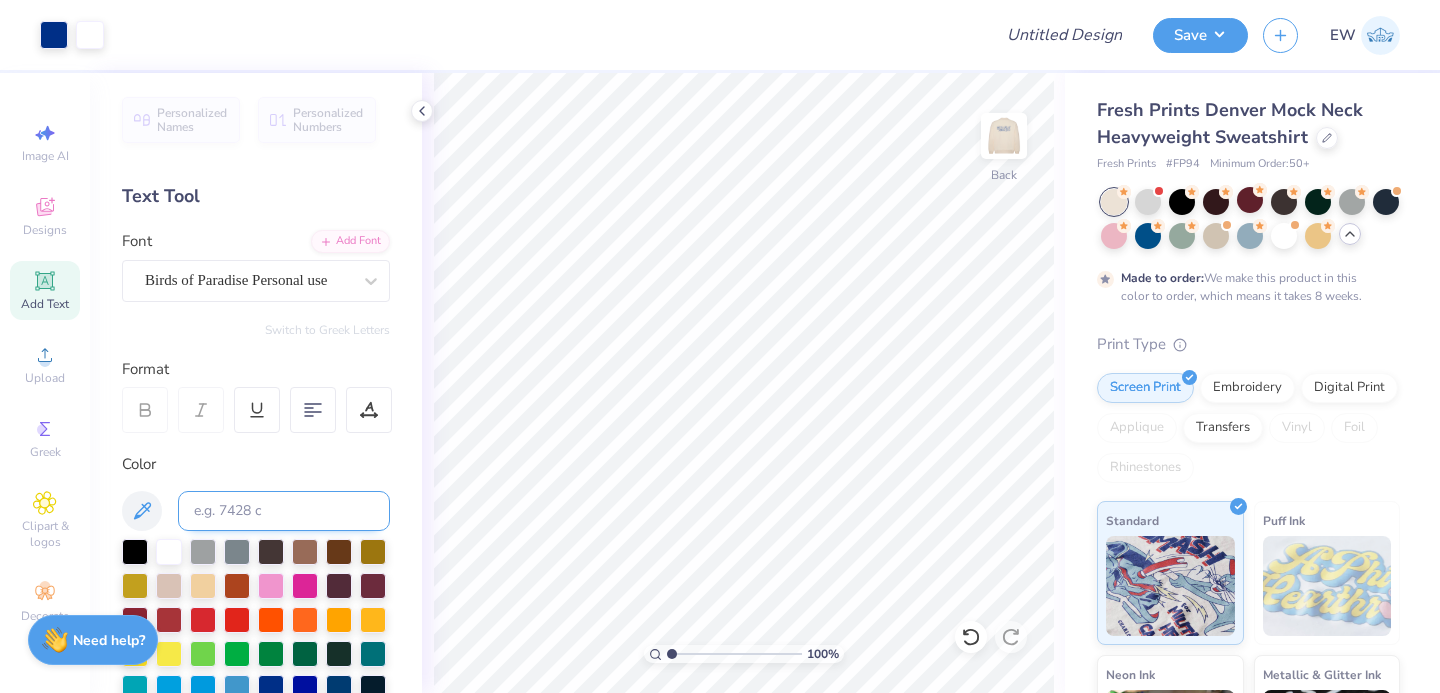 scroll, scrollTop: 469, scrollLeft: 0, axis: vertical 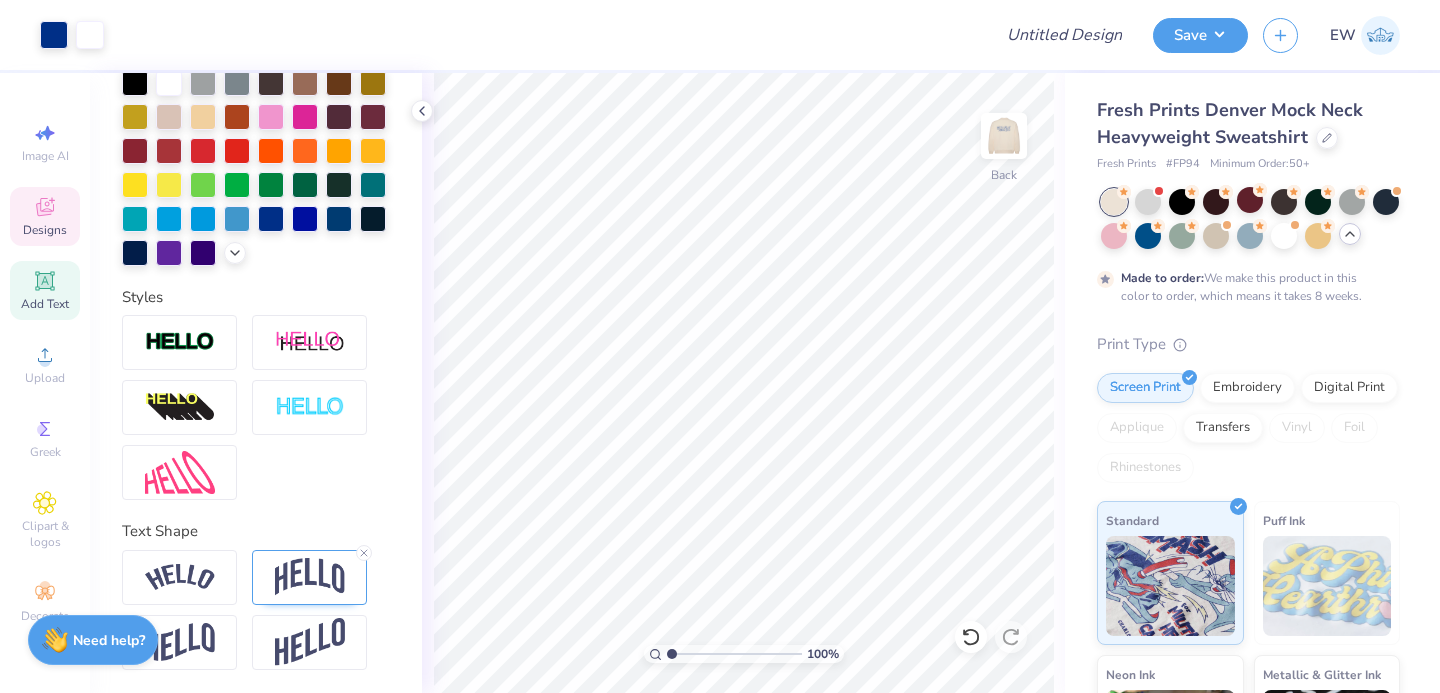click 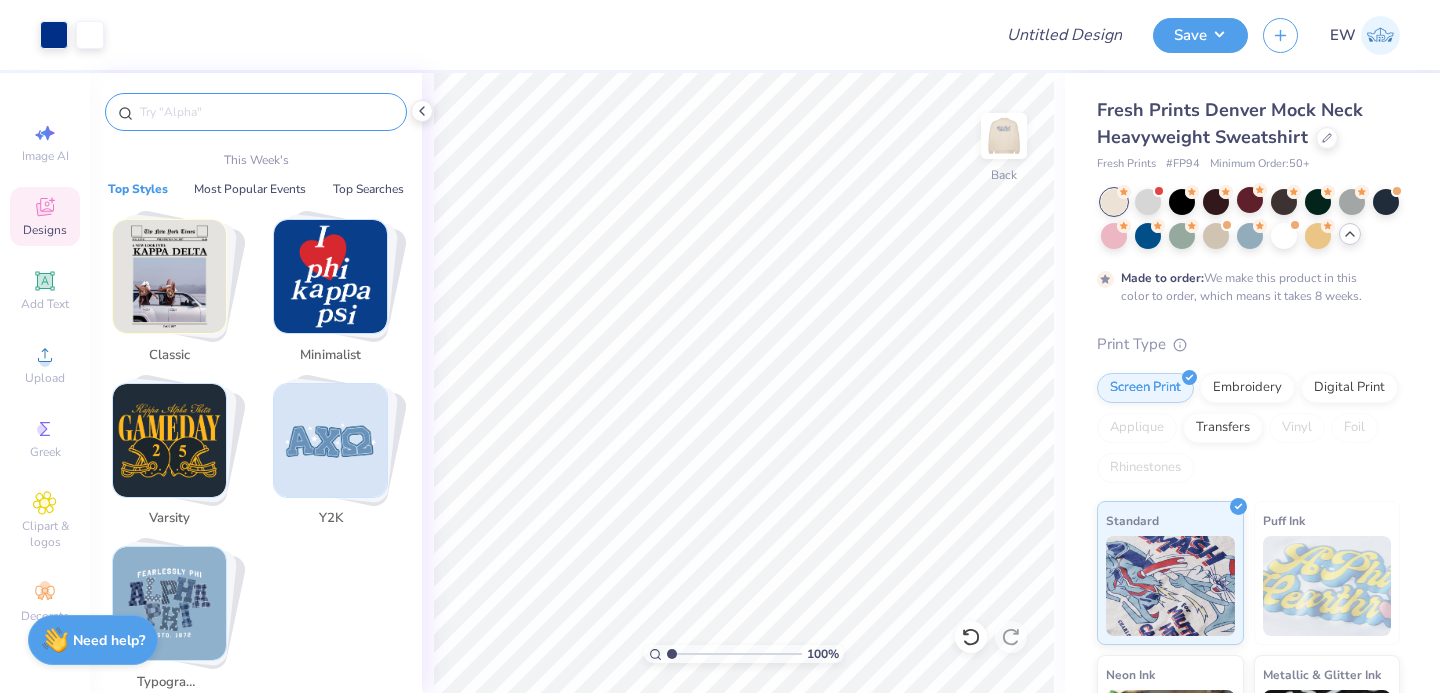click at bounding box center (266, 112) 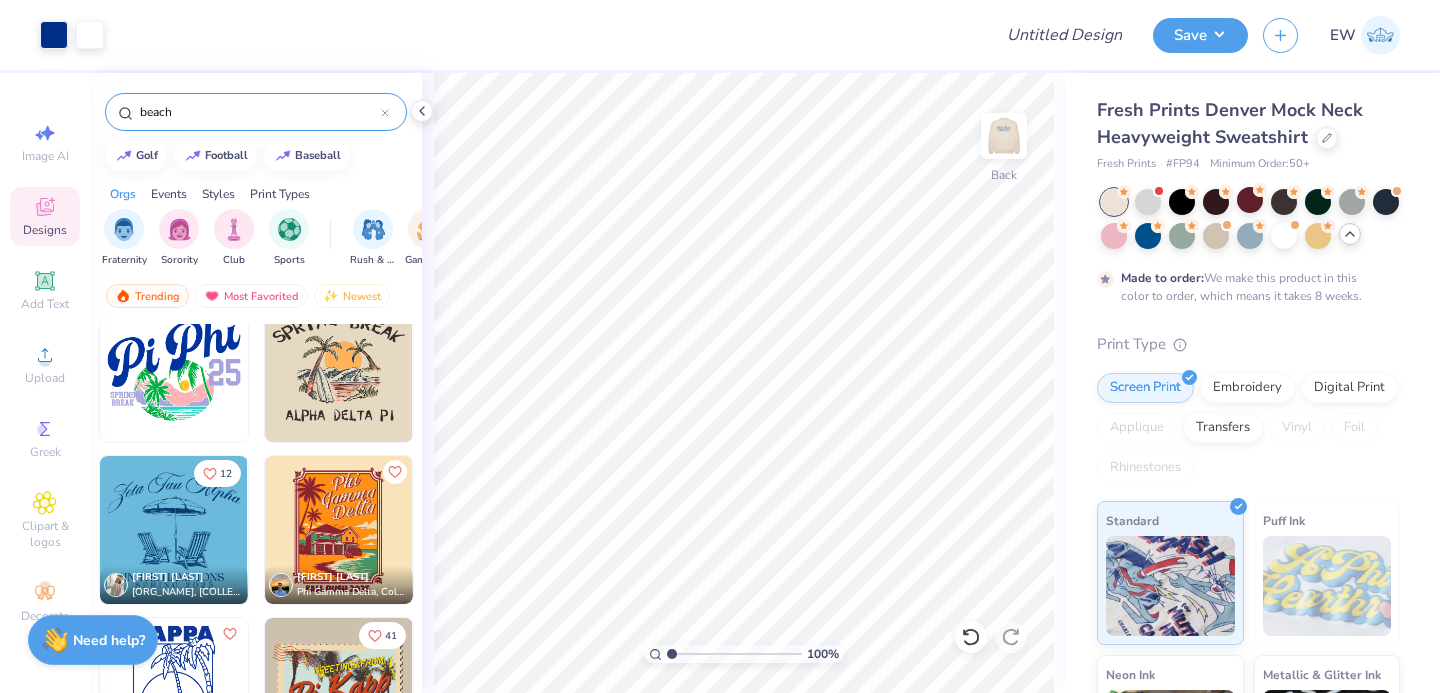 scroll, scrollTop: 717, scrollLeft: 0, axis: vertical 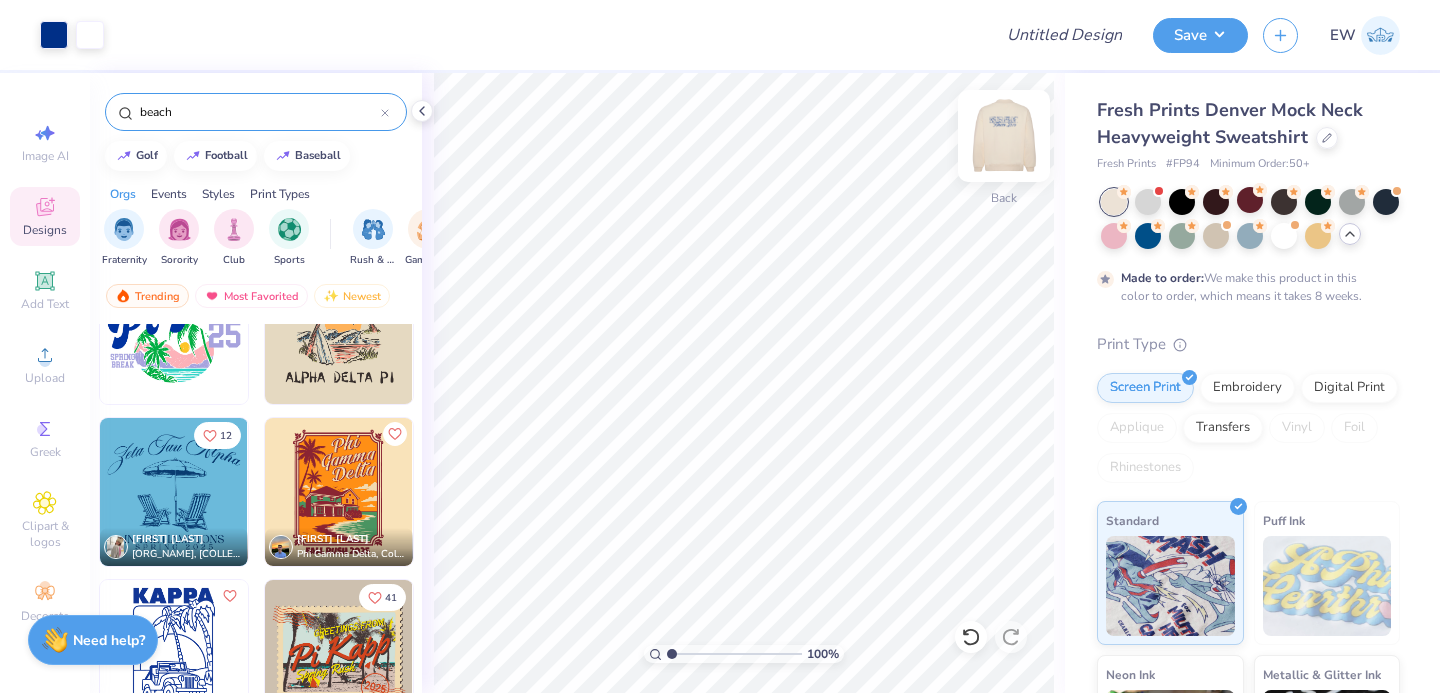 type on "beach" 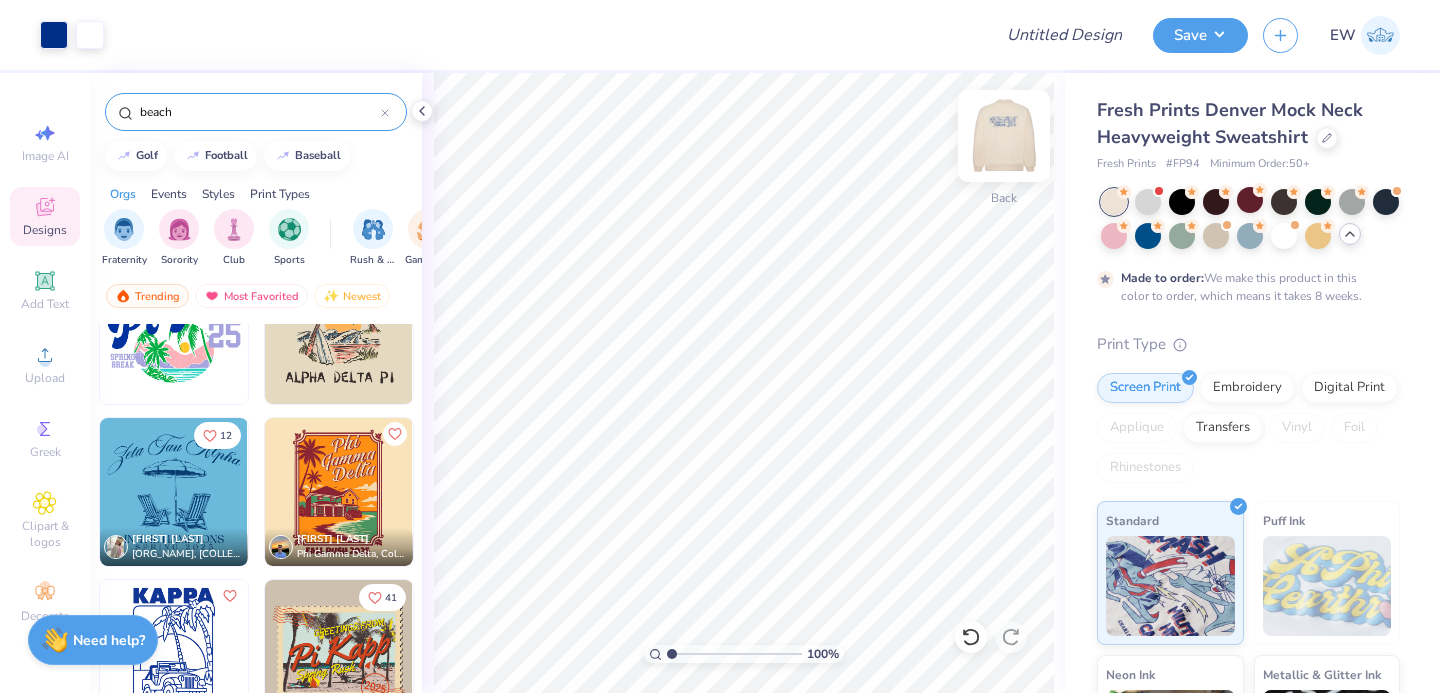click at bounding box center (1004, 136) 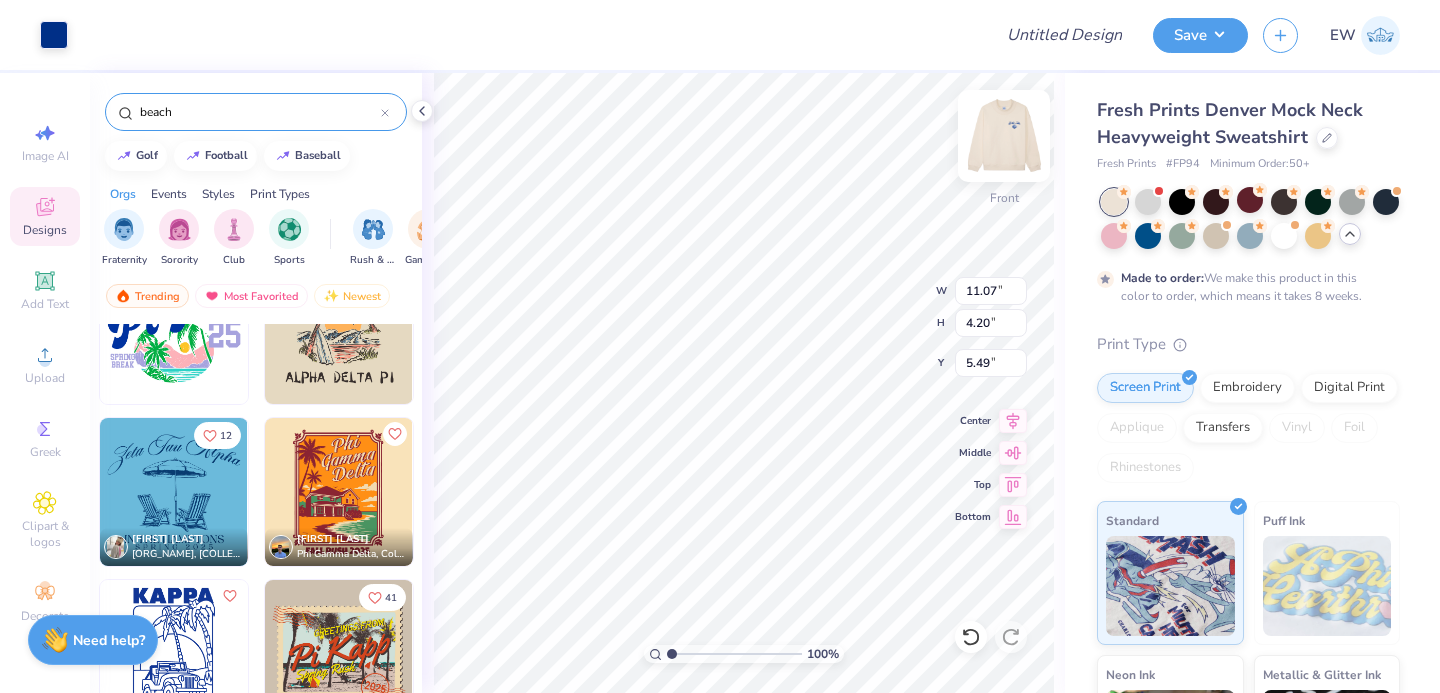 type on "5.49" 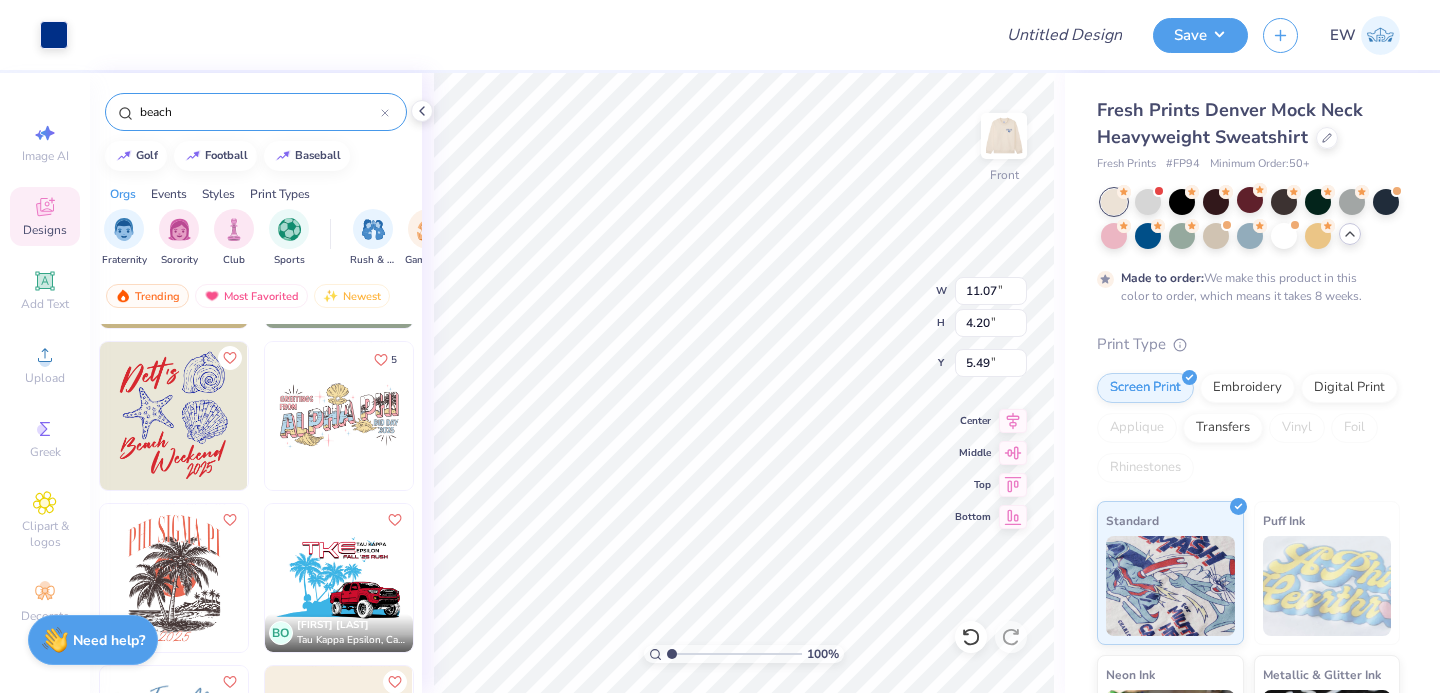 scroll, scrollTop: 1589, scrollLeft: 0, axis: vertical 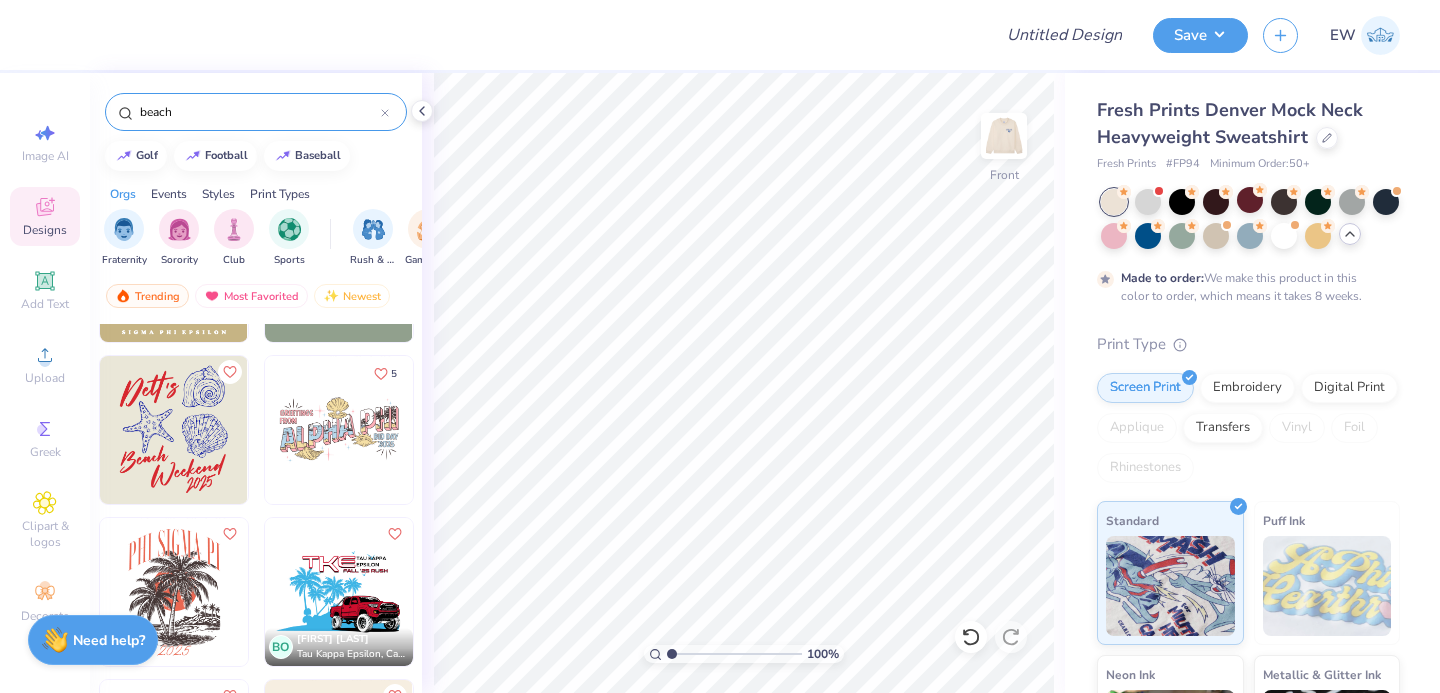 click at bounding box center [174, 430] 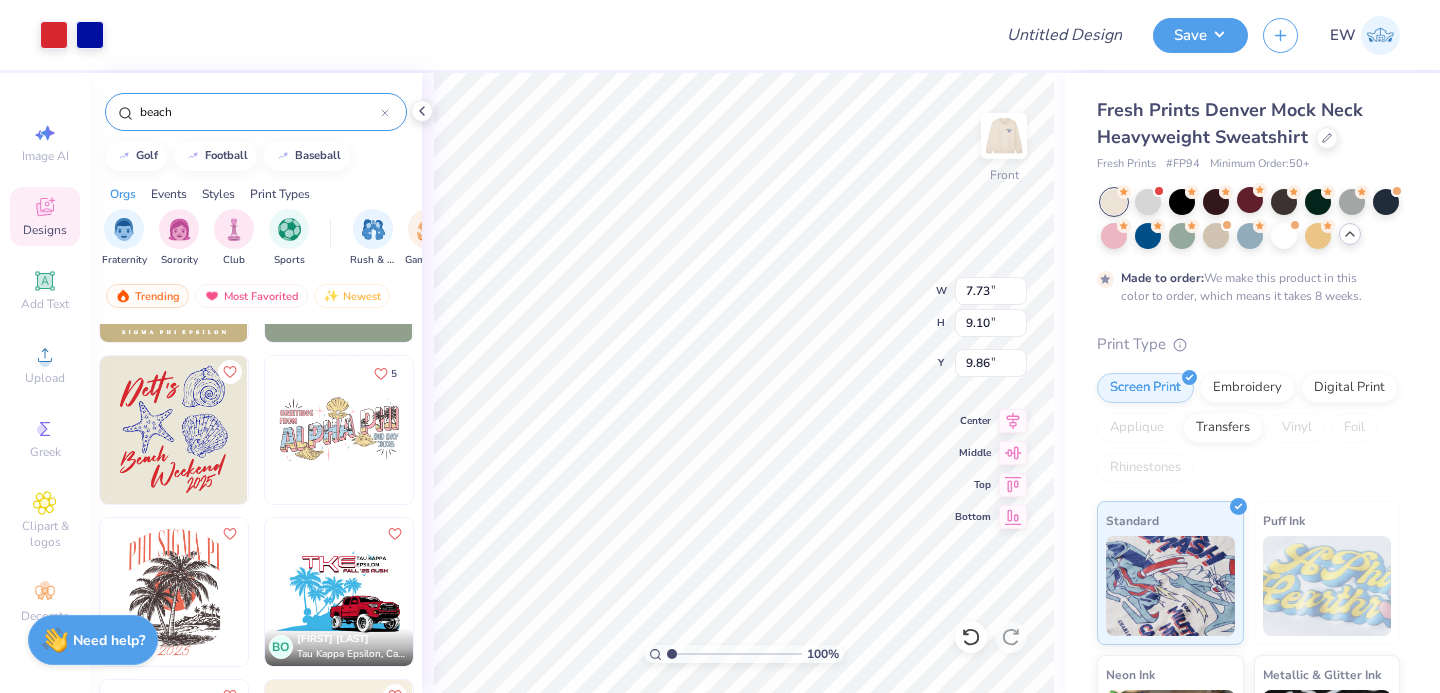 type on "9.86" 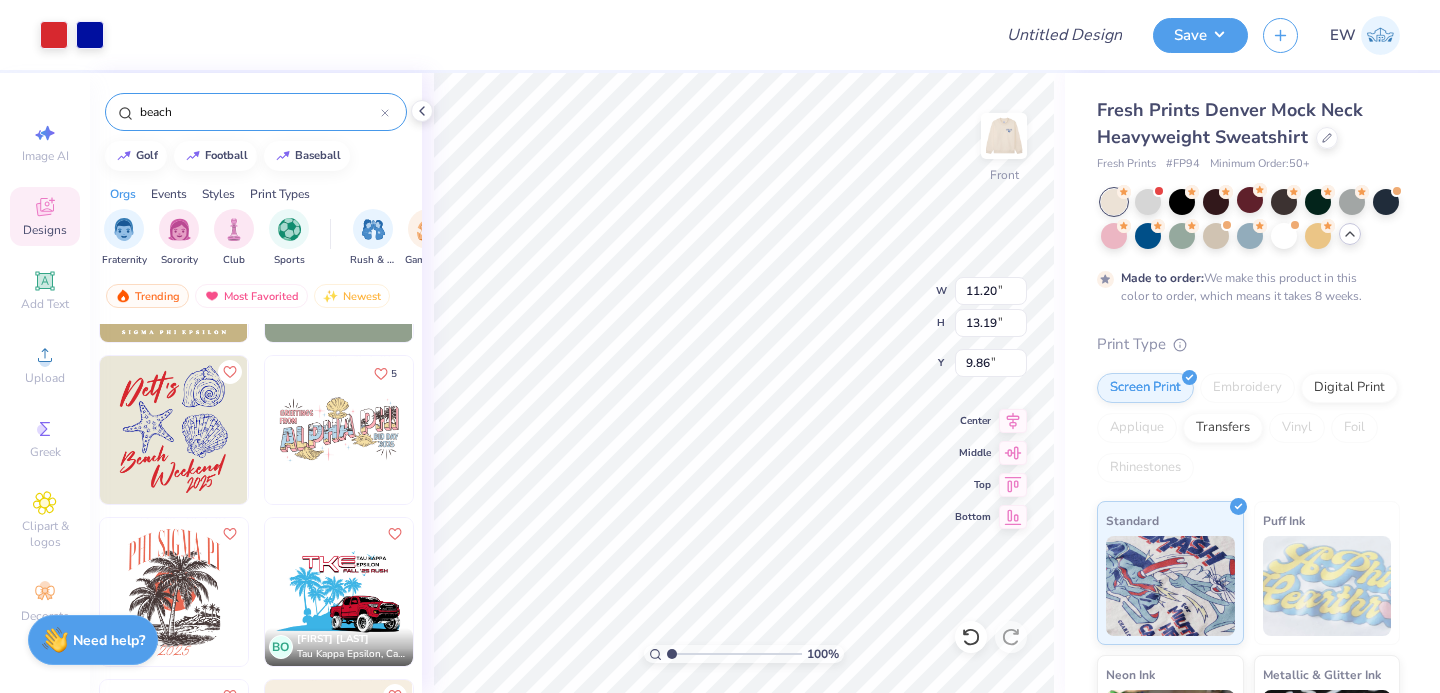 type on "11.20" 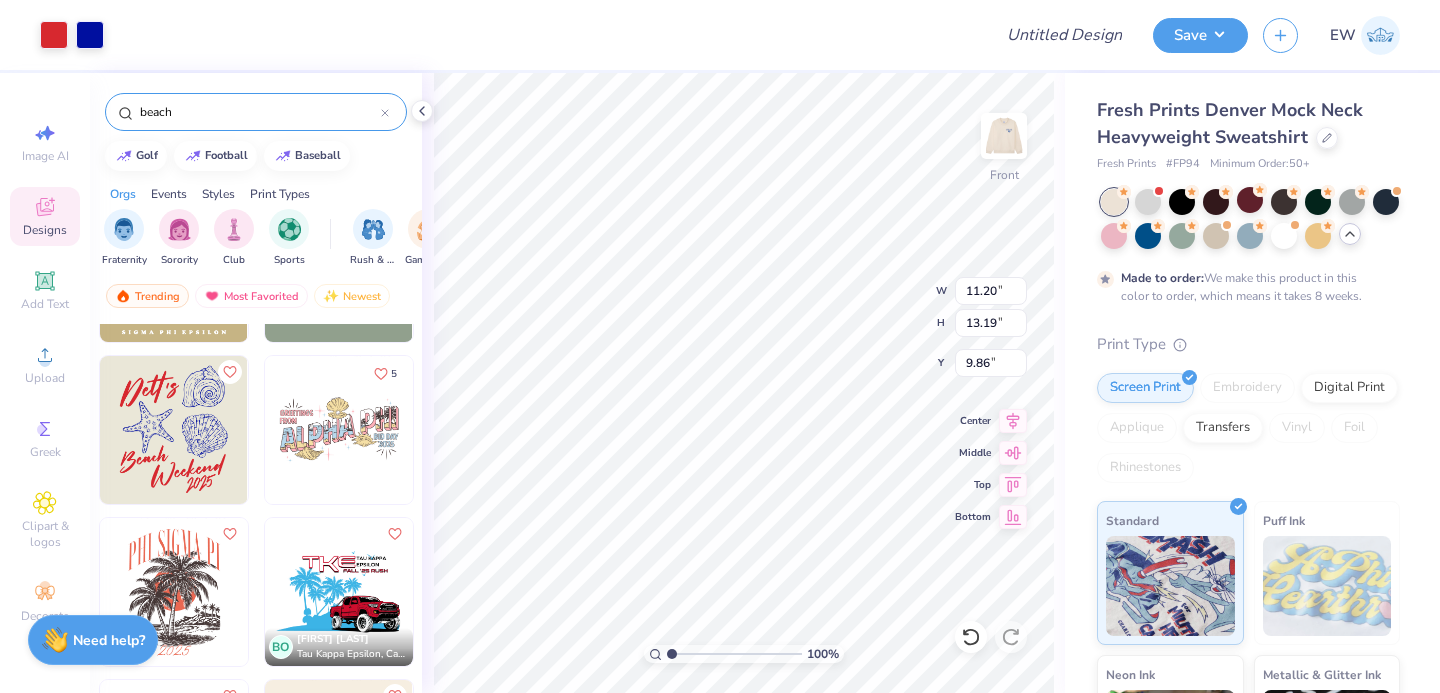 type on "13.19" 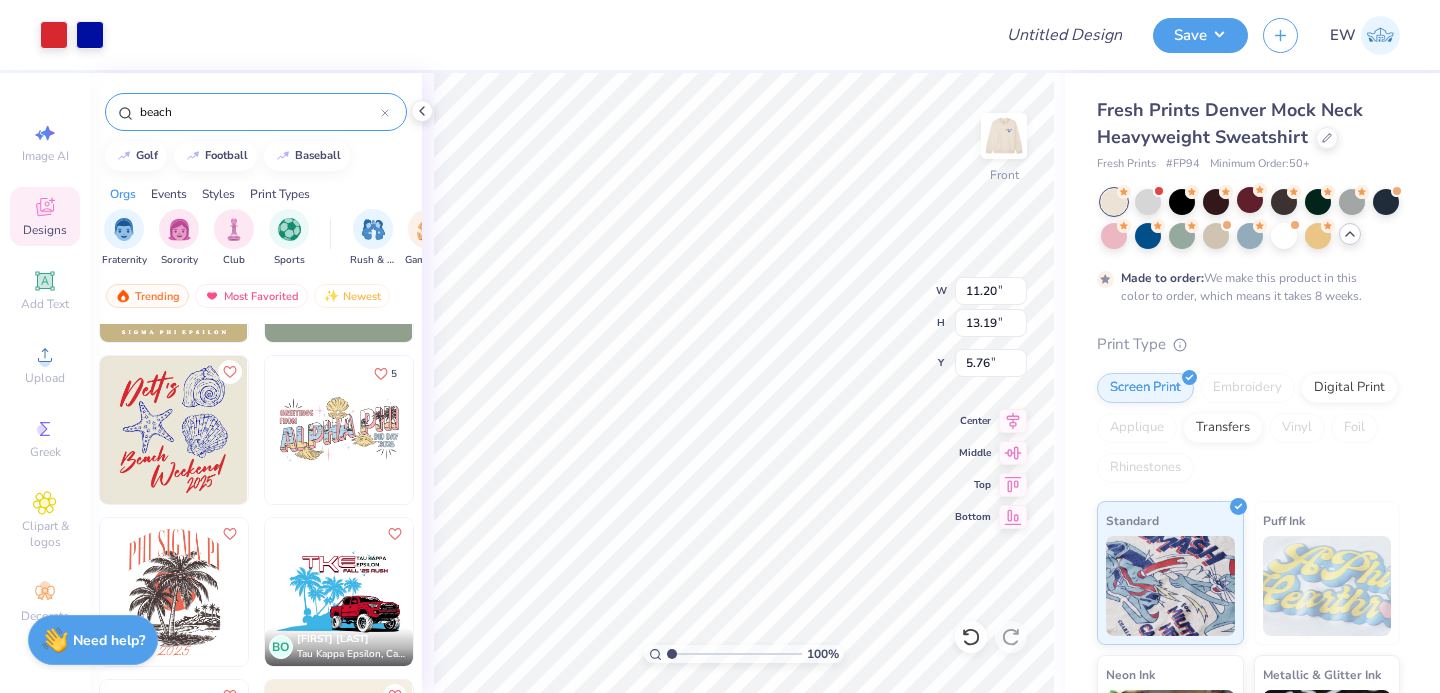 type on "5.66" 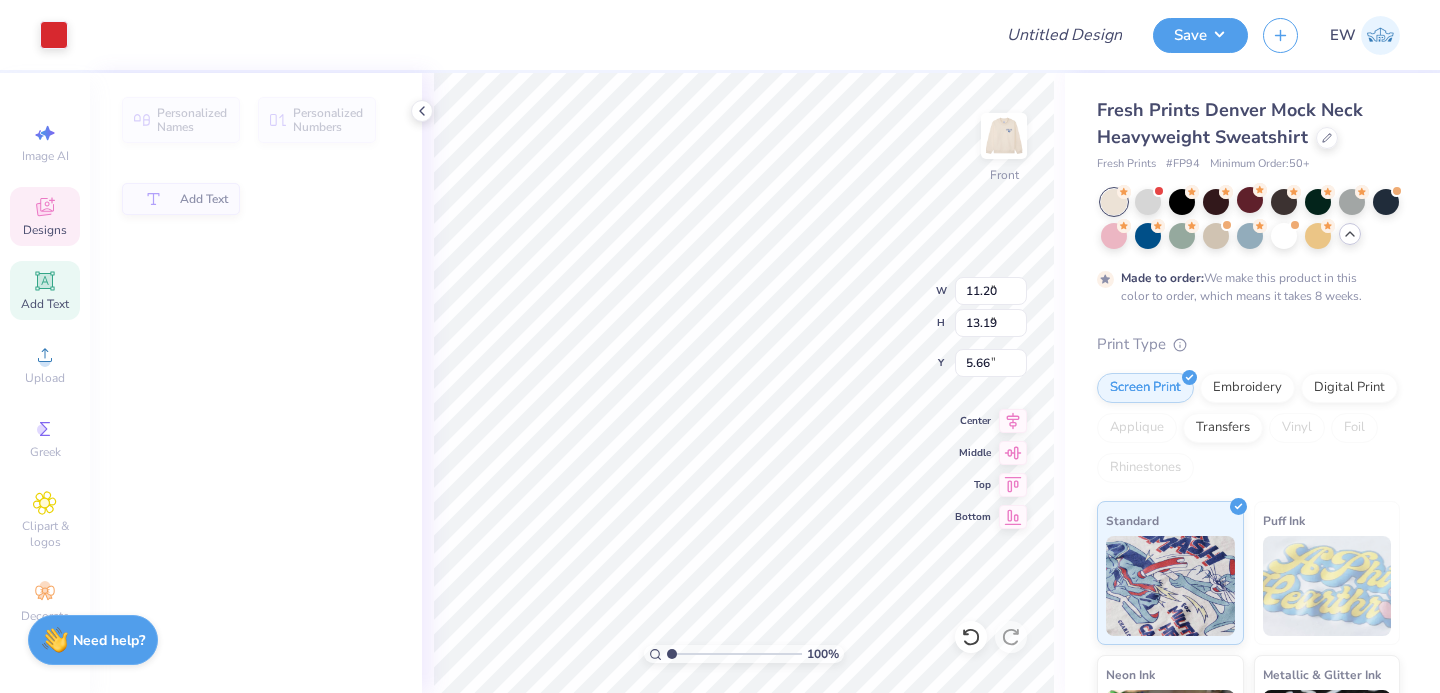 type on "6.14" 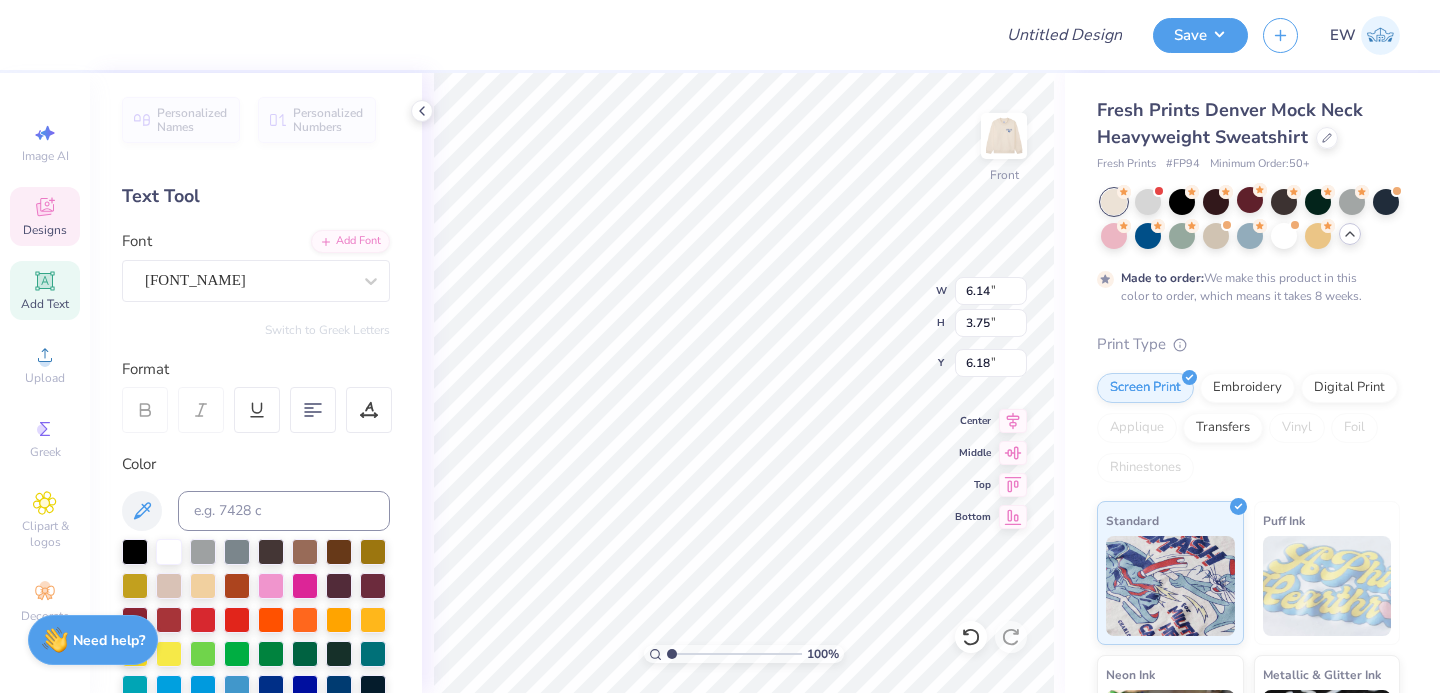 scroll, scrollTop: 0, scrollLeft: 0, axis: both 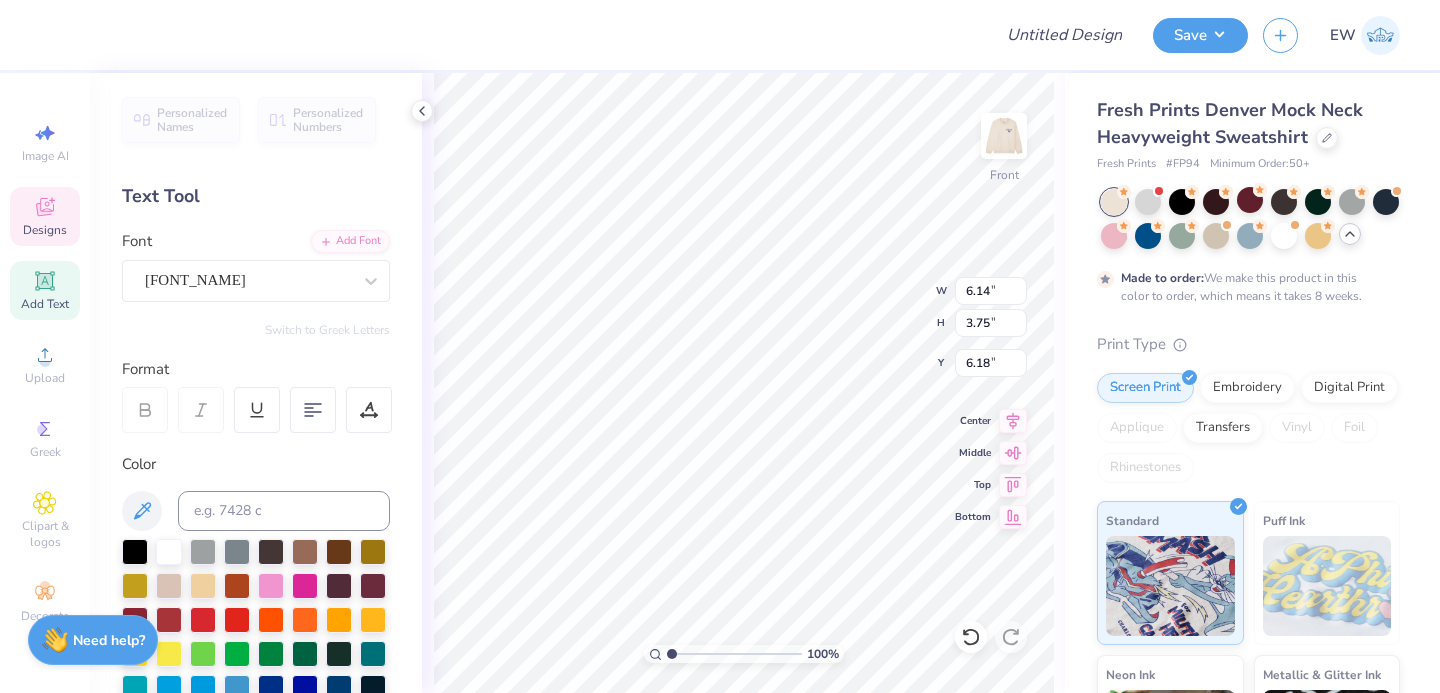 type on "4.67" 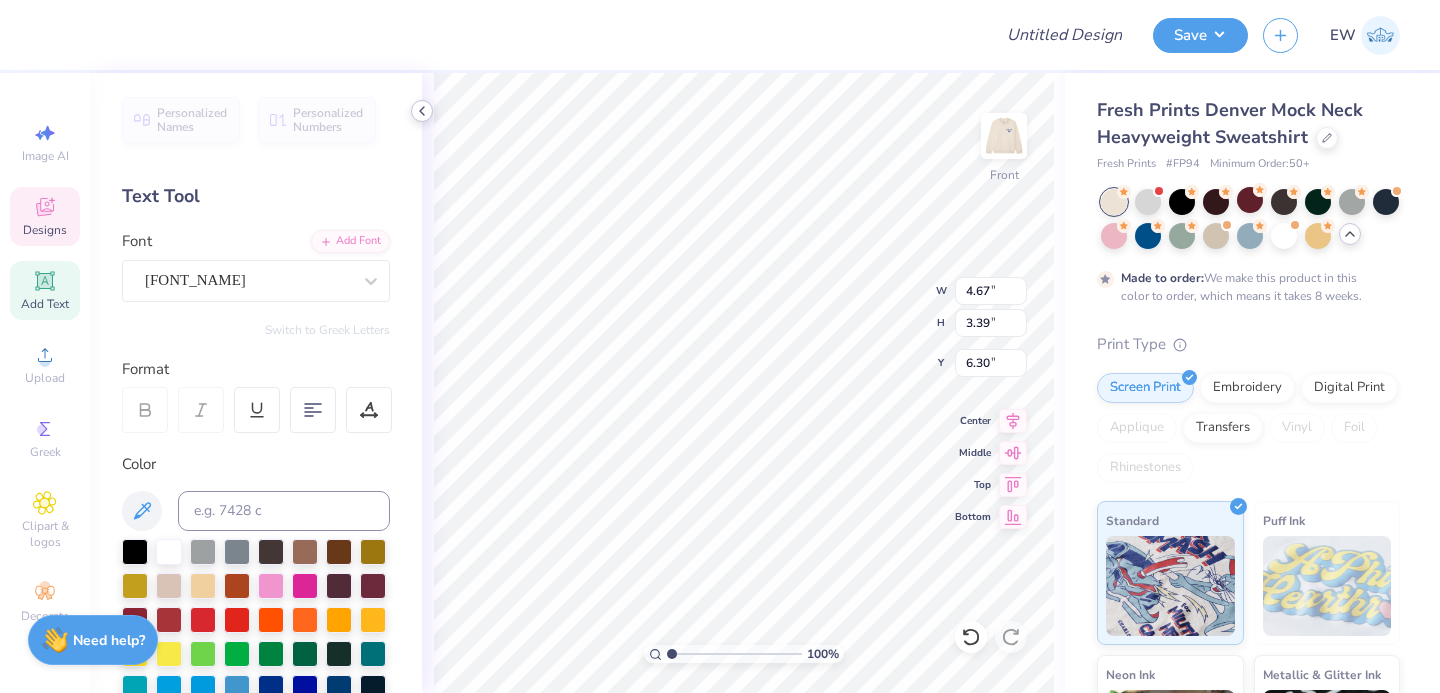 click 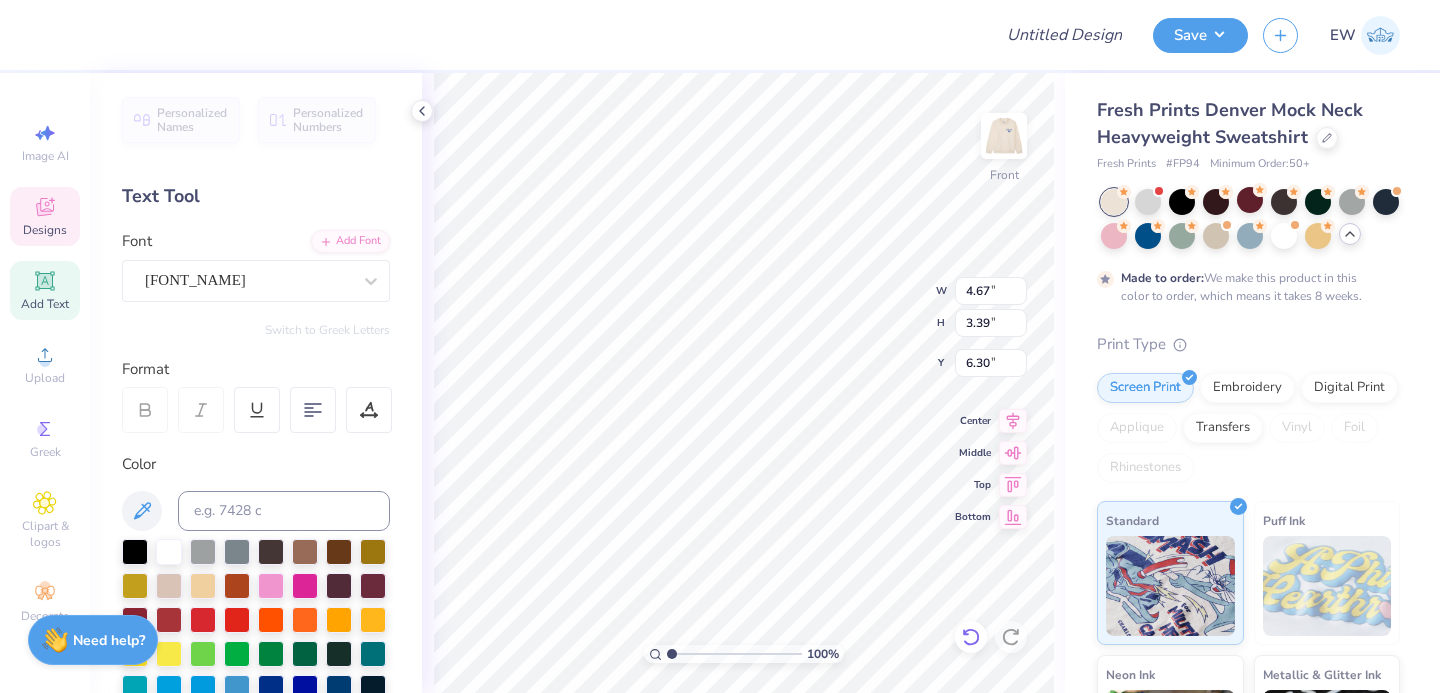 click at bounding box center [971, 637] 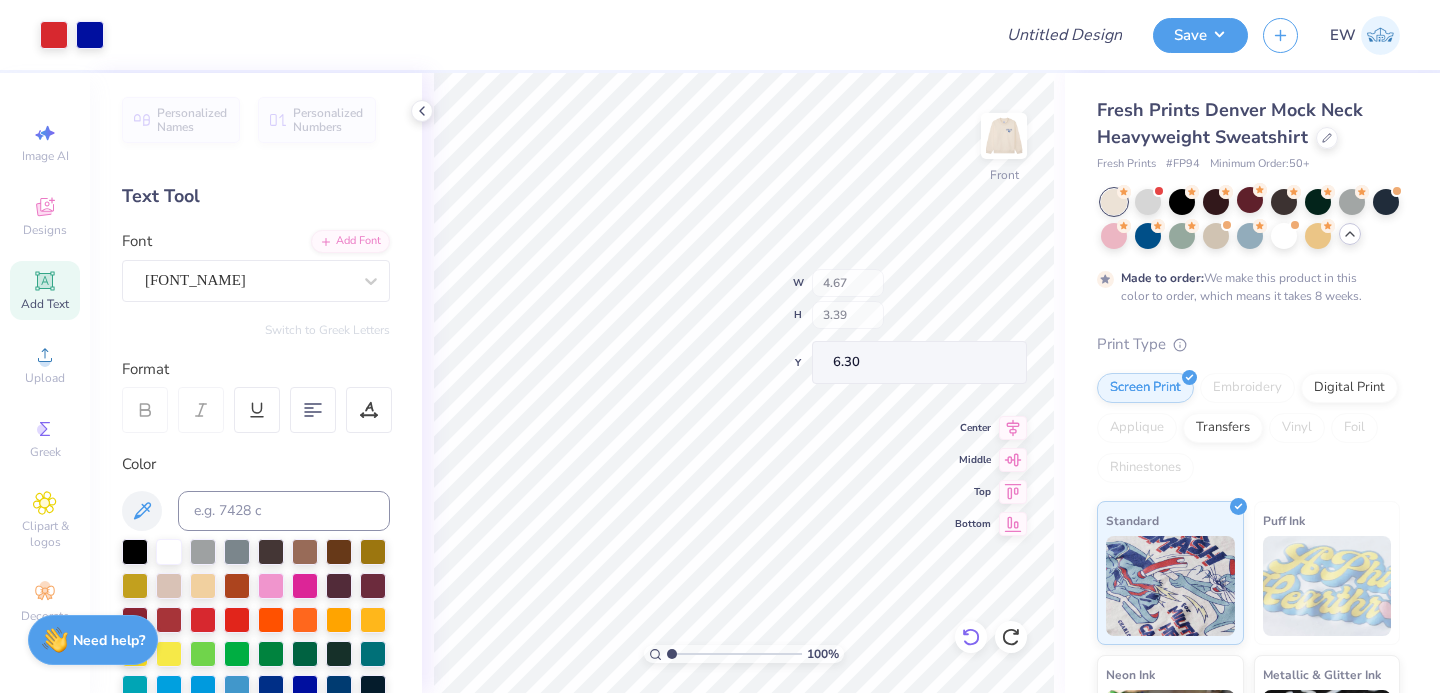 click 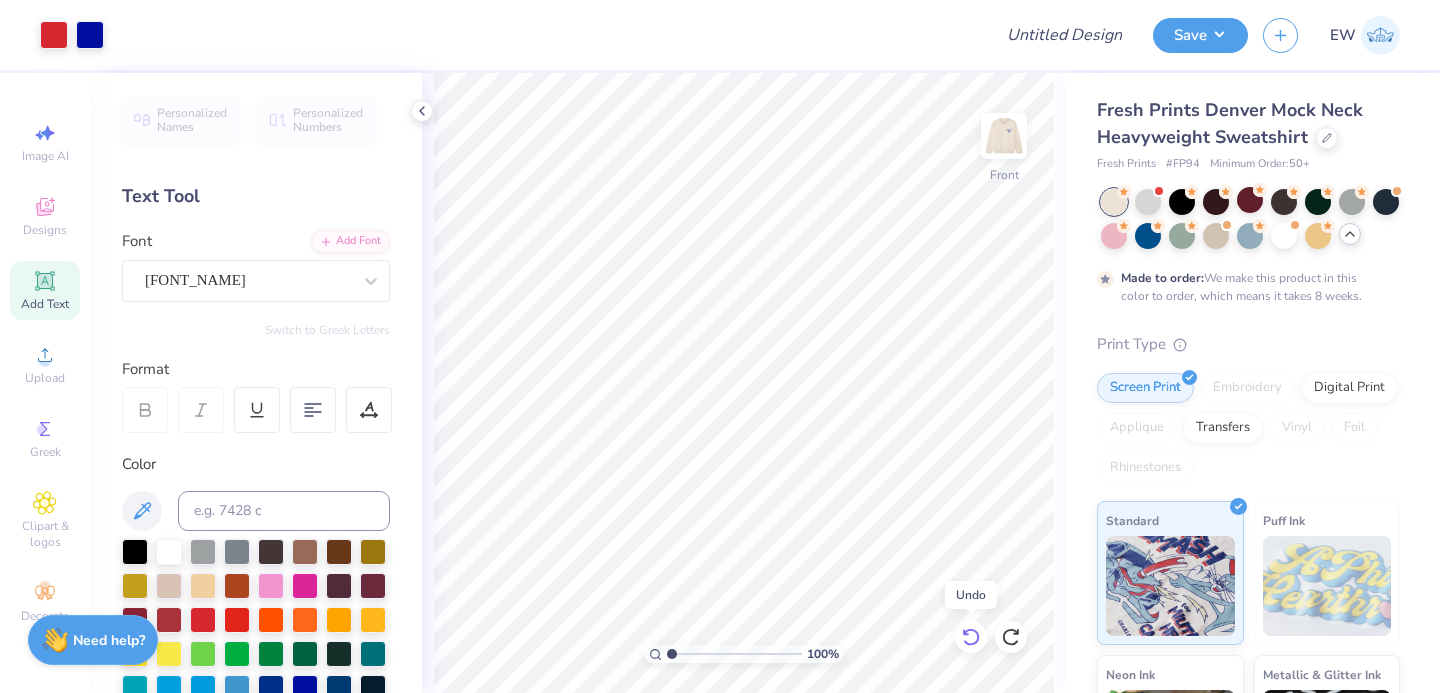 click 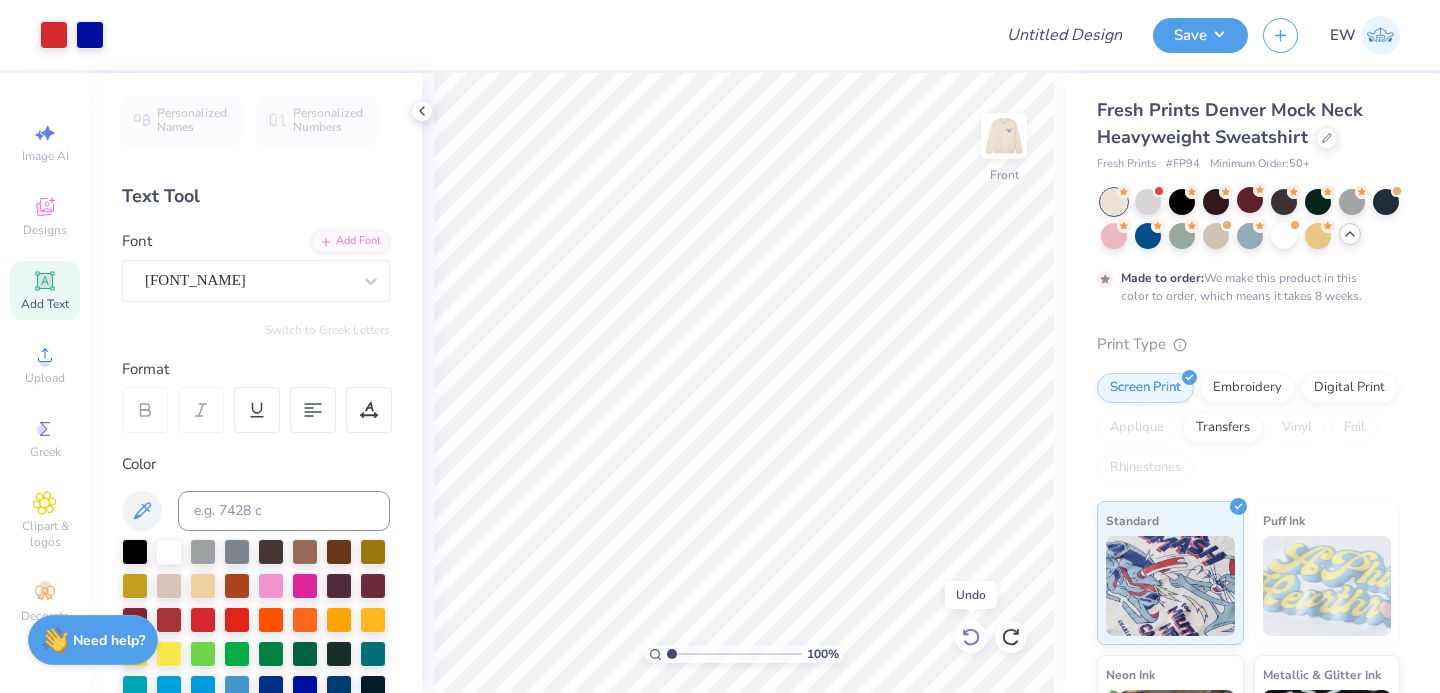 click 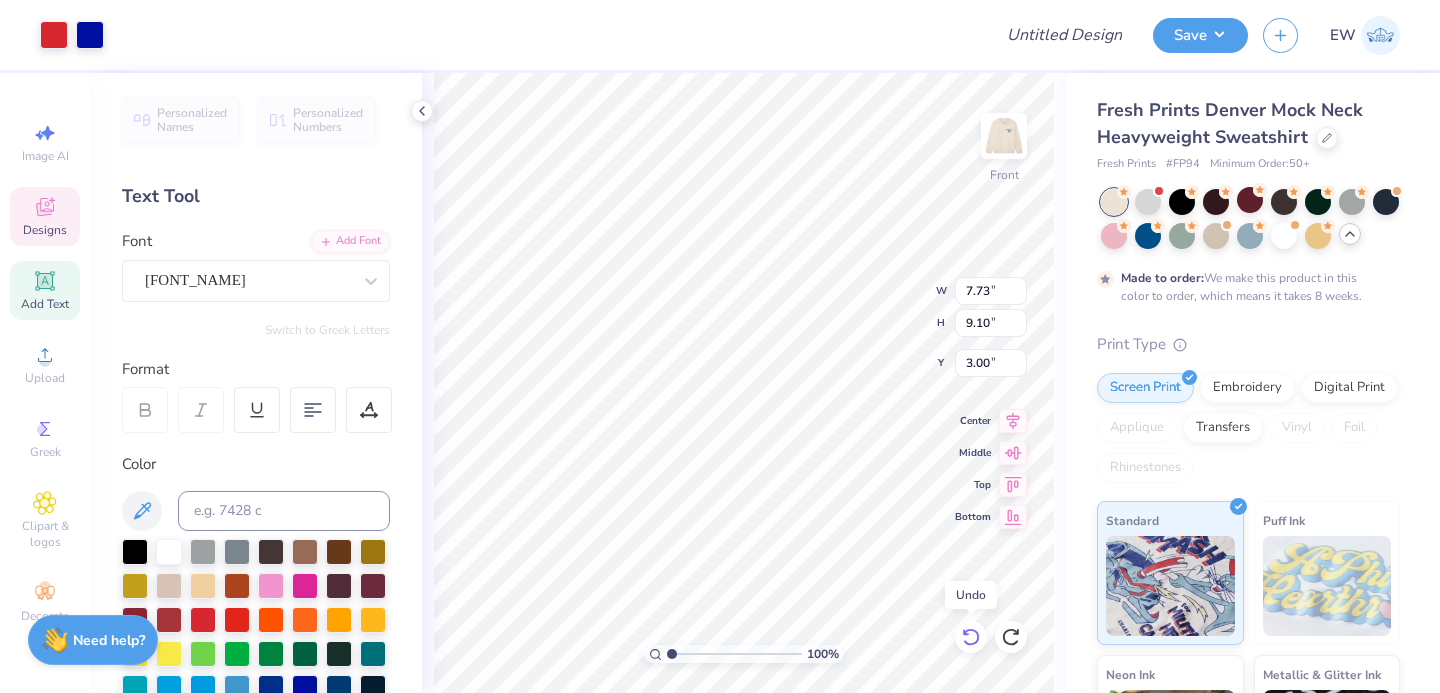 click 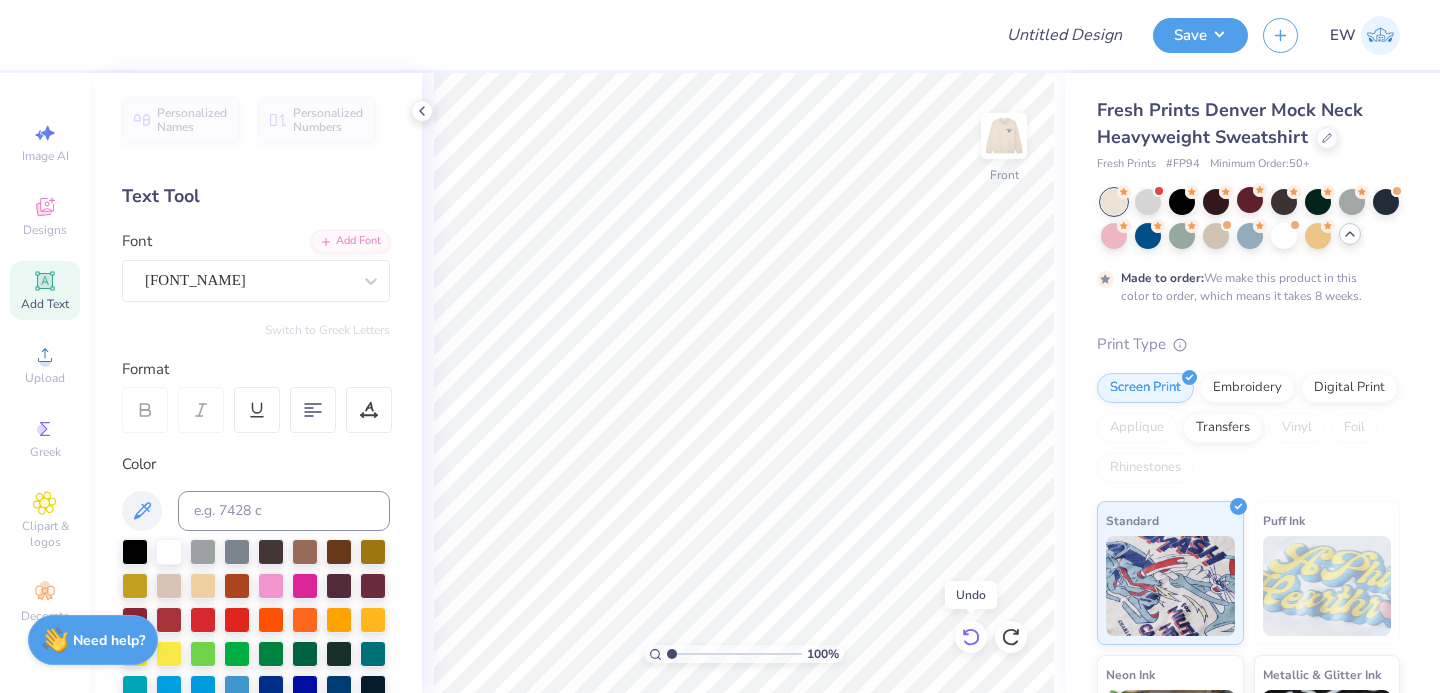 click 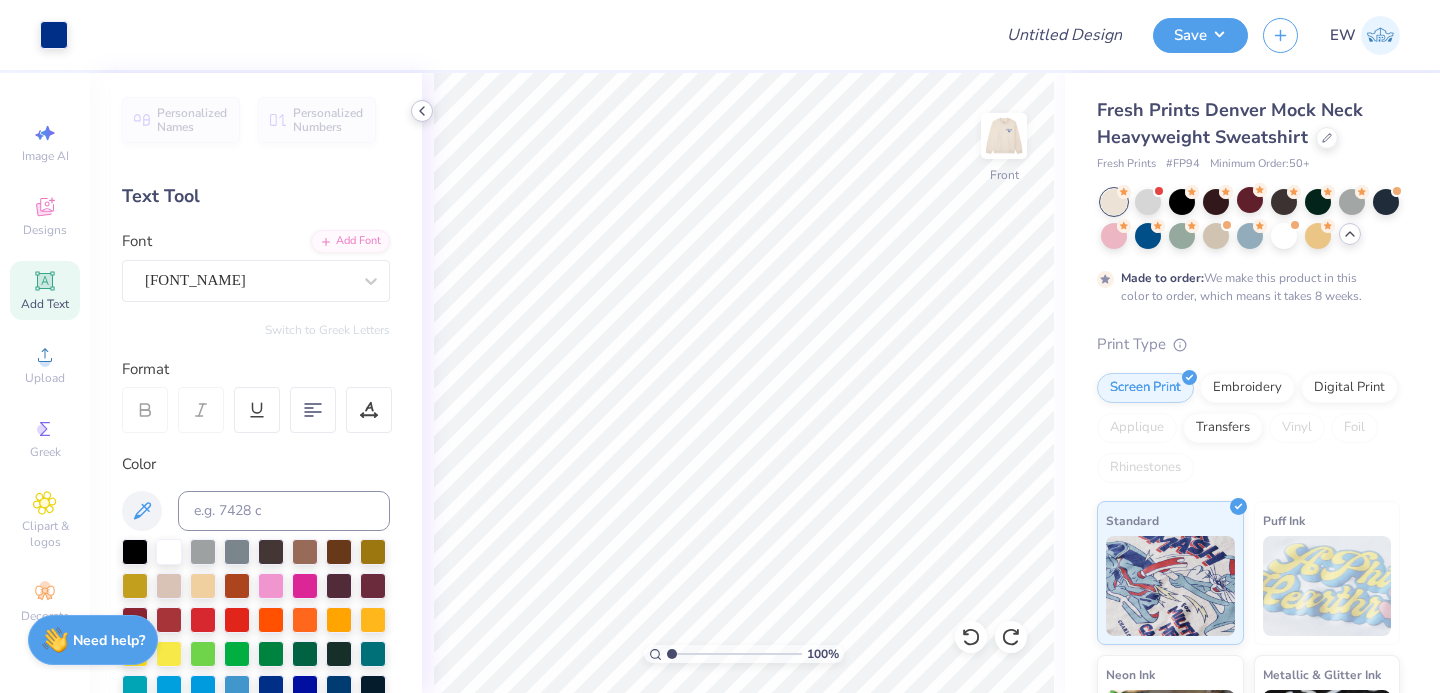 click 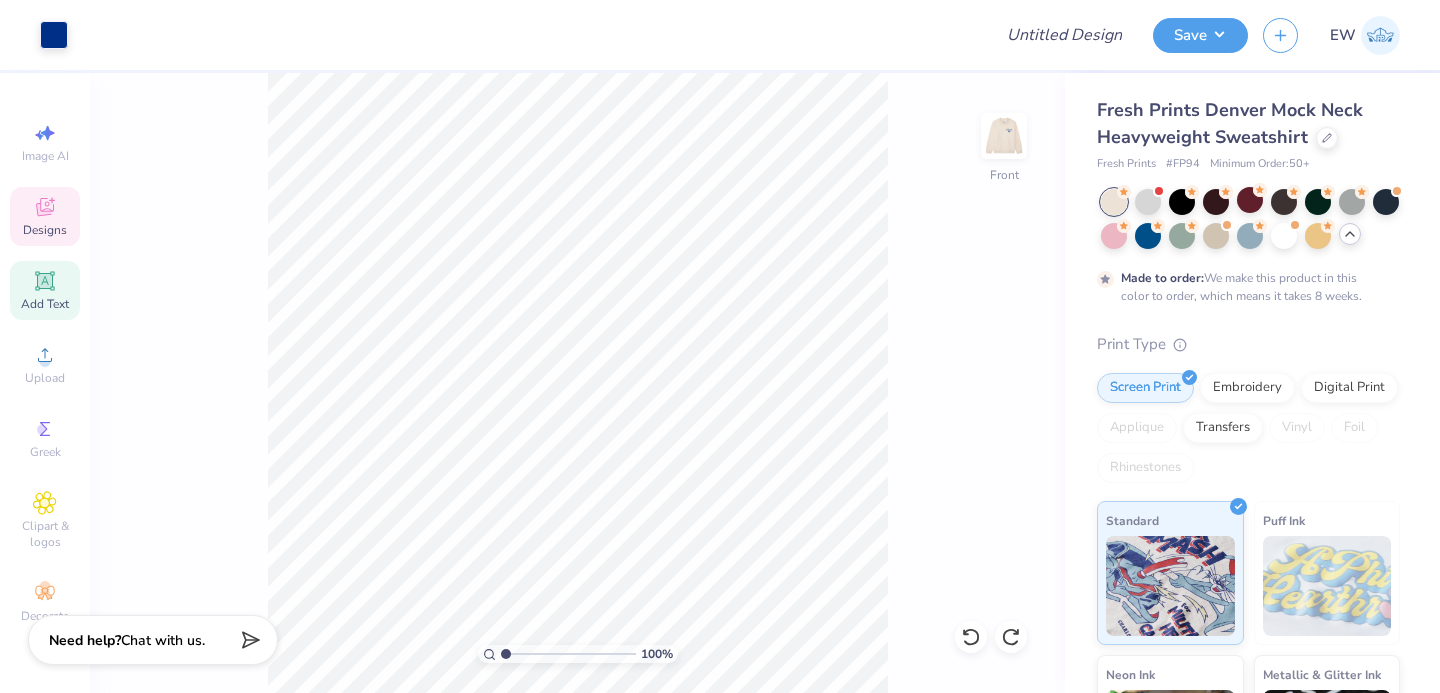 click 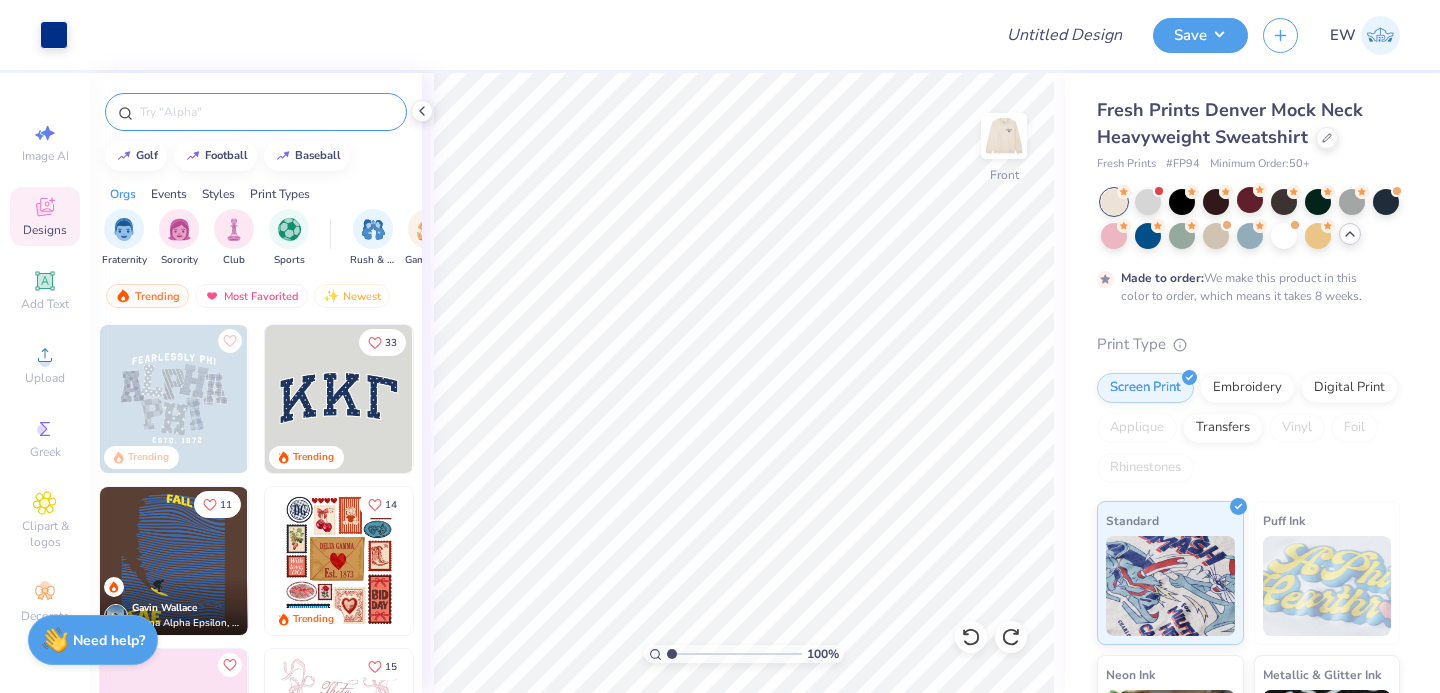 click at bounding box center (266, 112) 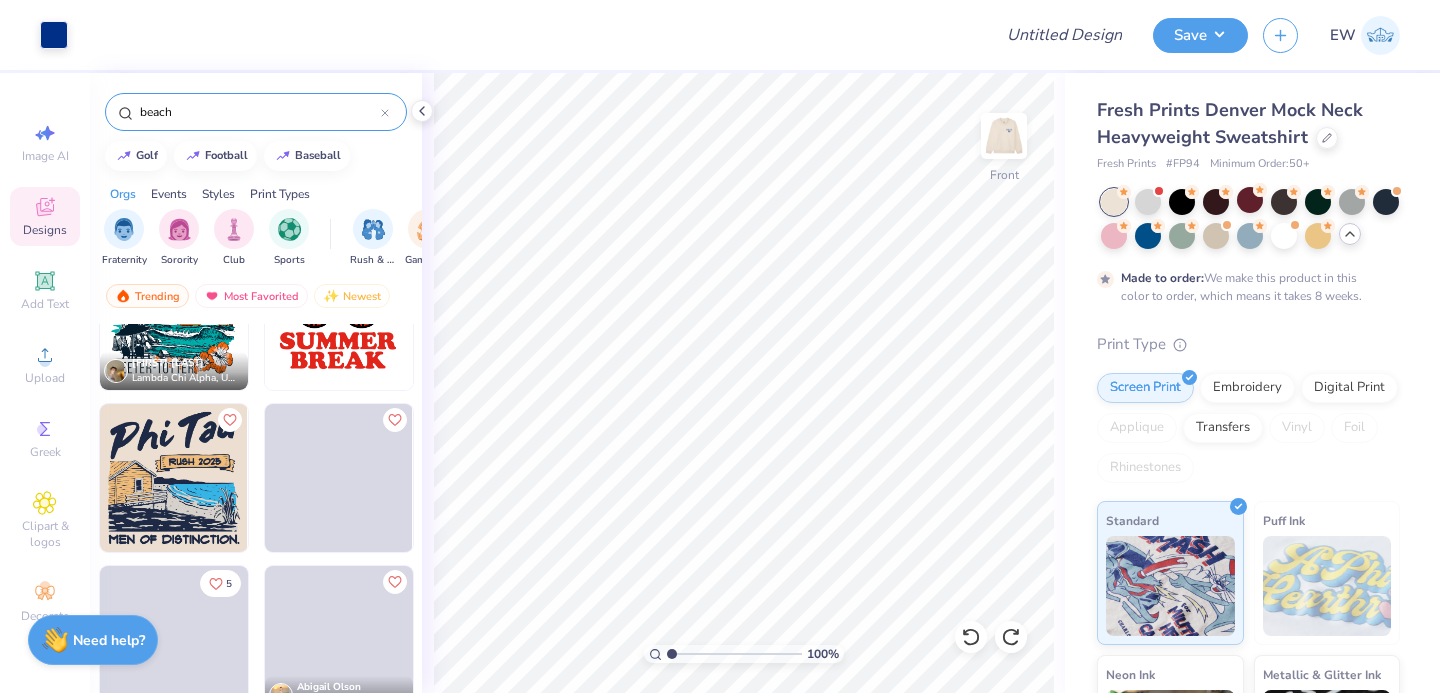 scroll, scrollTop: 2219, scrollLeft: 0, axis: vertical 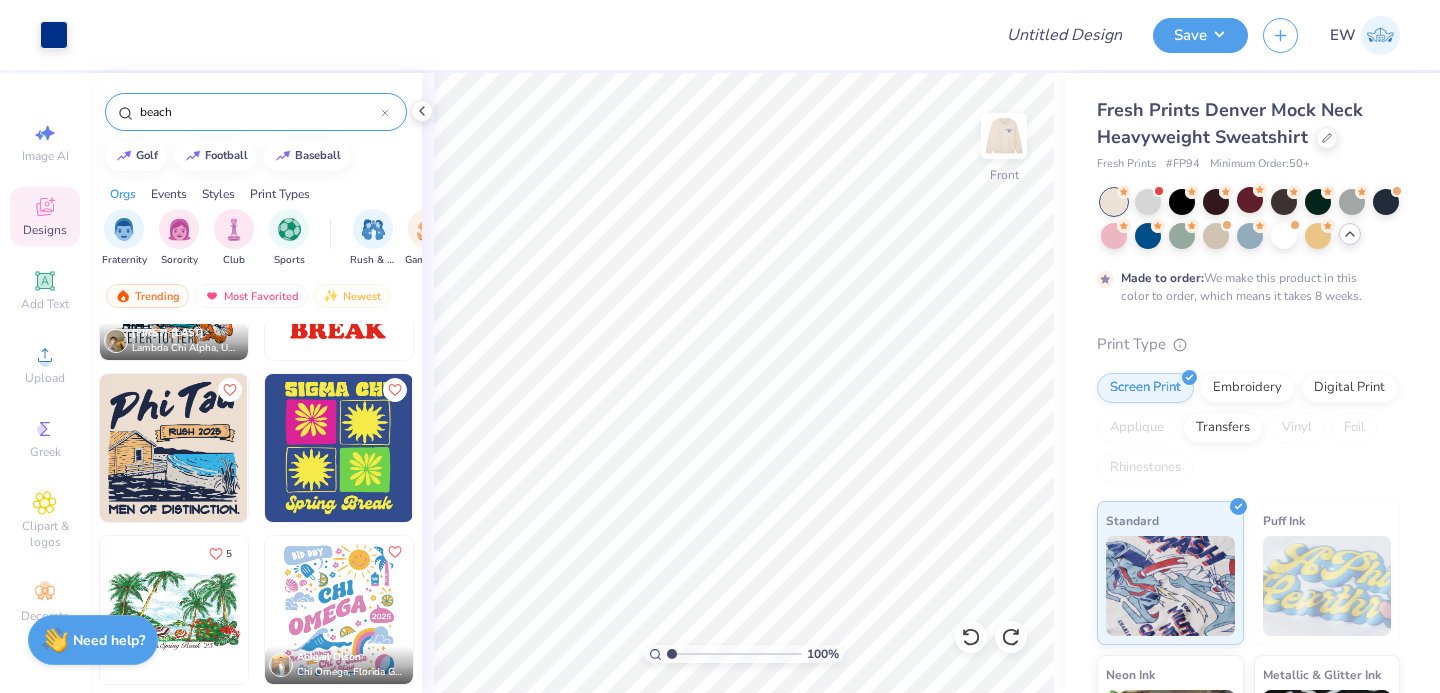 click on "beach" at bounding box center (259, 112) 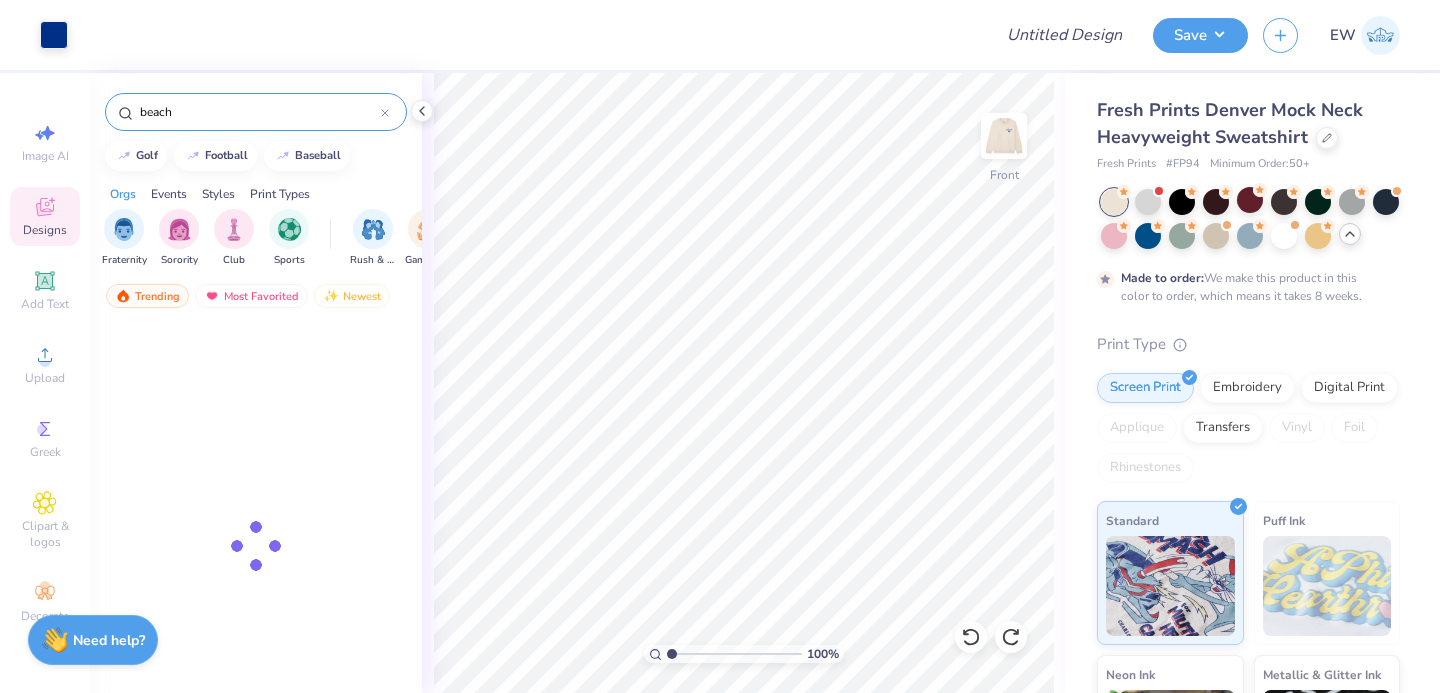 click on "beach" at bounding box center [259, 112] 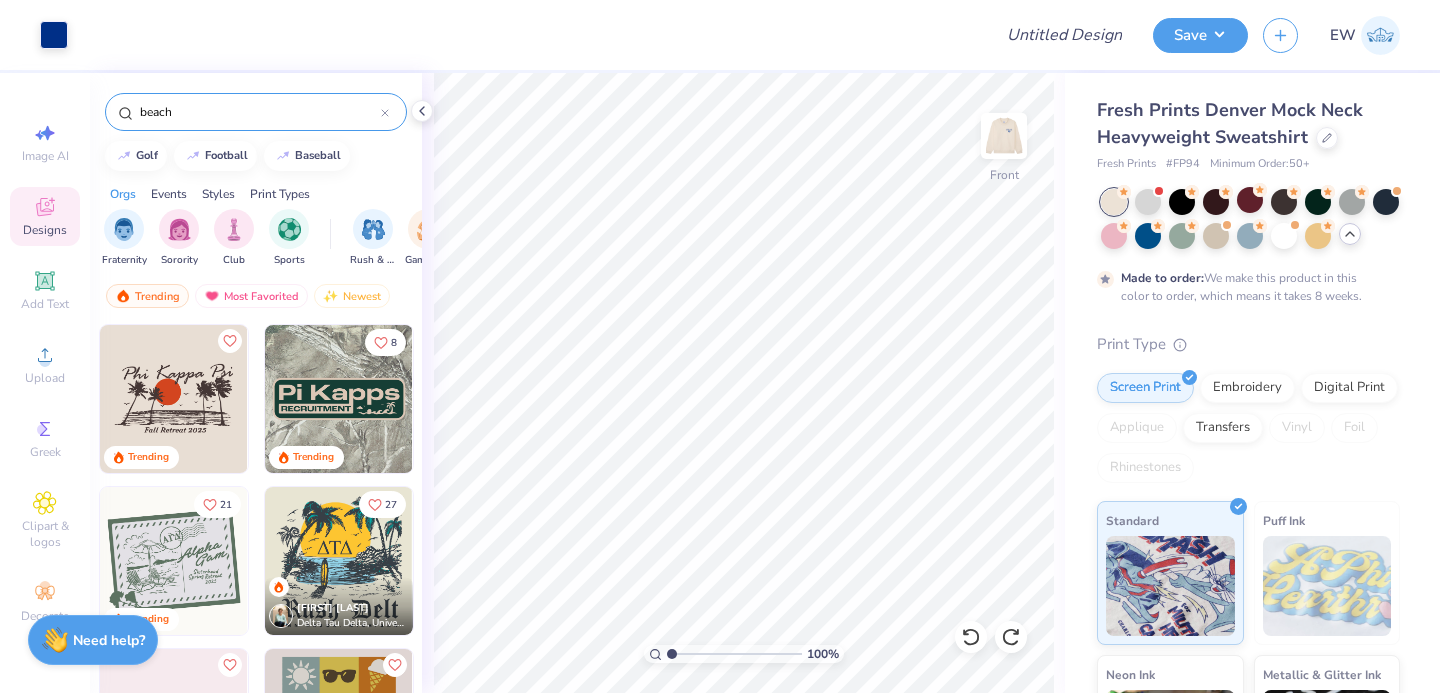 click on "beach" at bounding box center [259, 112] 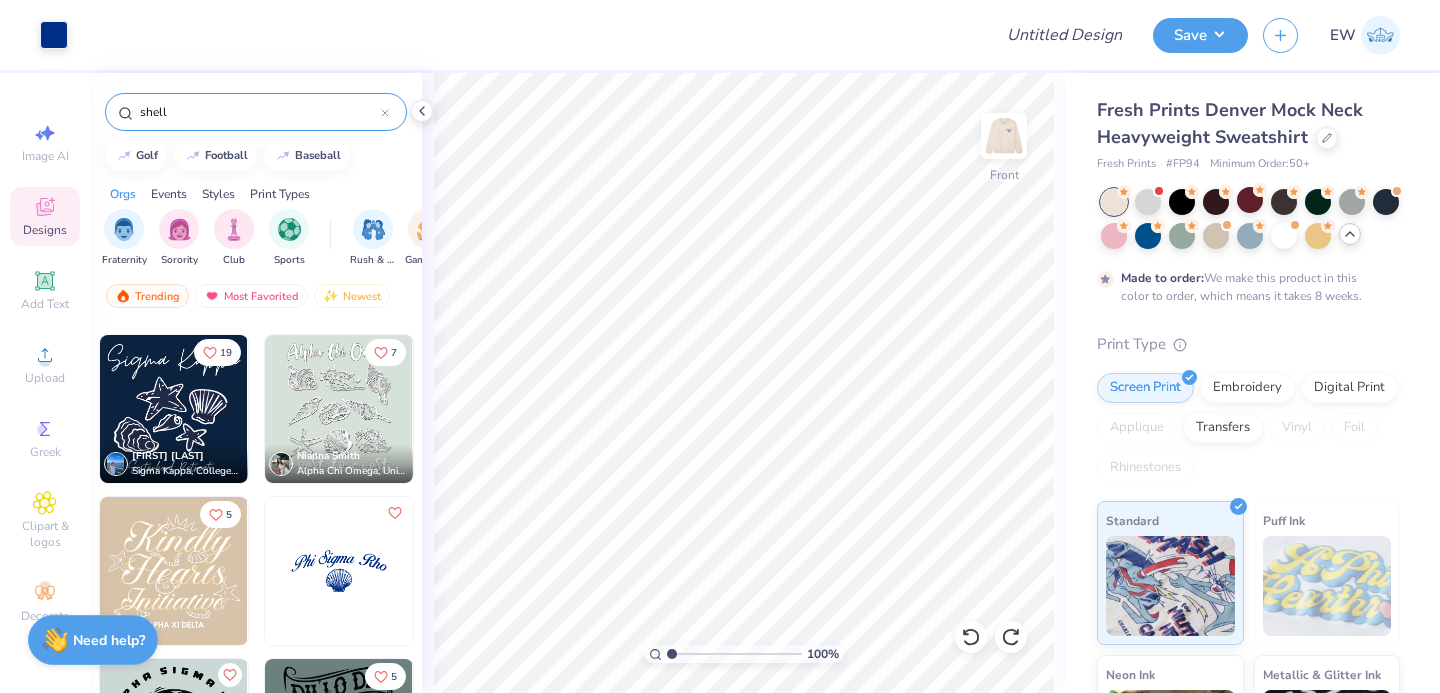 scroll, scrollTop: 299, scrollLeft: 0, axis: vertical 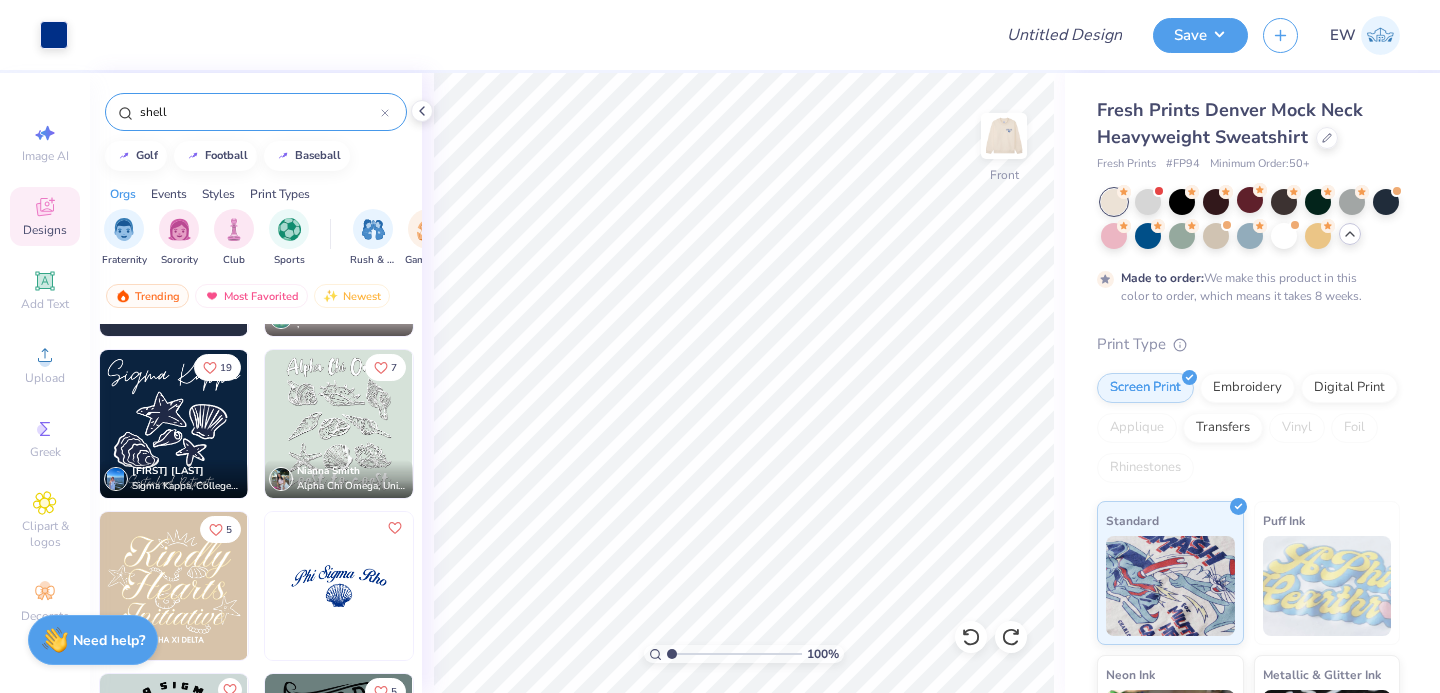 type on "shell" 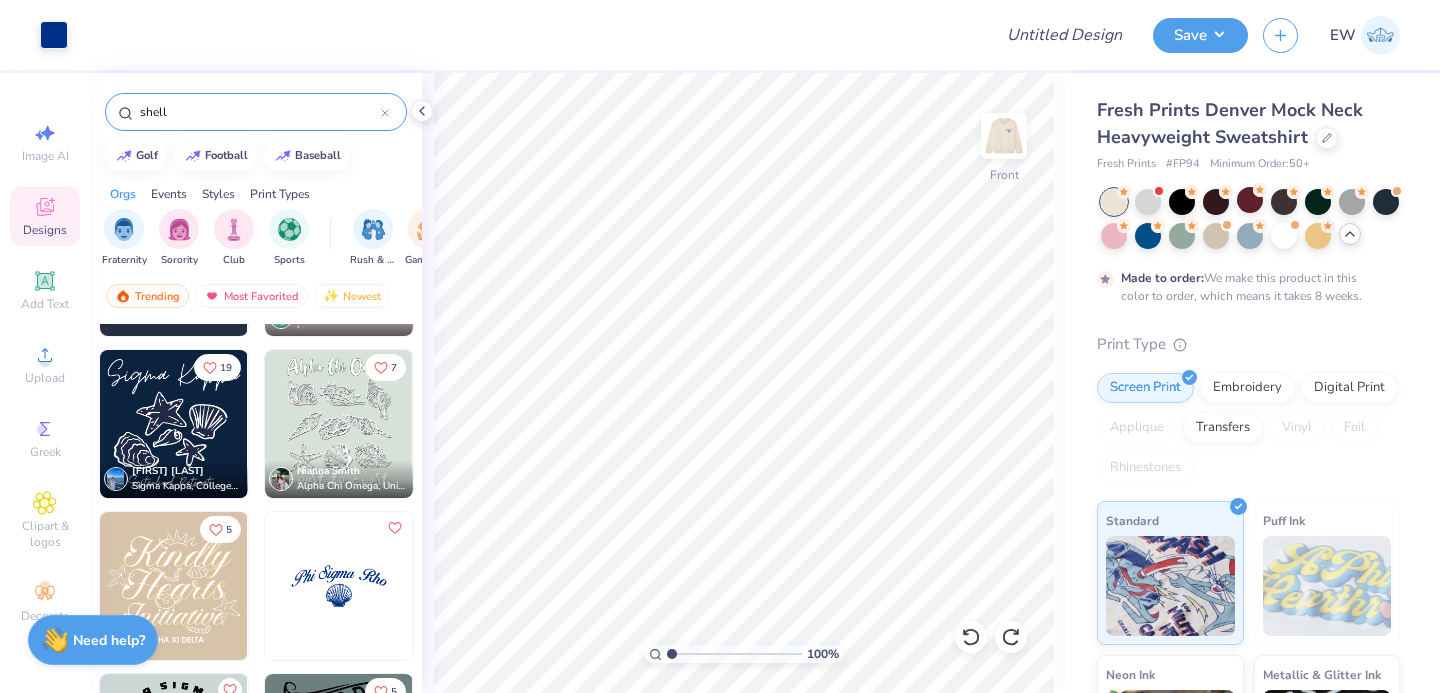 click at bounding box center [174, 424] 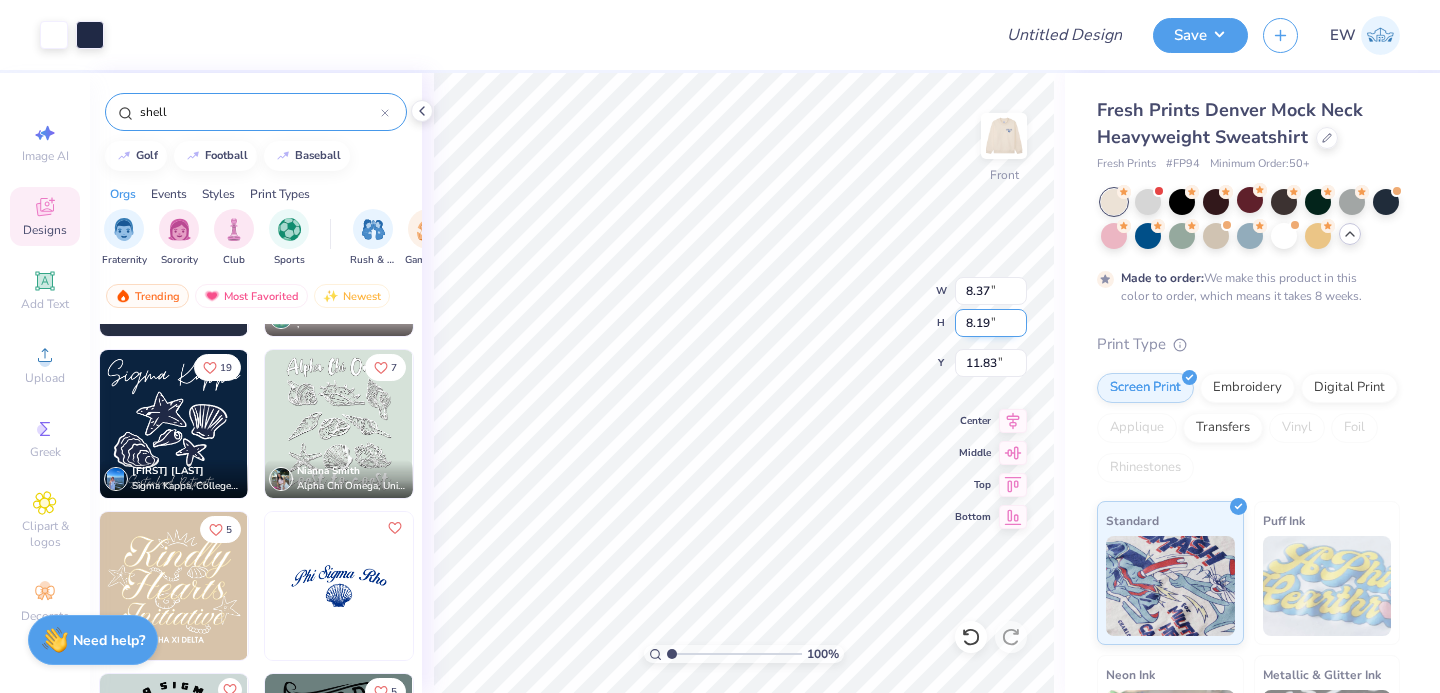 type on "11.83" 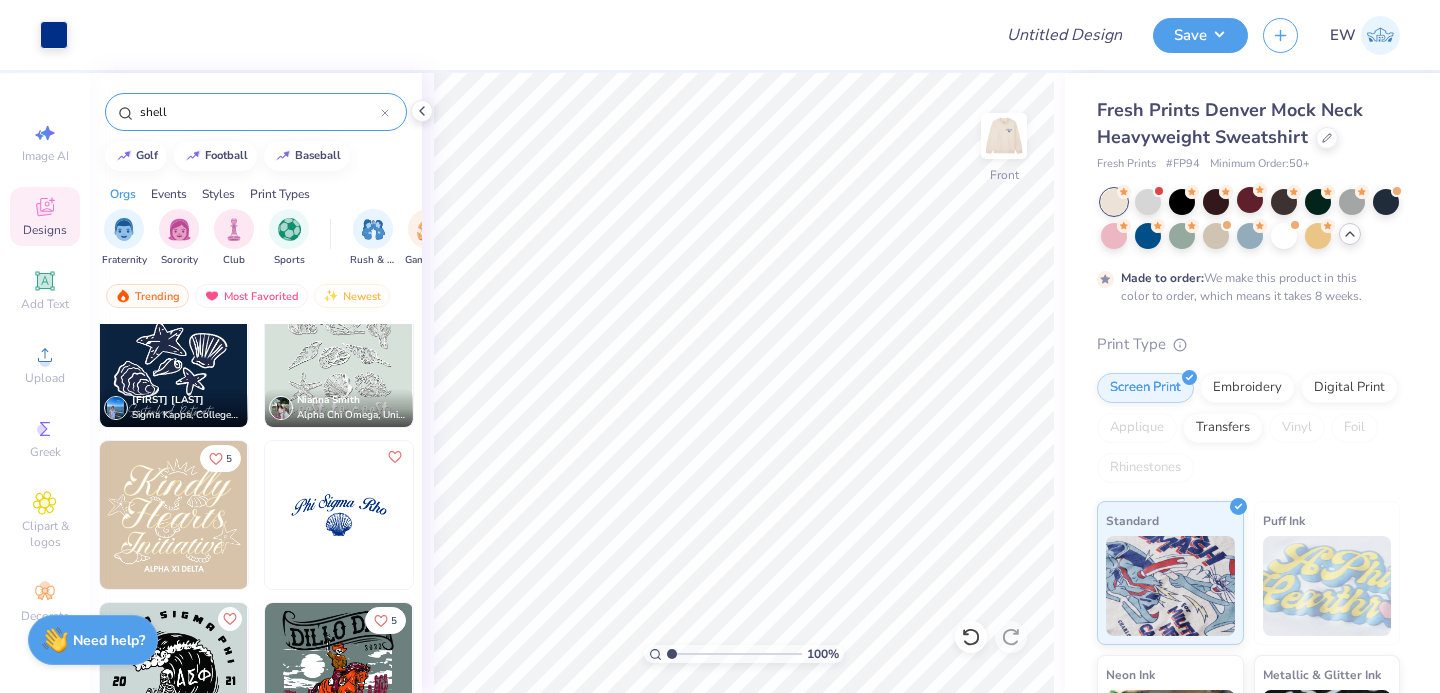 scroll, scrollTop: 528, scrollLeft: 0, axis: vertical 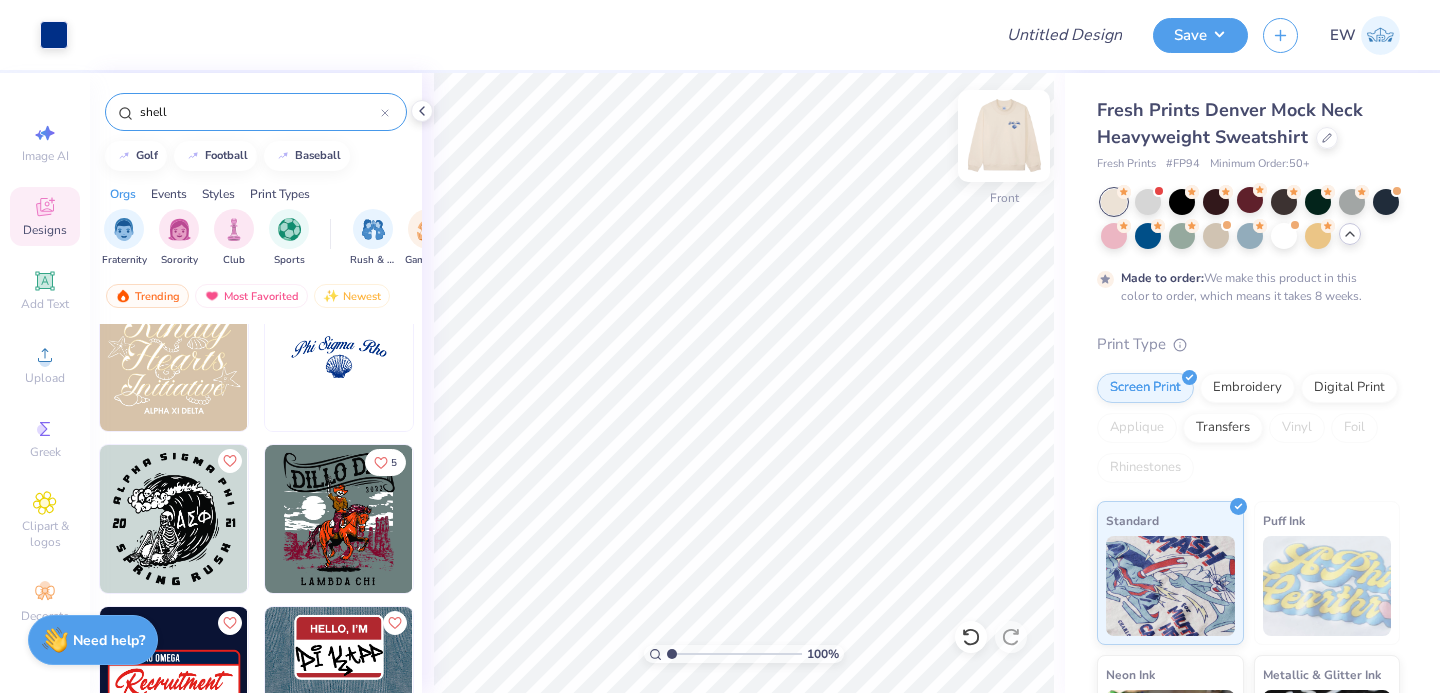 click at bounding box center [1004, 136] 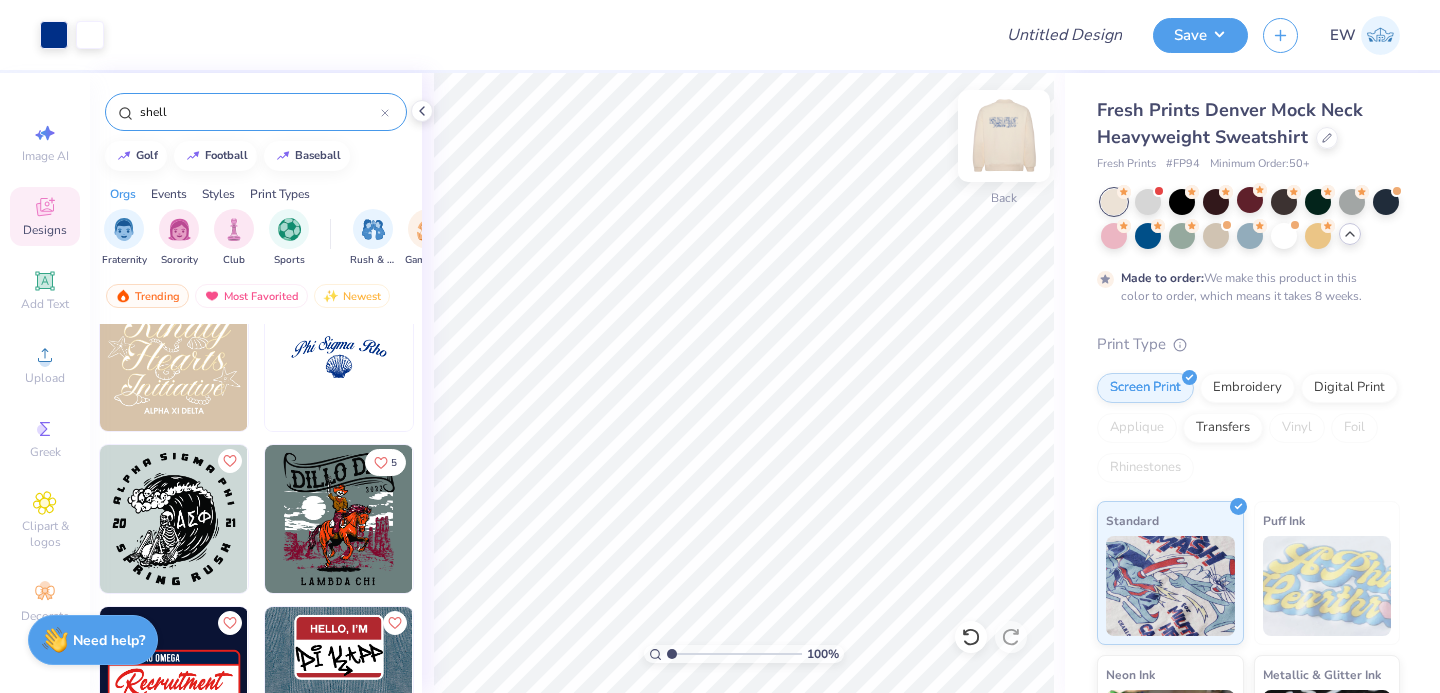click at bounding box center [1004, 136] 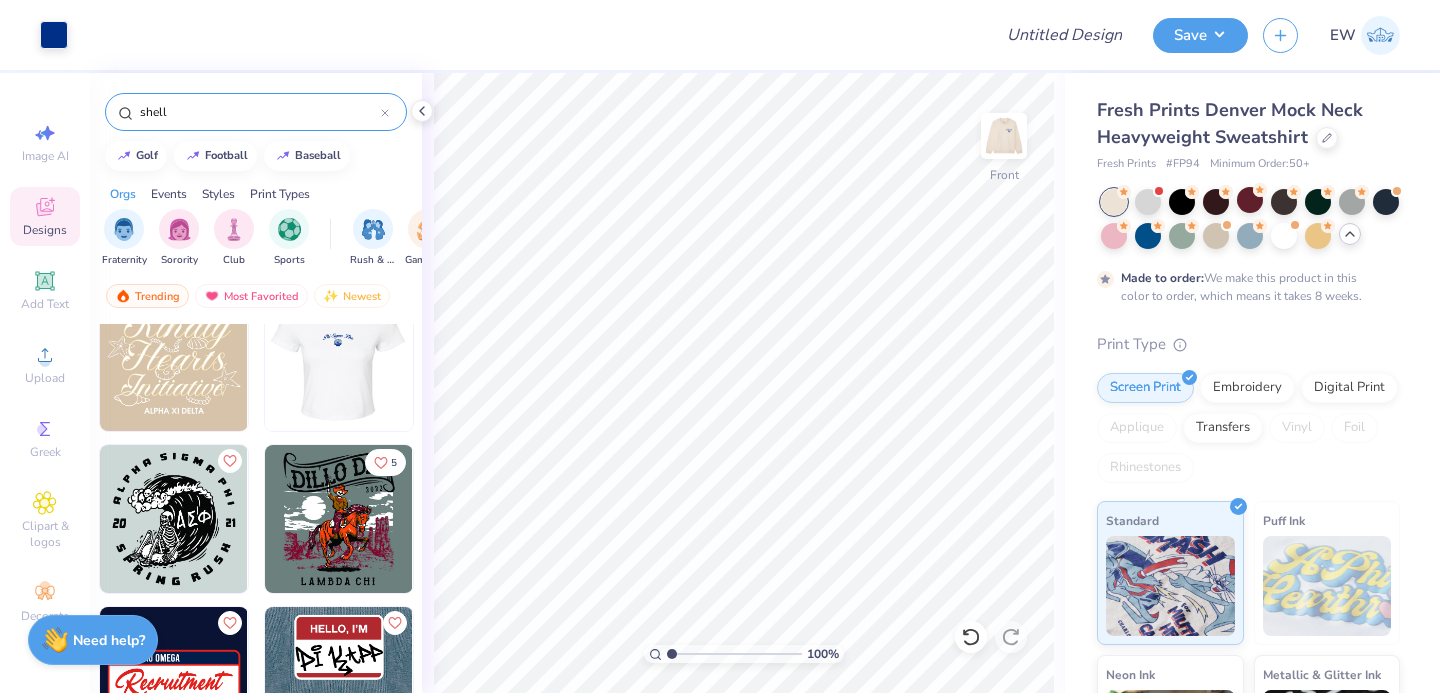 click at bounding box center [191, 357] 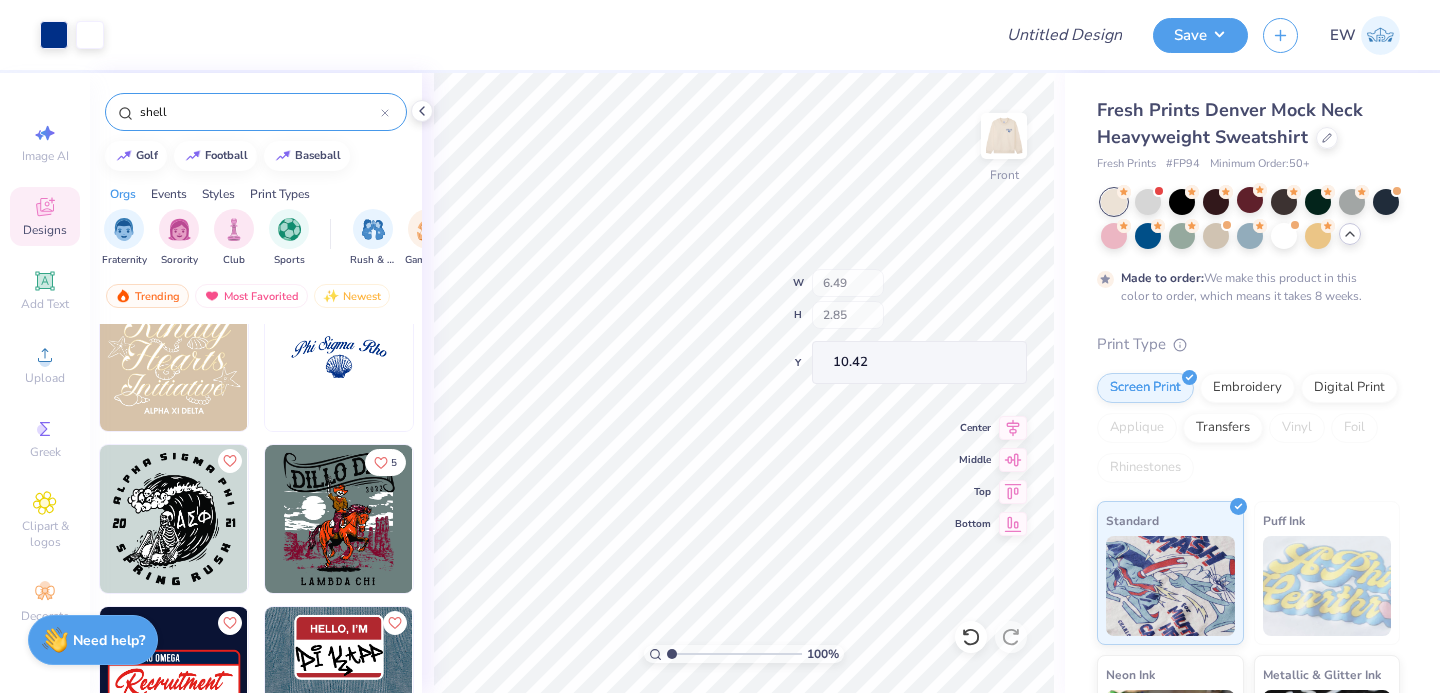 type on "10.42" 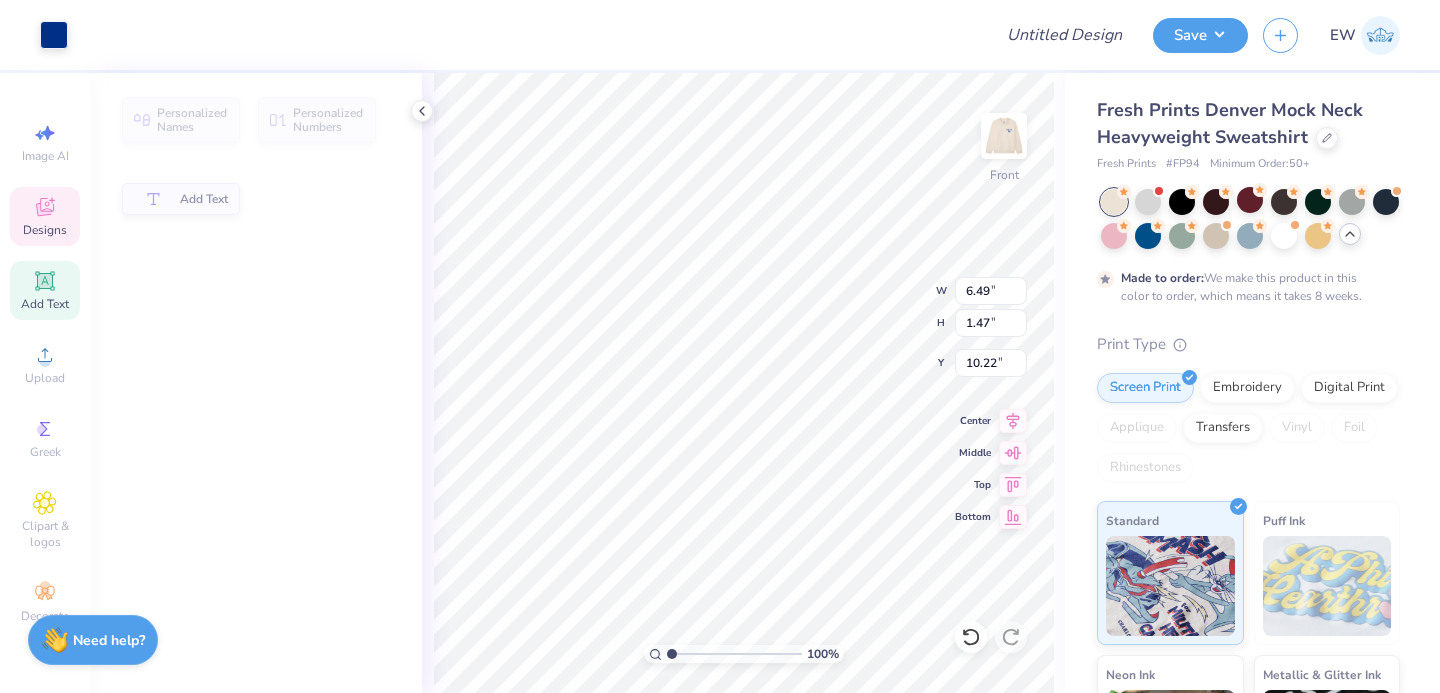 type on "1.47" 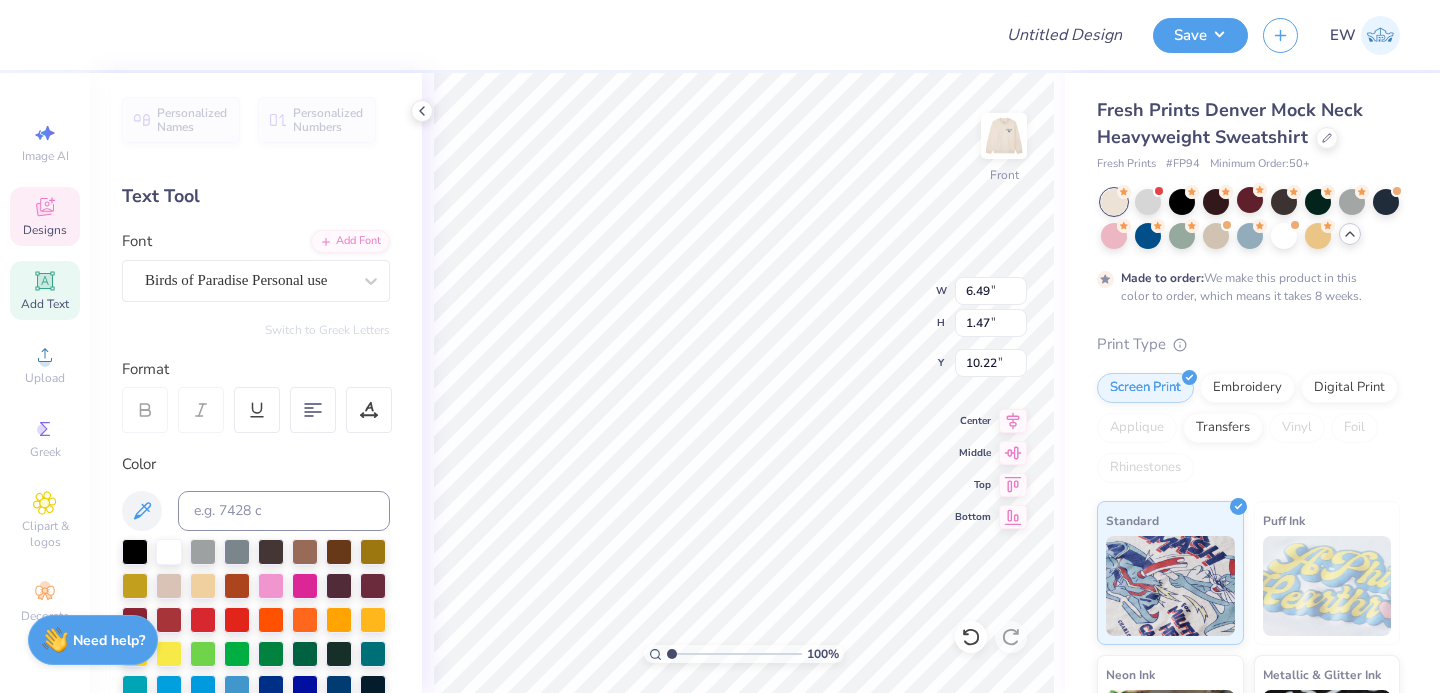scroll, scrollTop: 0, scrollLeft: 3, axis: horizontal 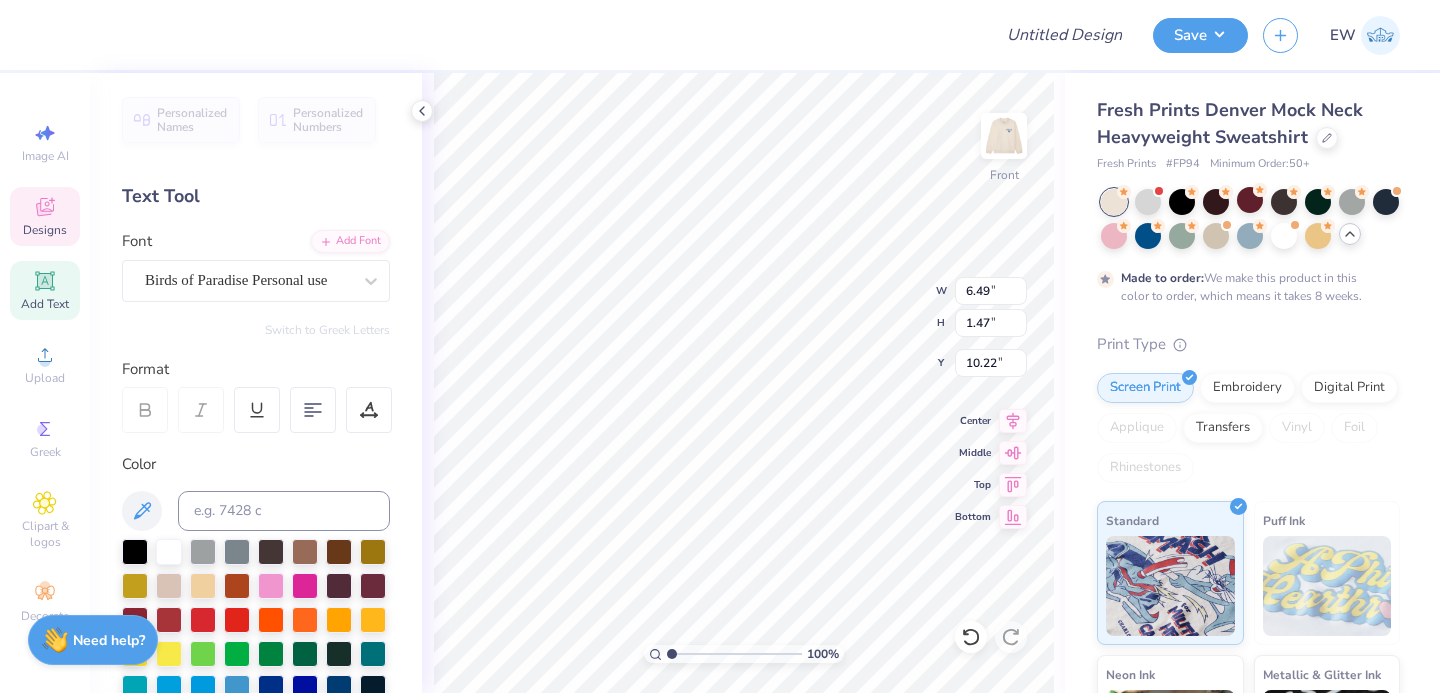 type on "Beach Weekend 2025" 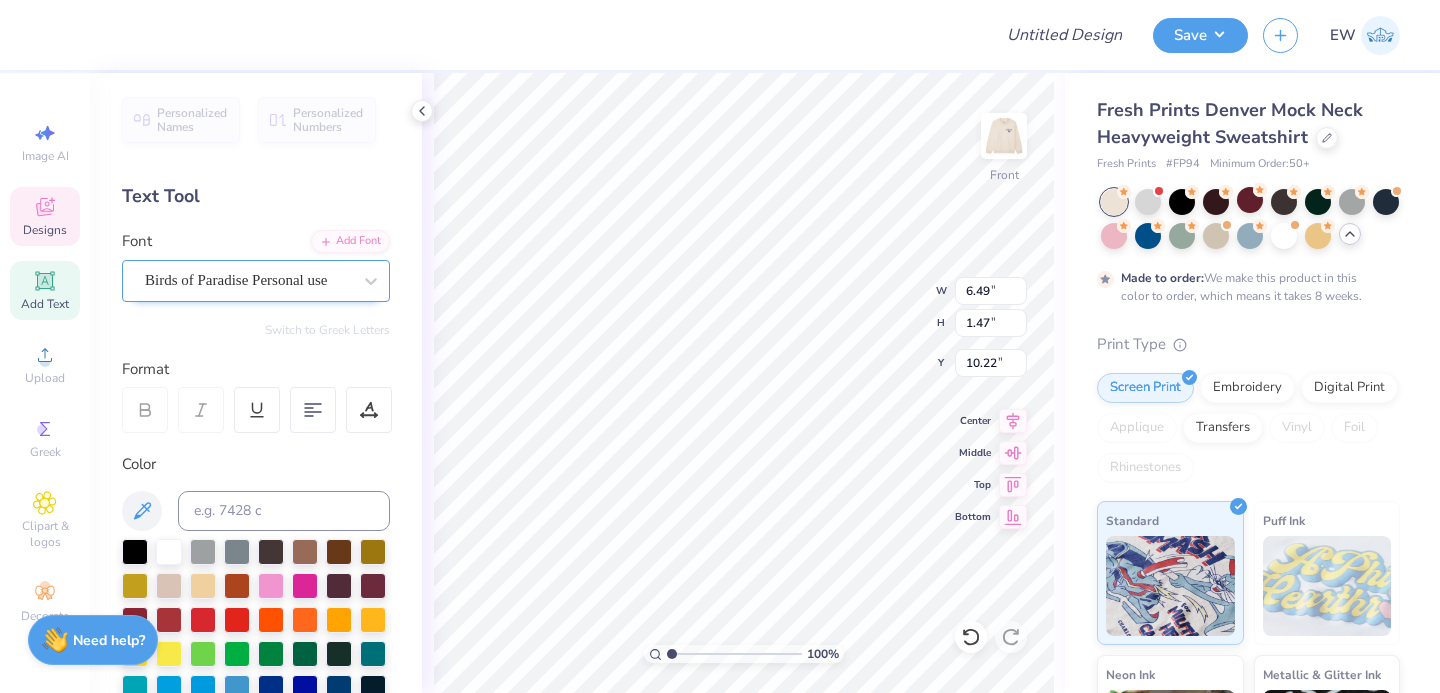 click on "Birds of Paradise Personal use" at bounding box center (248, 280) 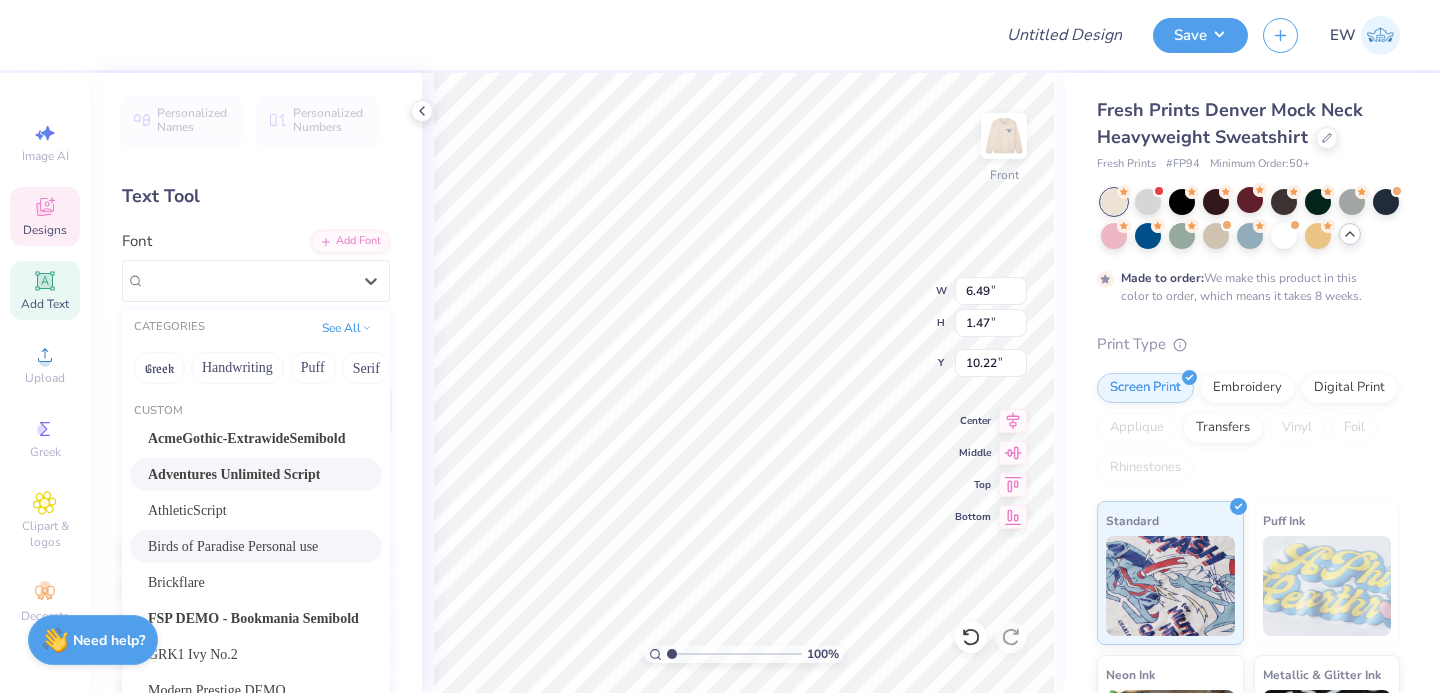 click on "Adventures Unlimited Script" at bounding box center (234, 474) 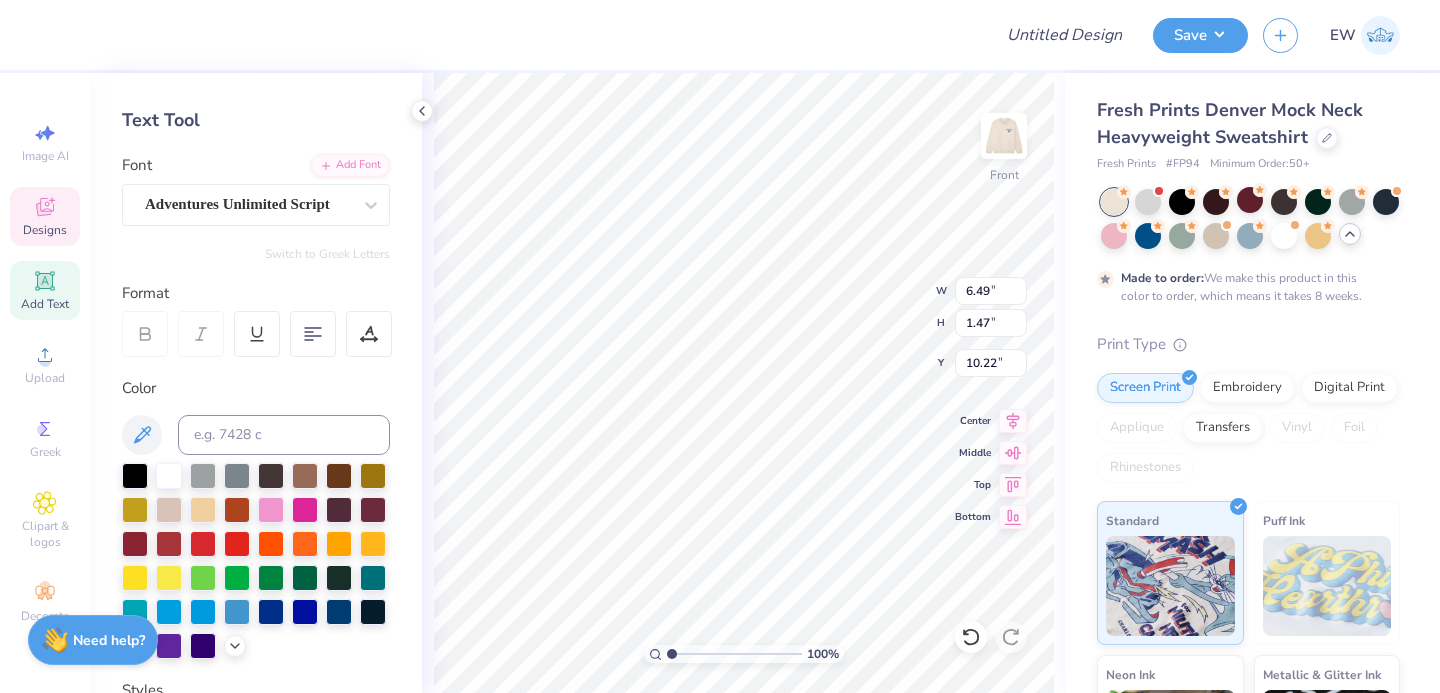 scroll, scrollTop: 64, scrollLeft: 0, axis: vertical 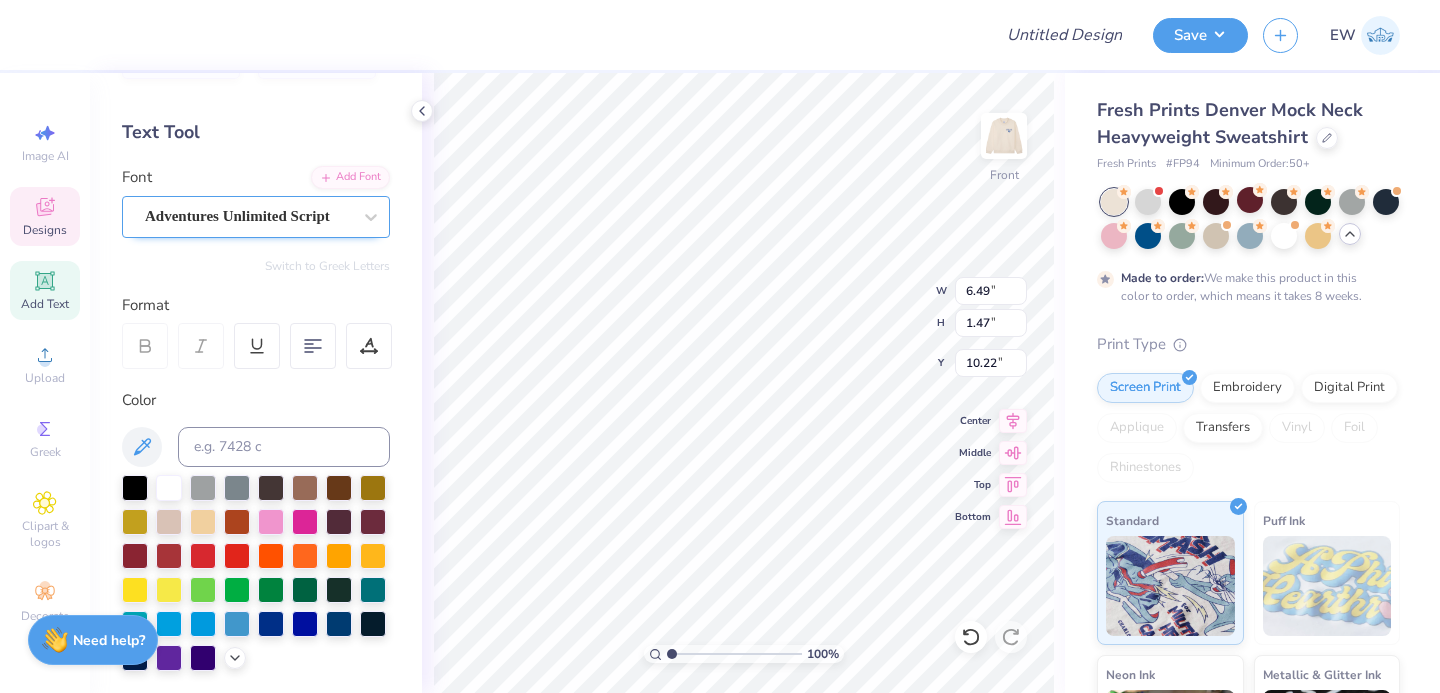 click on "Adventures Unlimited Script" at bounding box center [248, 216] 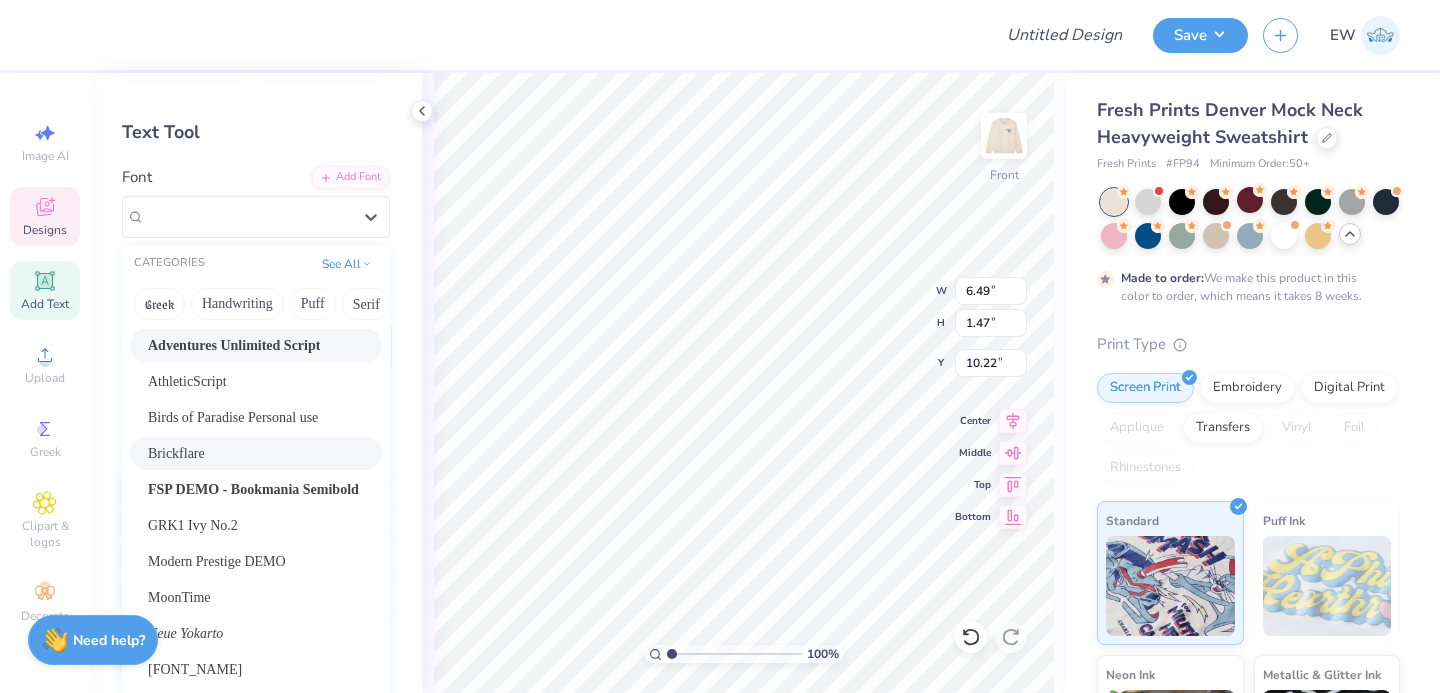 scroll, scrollTop: 106, scrollLeft: 0, axis: vertical 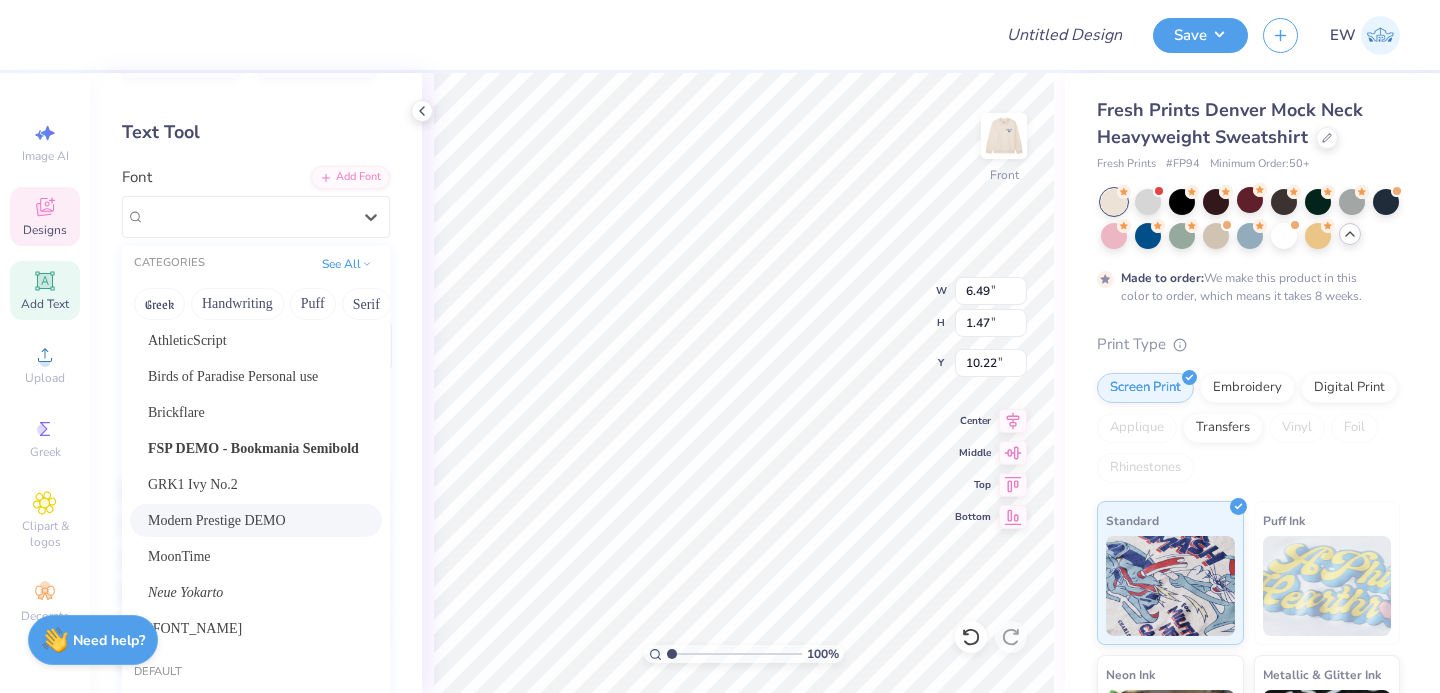 click on "Modern Prestige DEMO" at bounding box center (217, 520) 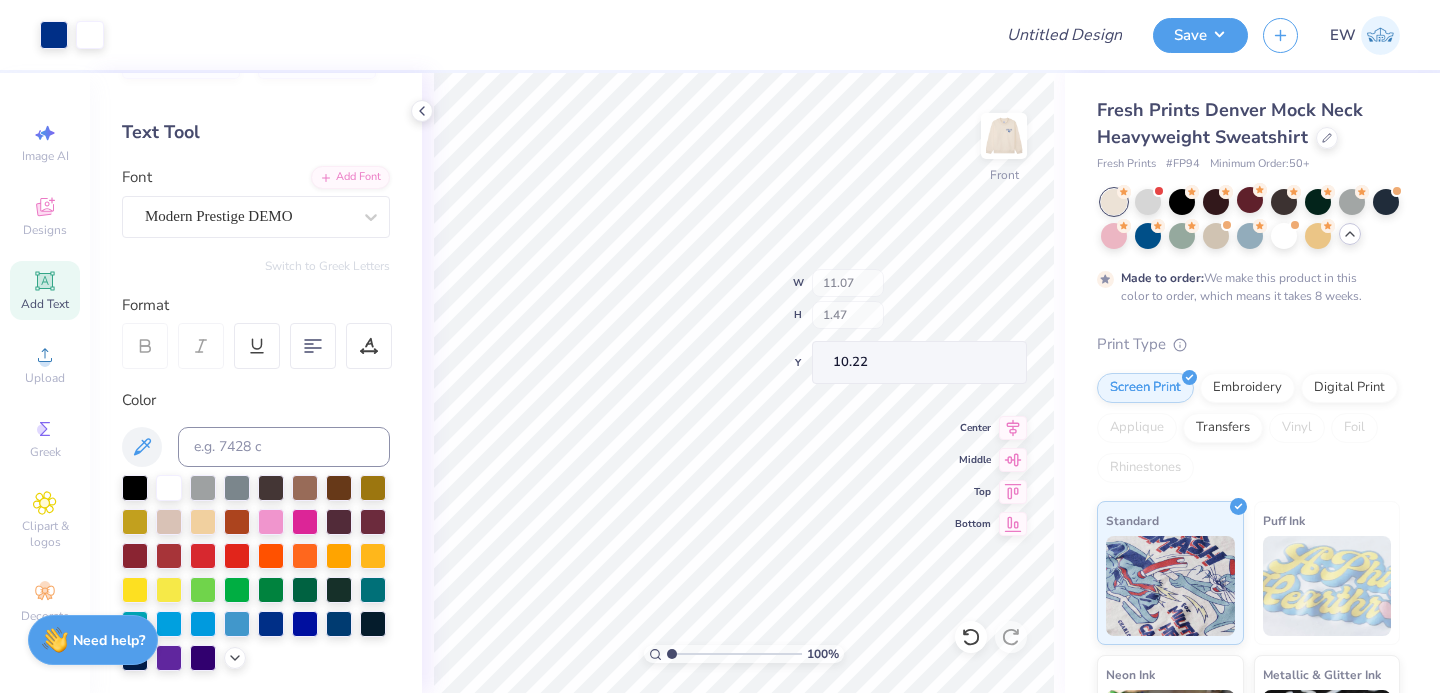 type on "11.07" 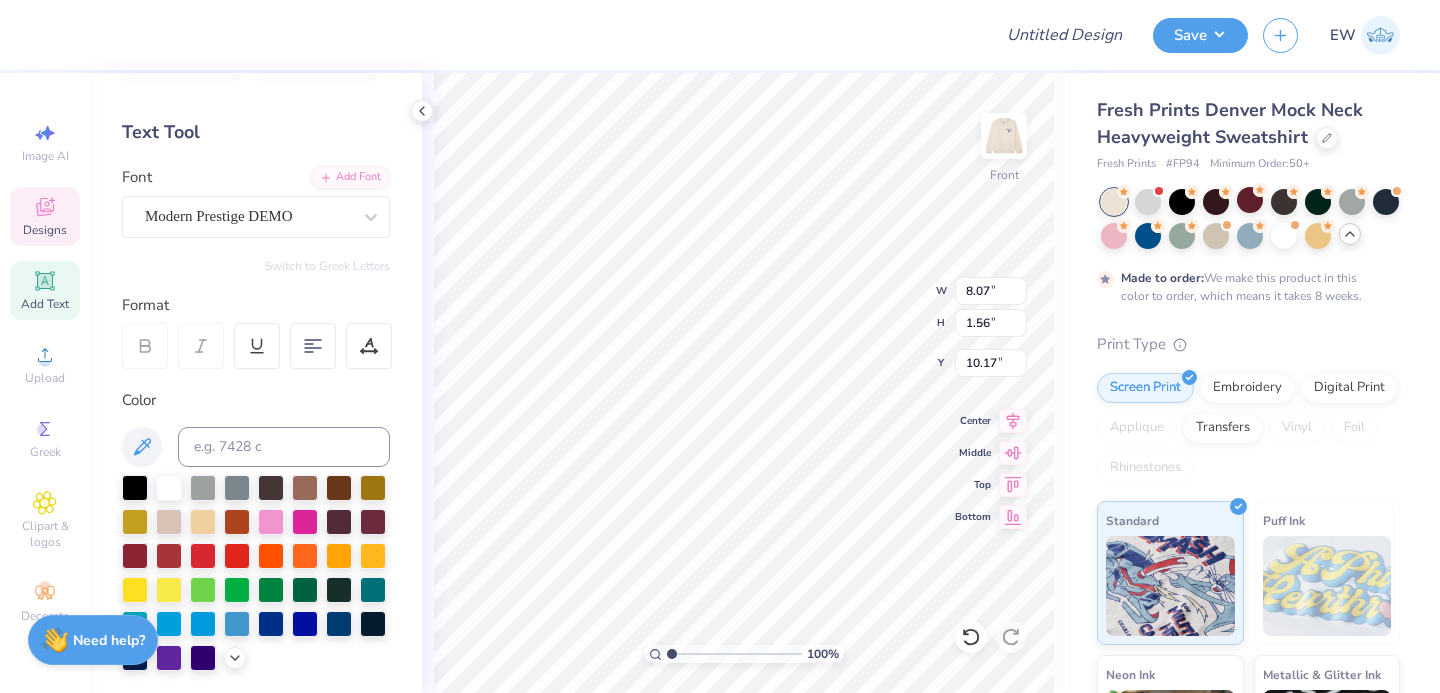 type on "8.07" 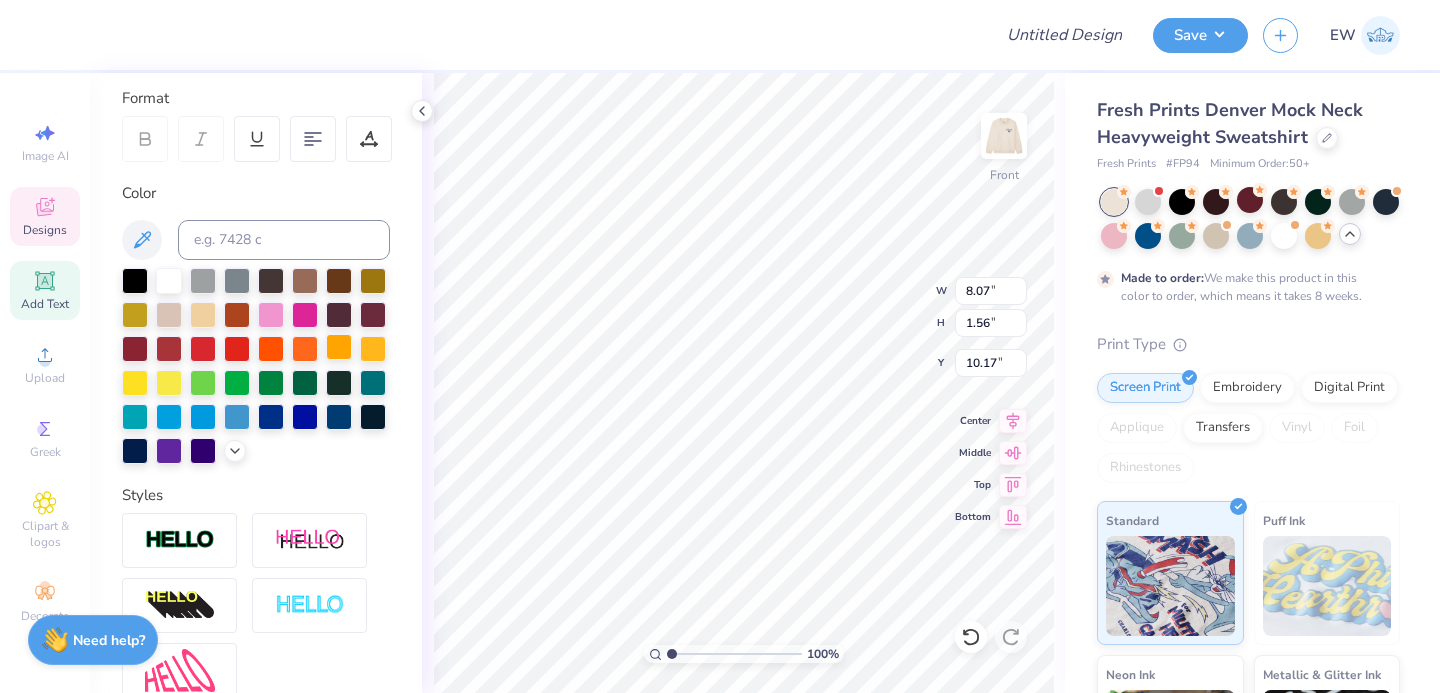 scroll, scrollTop: 469, scrollLeft: 0, axis: vertical 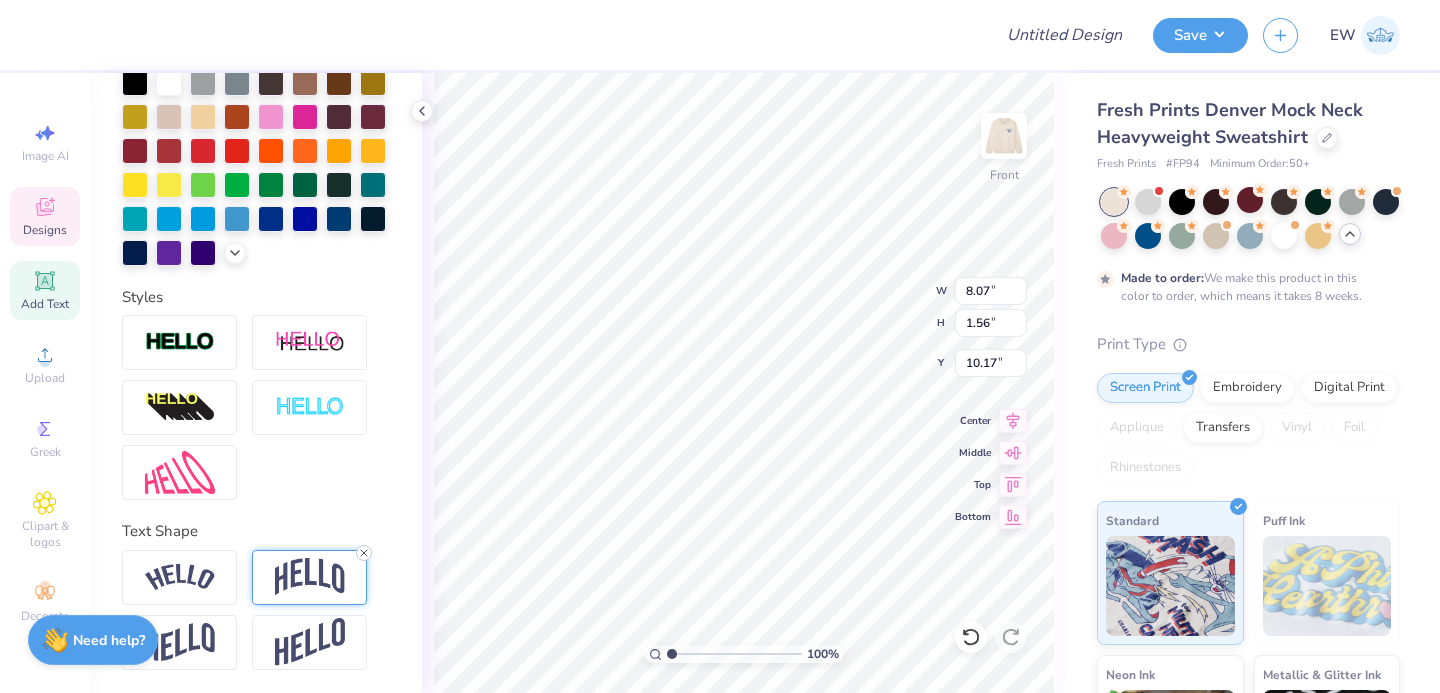 click 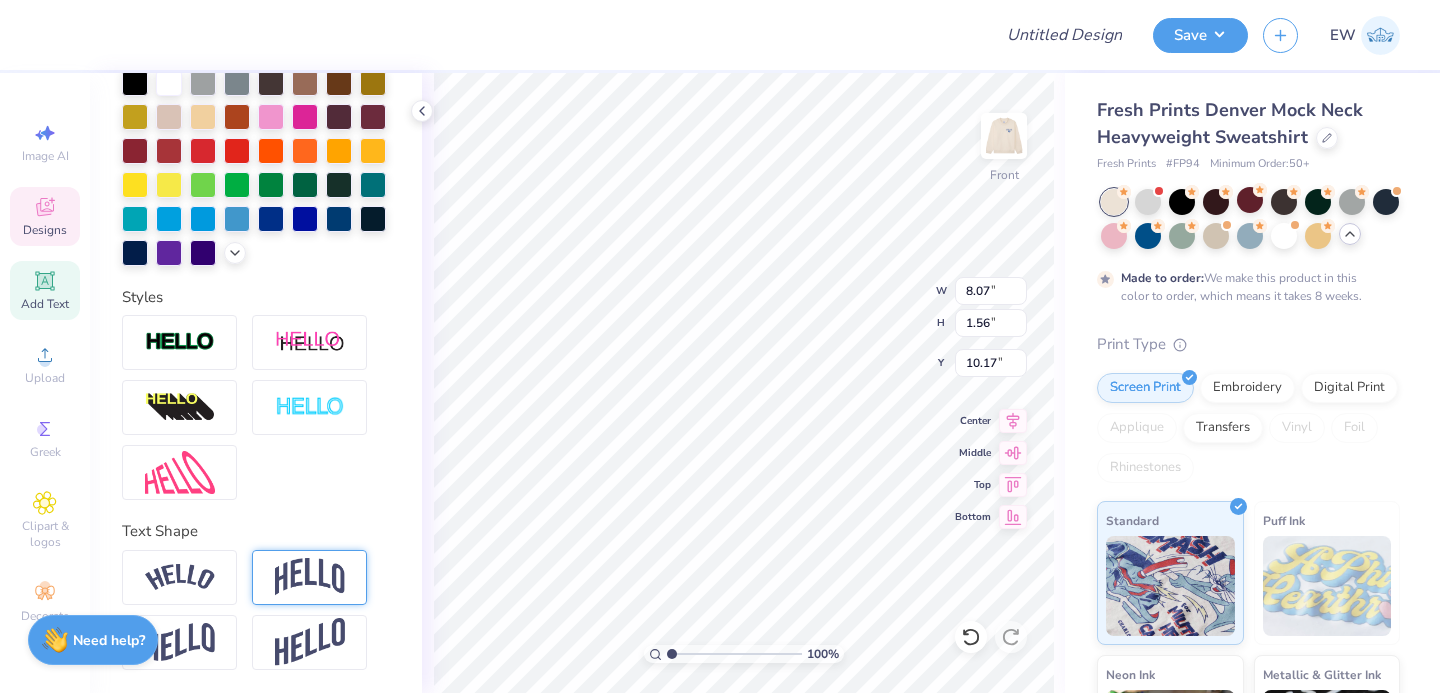 type on "0.85" 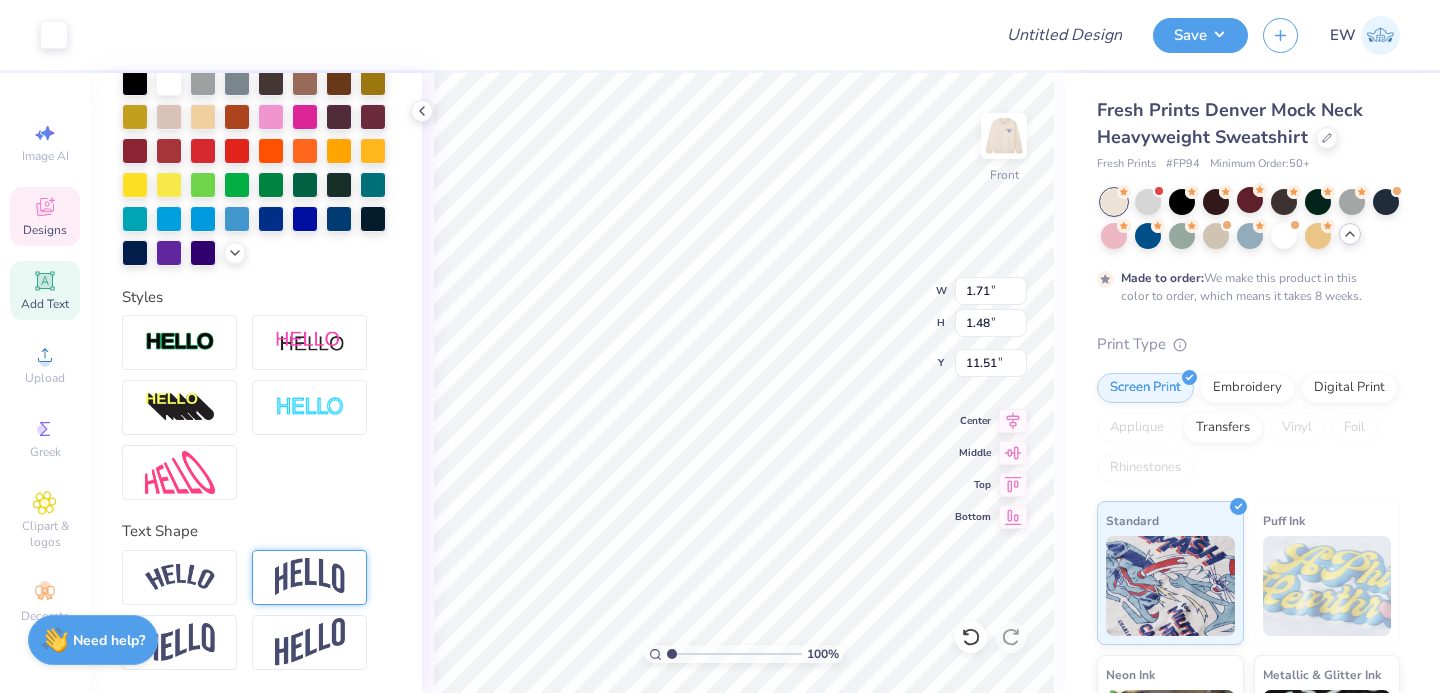 type on "1.71" 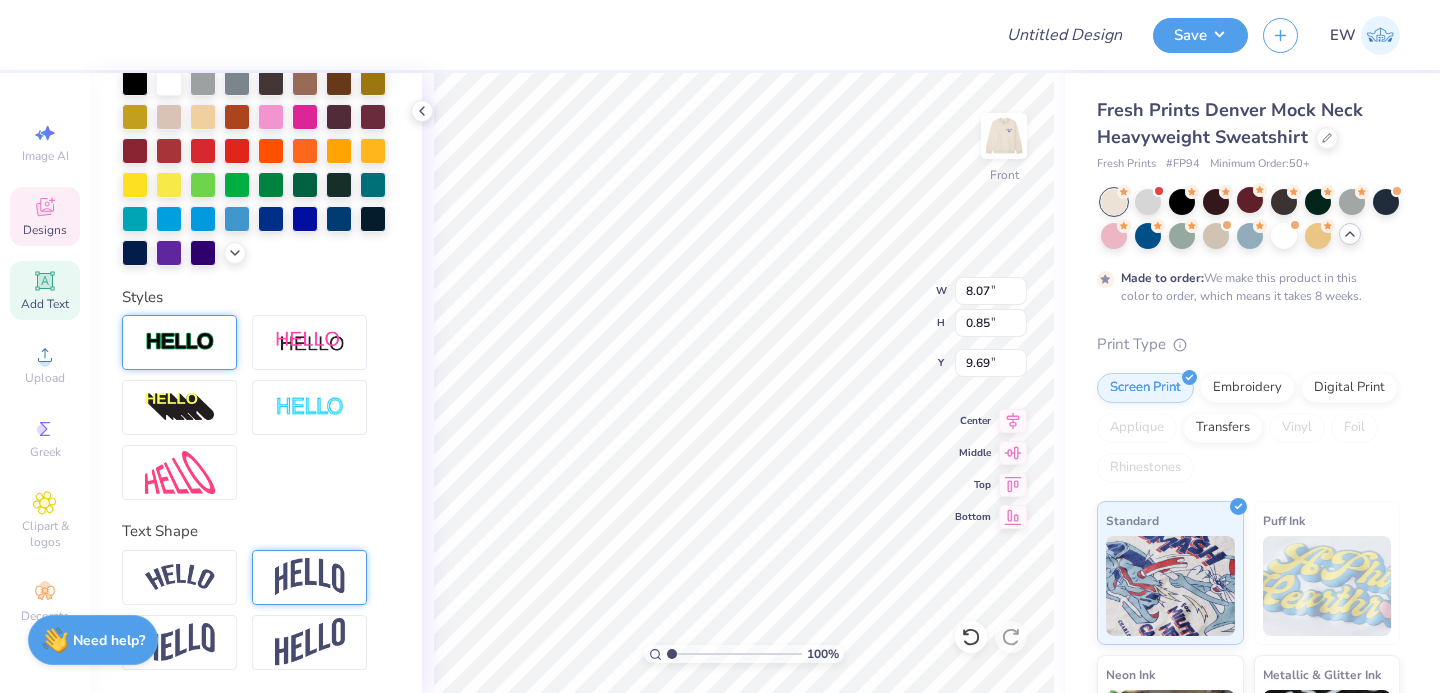 scroll, scrollTop: 0, scrollLeft: 0, axis: both 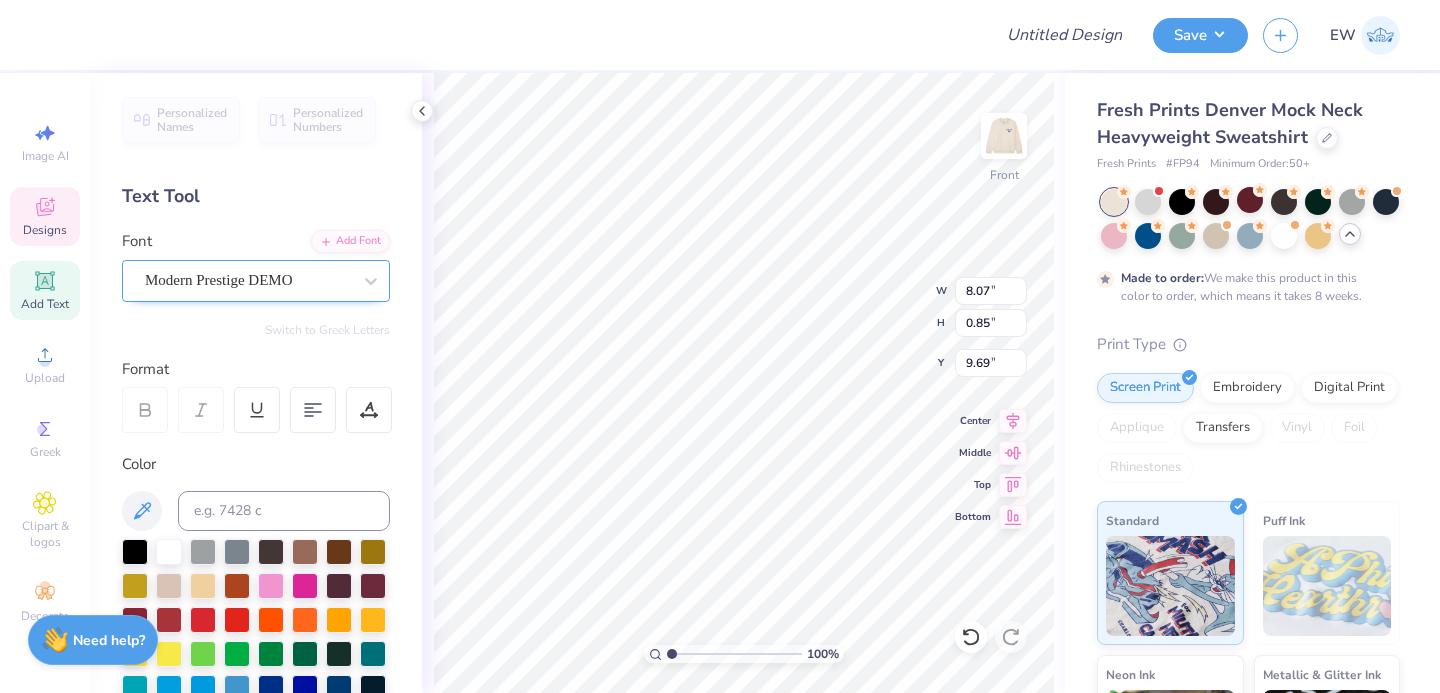 click on "Modern Prestige DEMO" at bounding box center [248, 280] 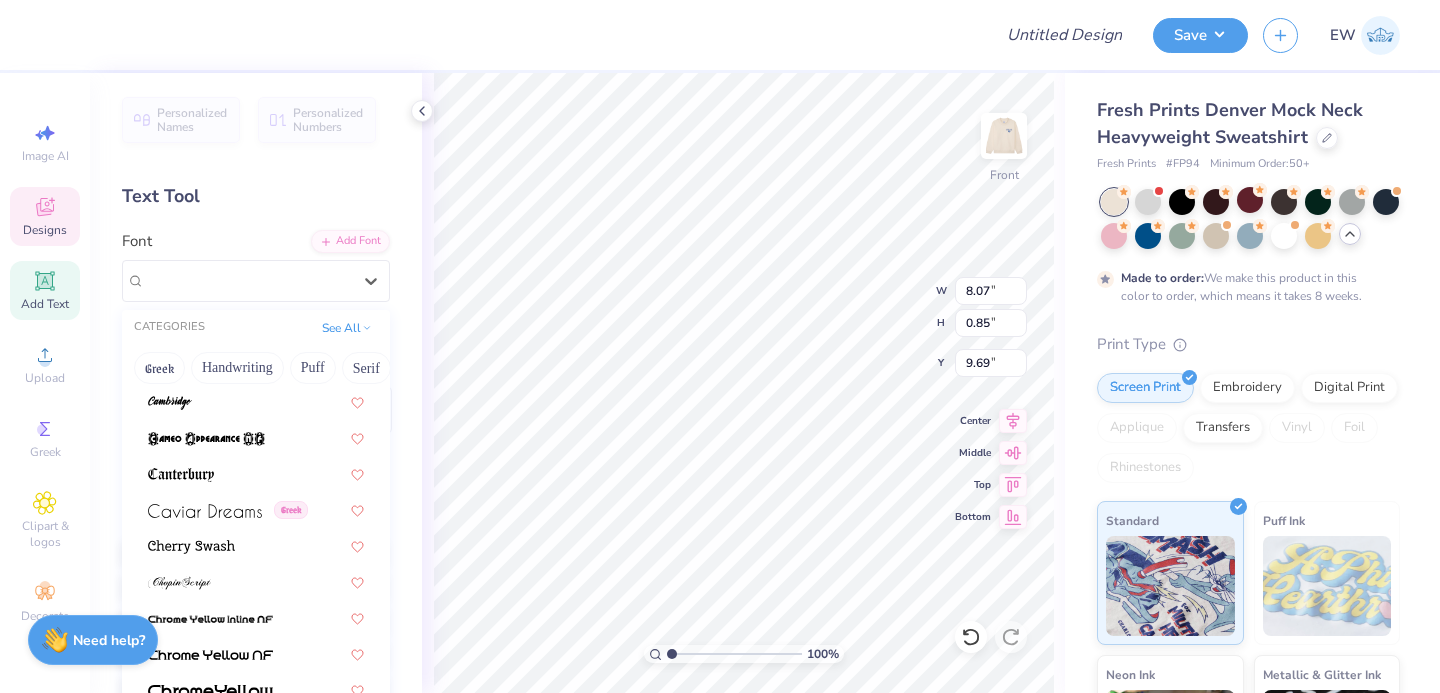 scroll, scrollTop: 2523, scrollLeft: 0, axis: vertical 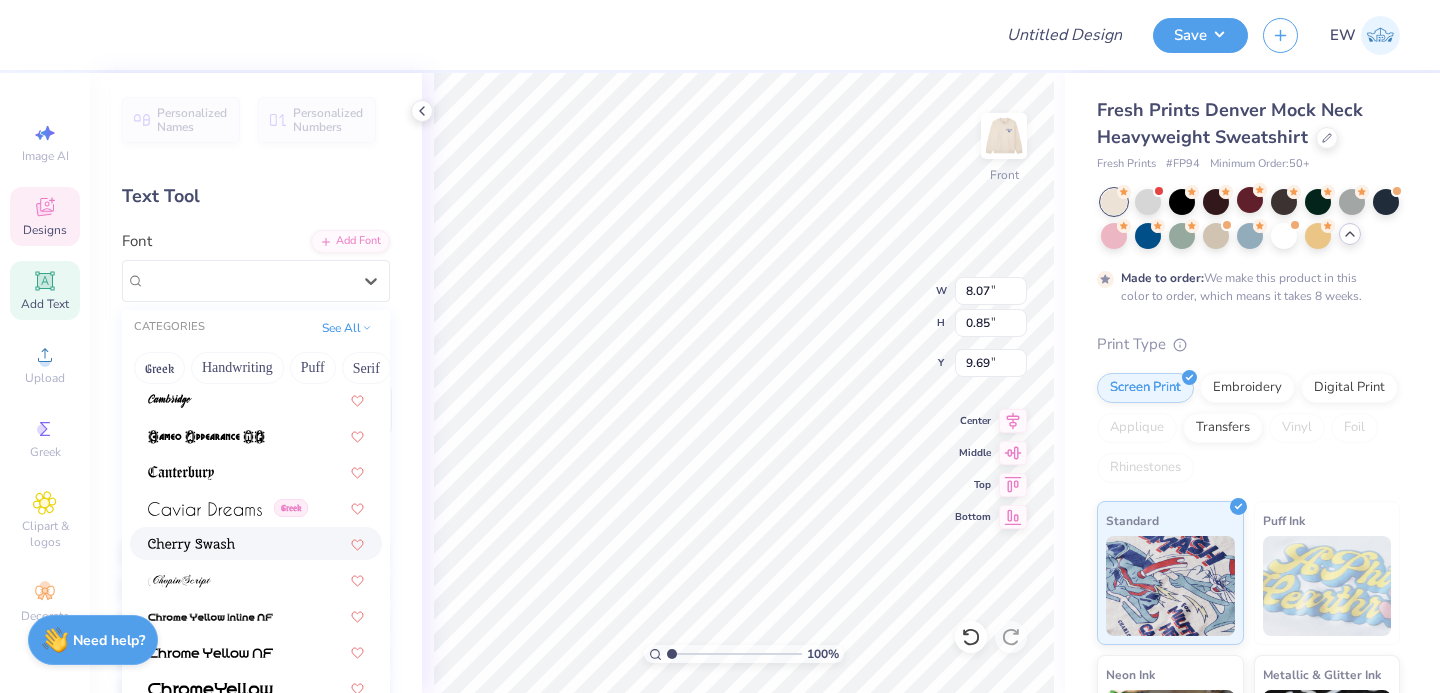 click at bounding box center (256, 543) 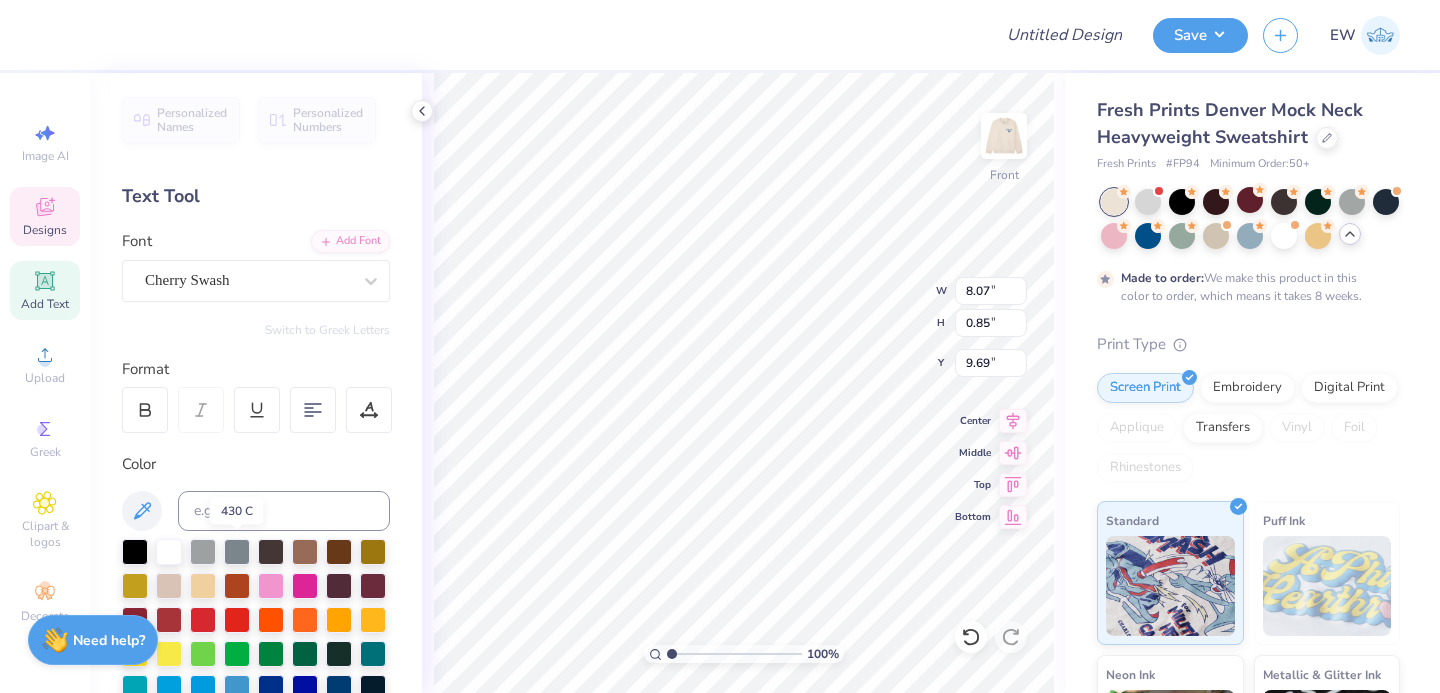 type on "10.63" 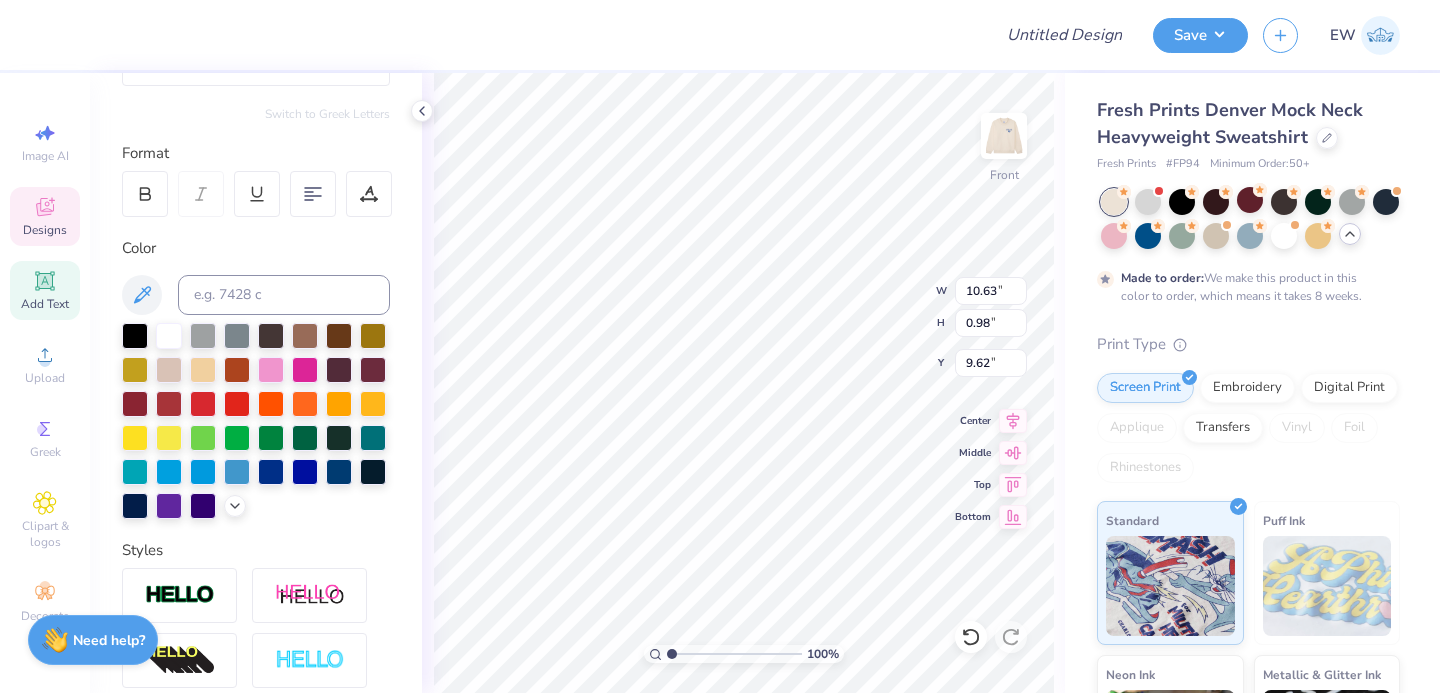 scroll, scrollTop: 0, scrollLeft: 0, axis: both 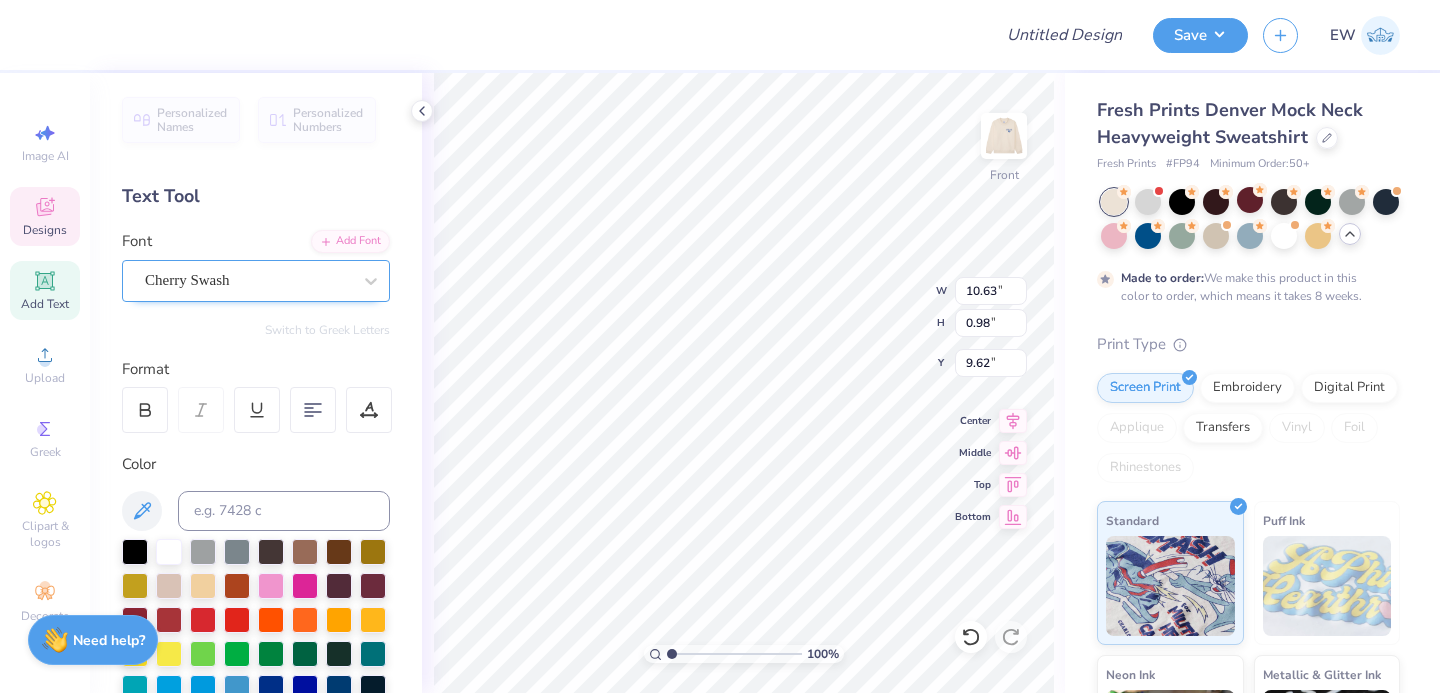 click on "Cherry Swash" at bounding box center (248, 280) 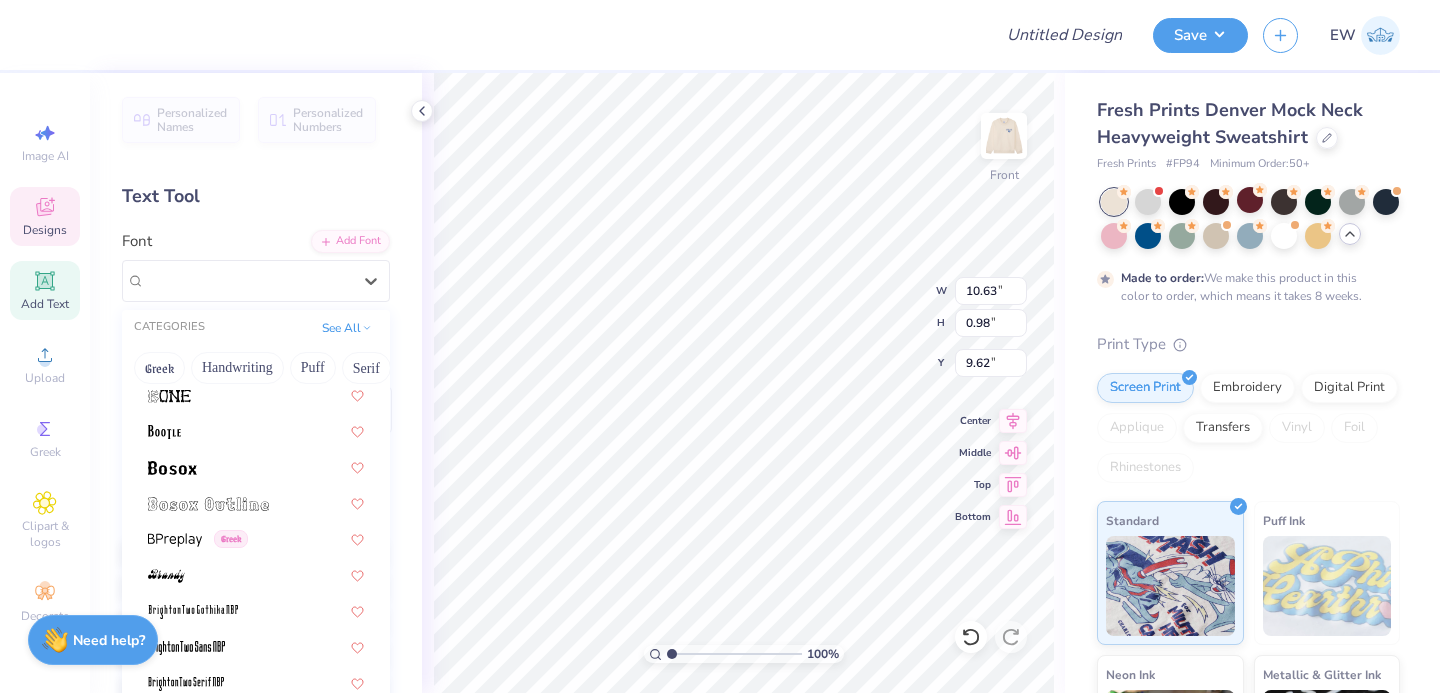 scroll, scrollTop: 1779, scrollLeft: 0, axis: vertical 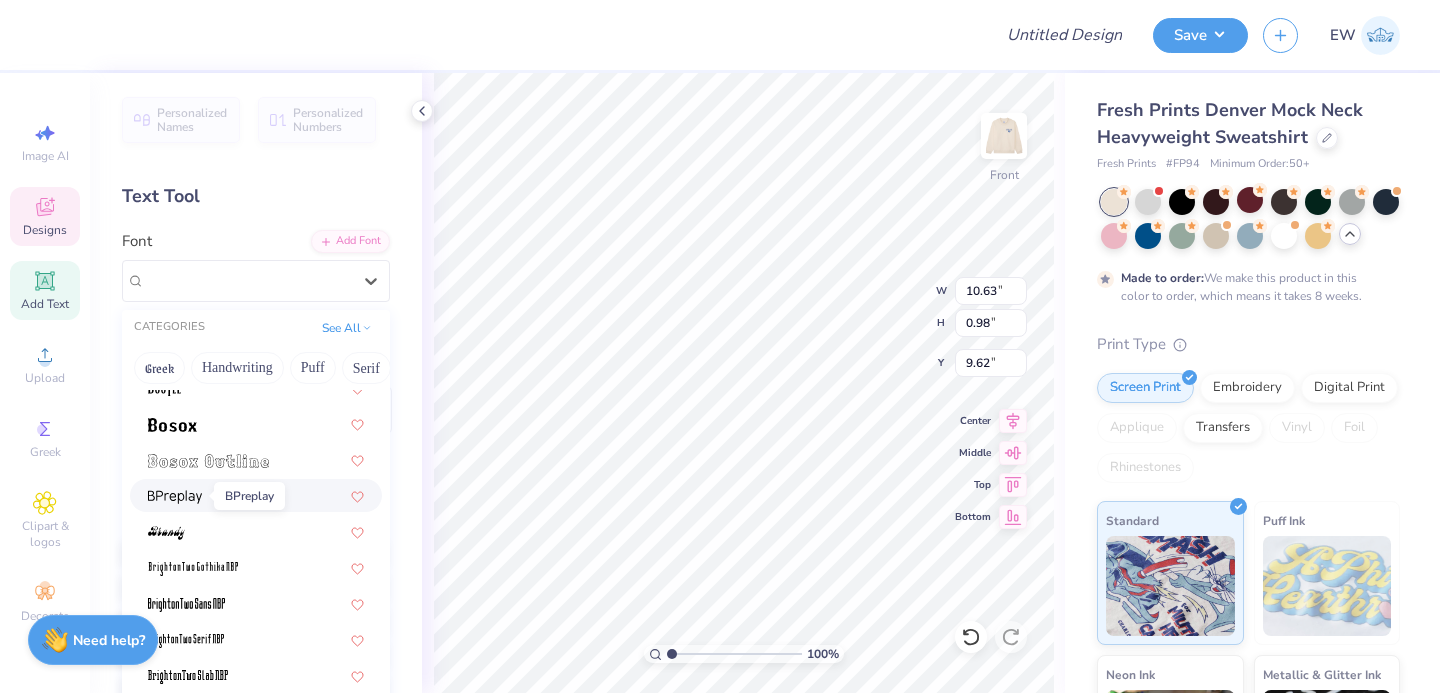 click at bounding box center [175, 497] 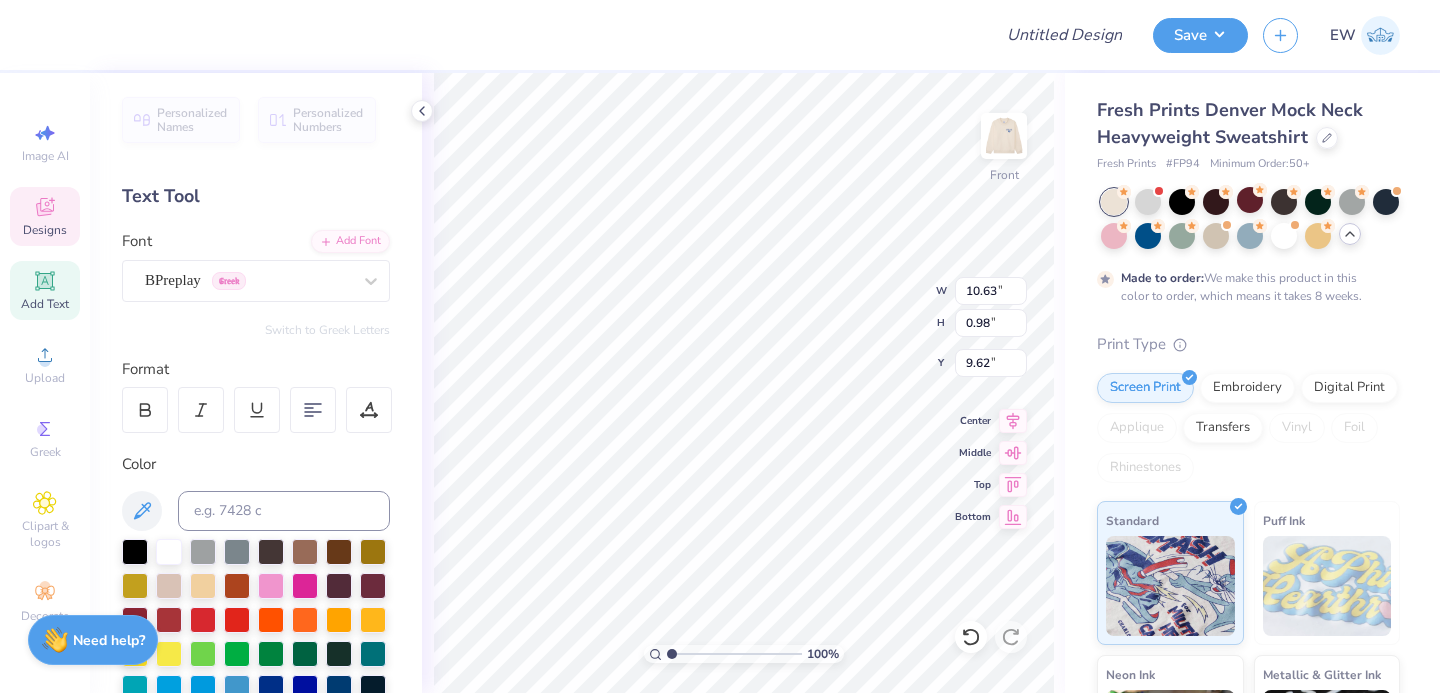 type on "10.37" 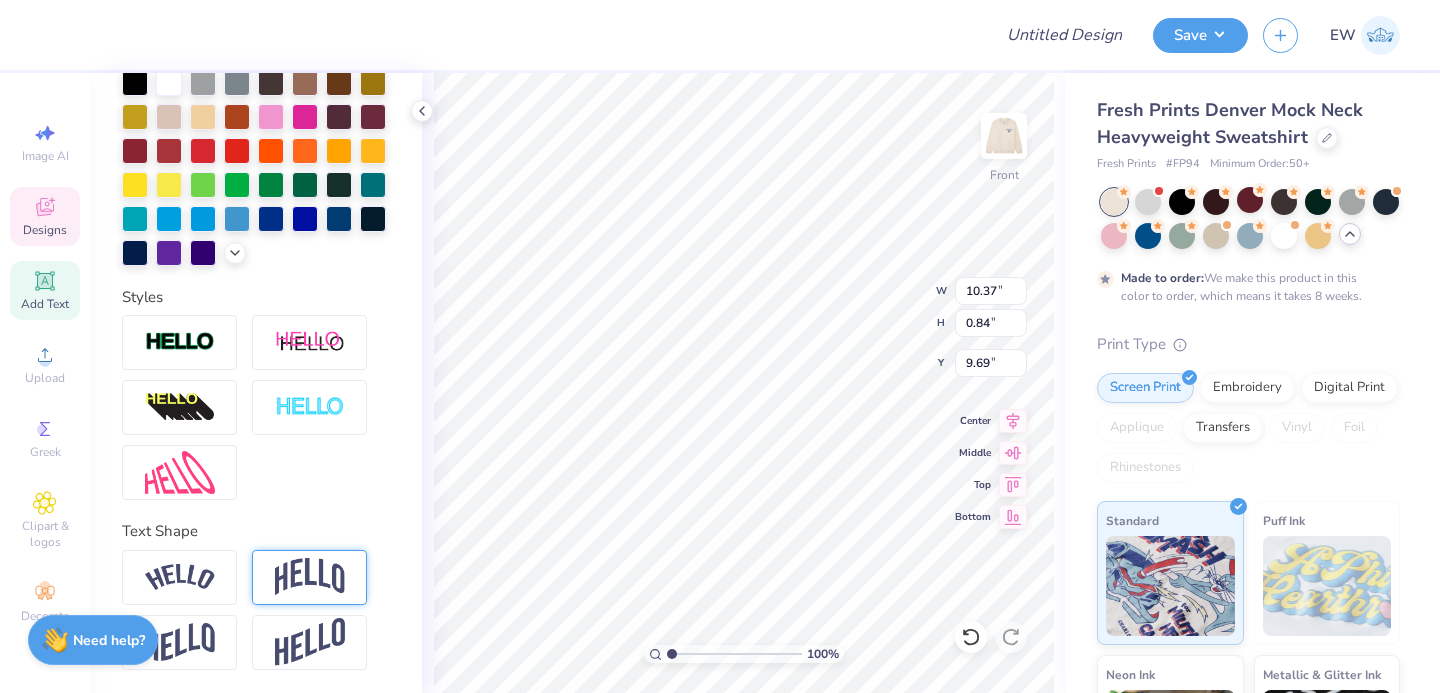 scroll, scrollTop: 0, scrollLeft: 0, axis: both 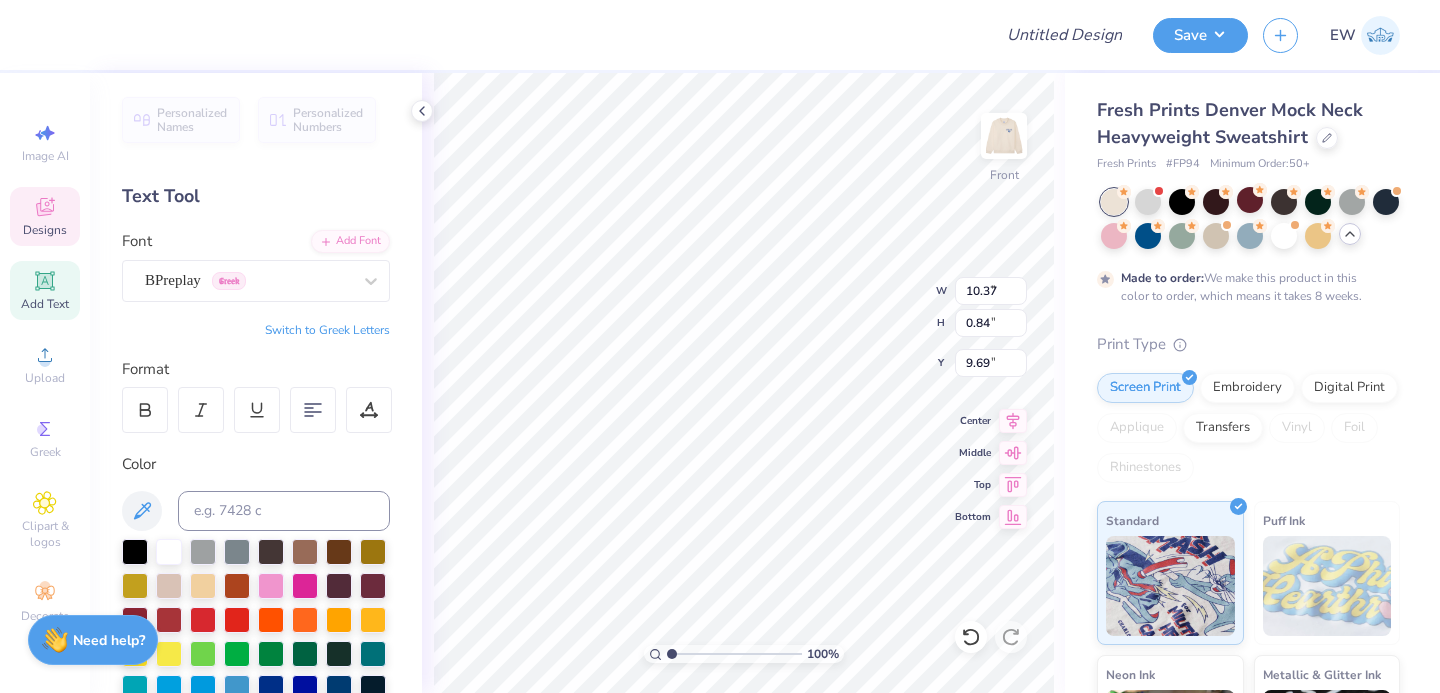 type on "8.31" 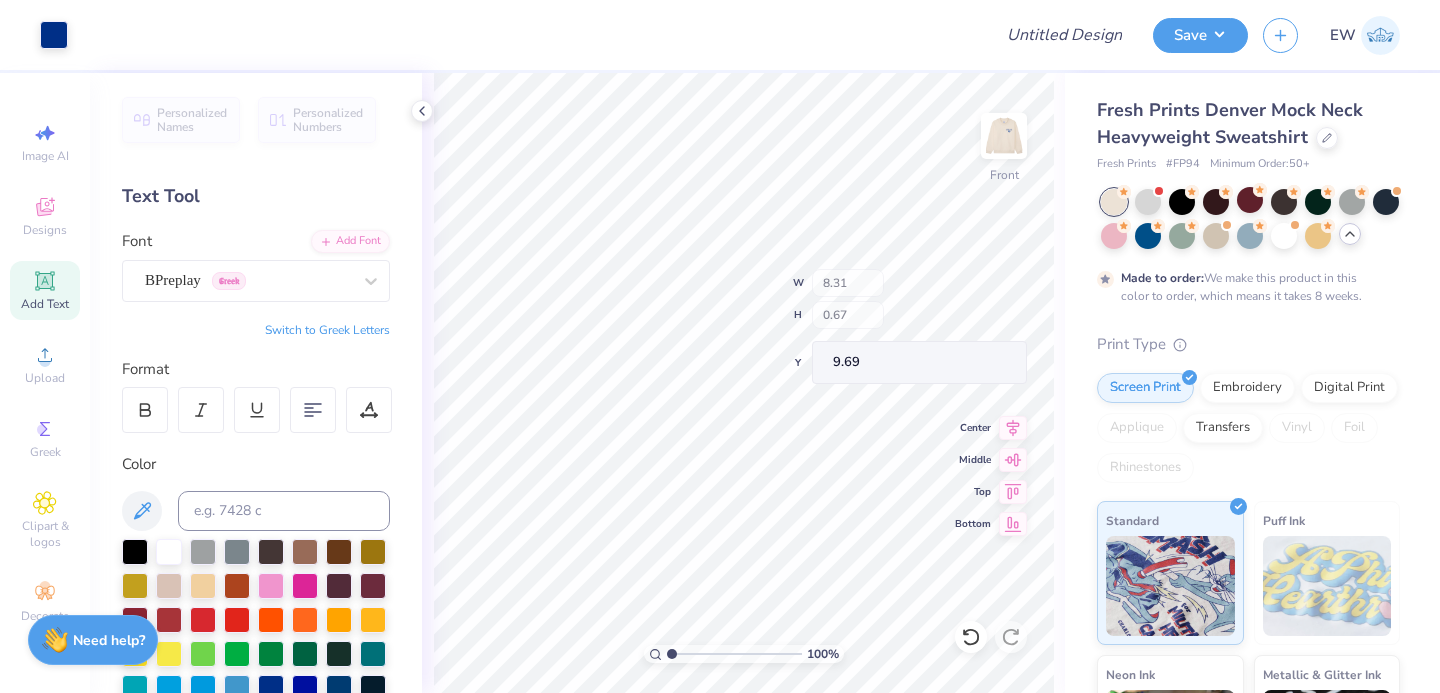 type on "6.02" 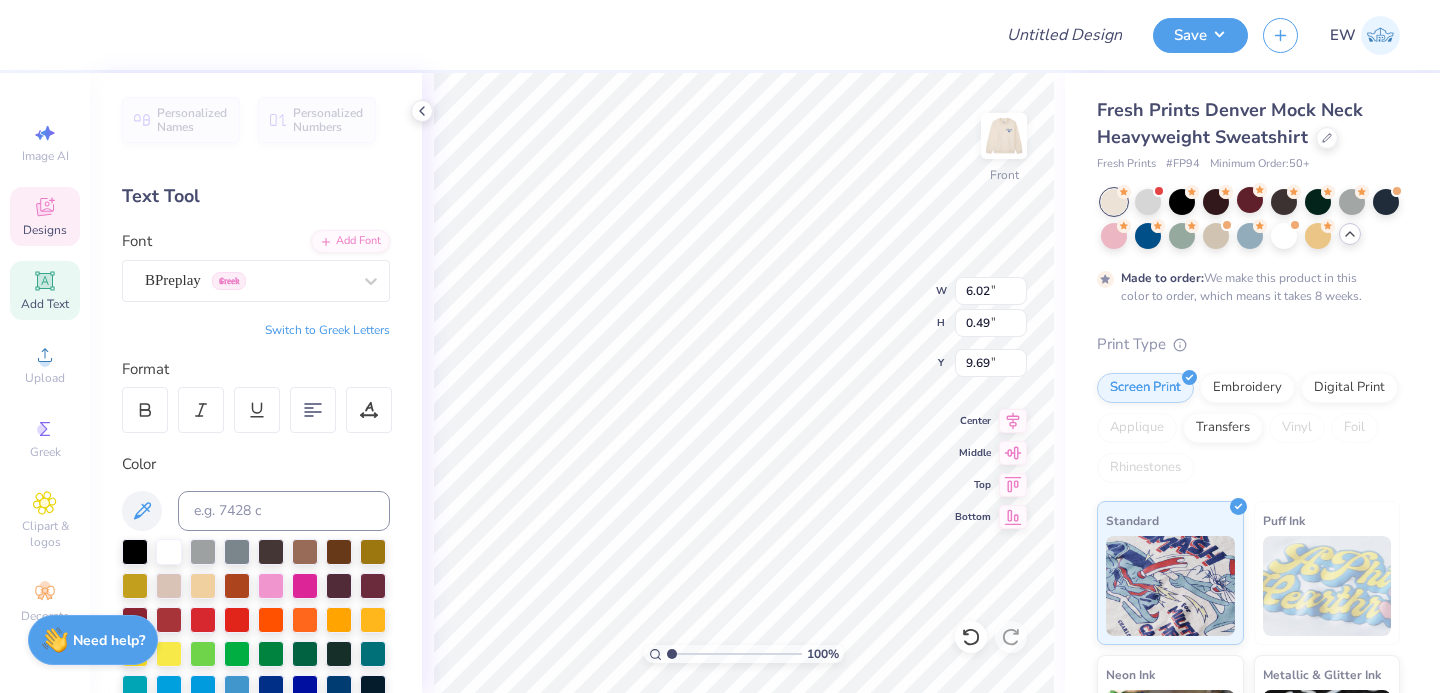 type on "9.69" 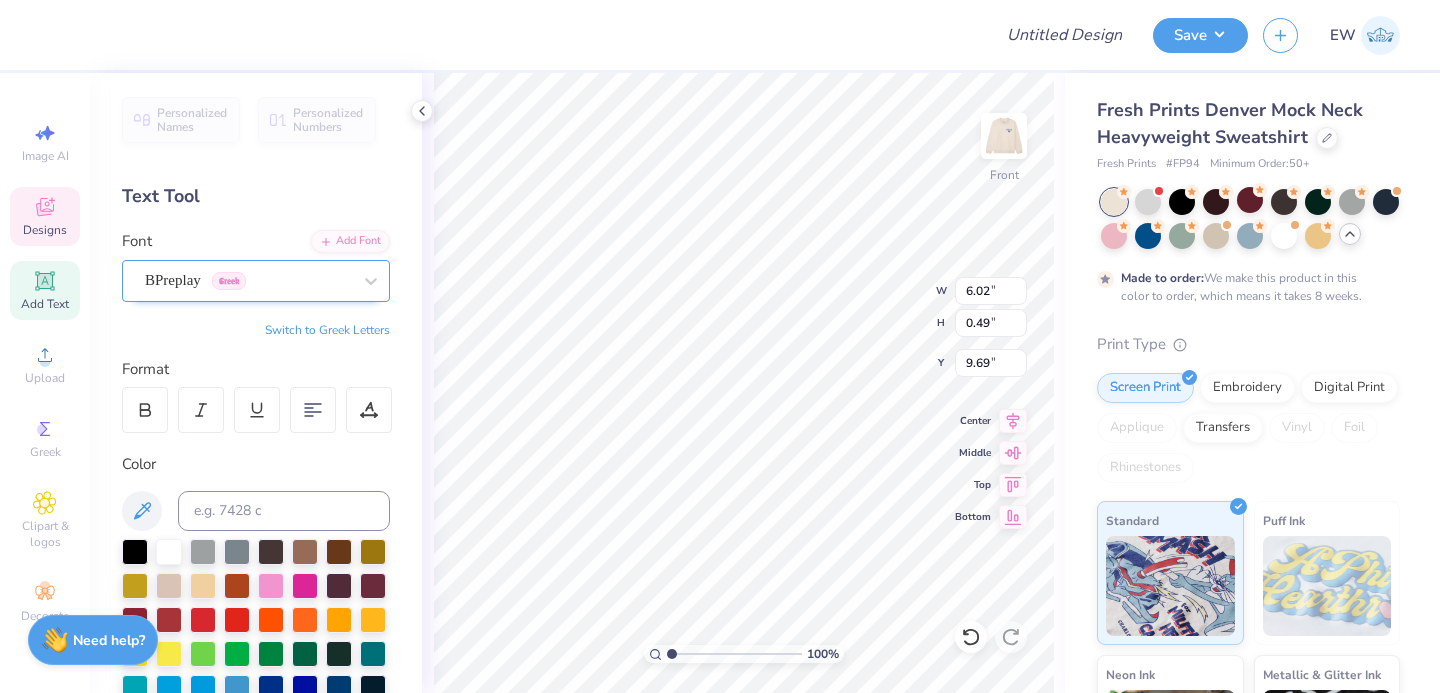 click on "BPreplay Greek" at bounding box center (248, 280) 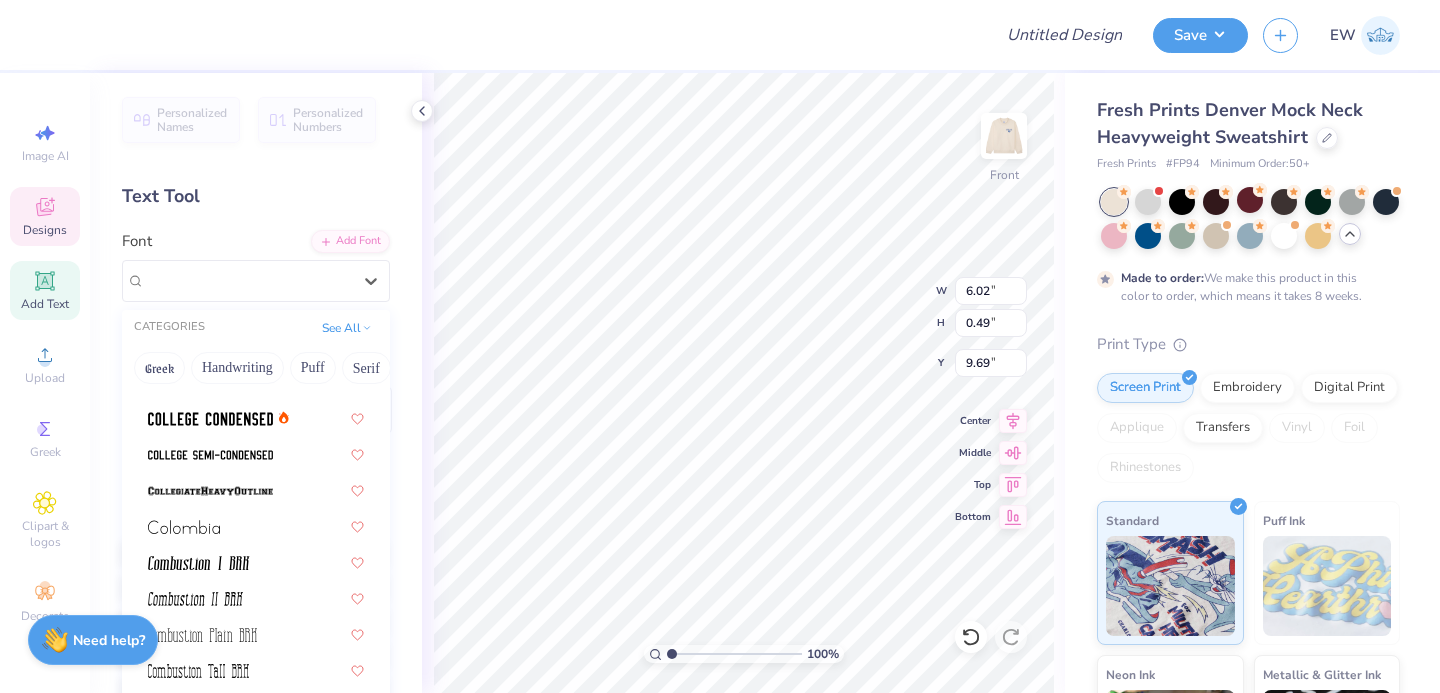 scroll, scrollTop: 3557, scrollLeft: 0, axis: vertical 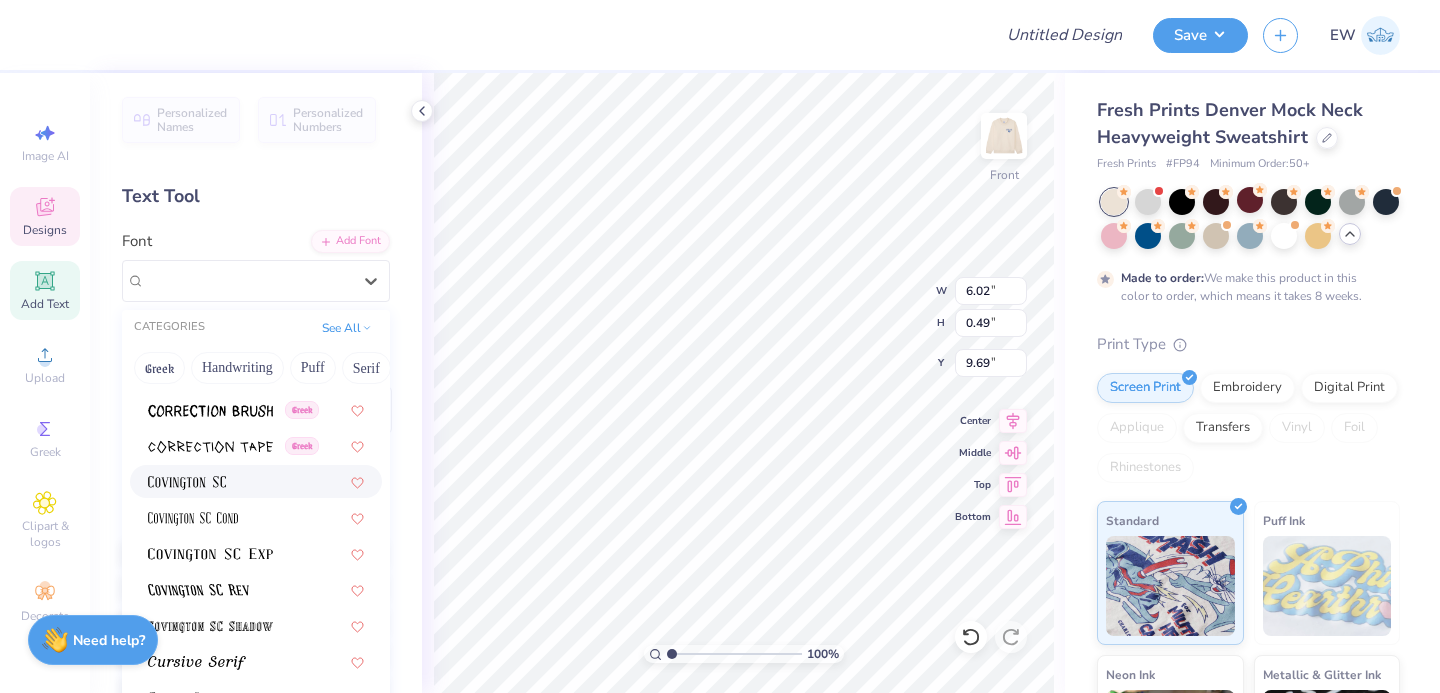 click at bounding box center [187, 483] 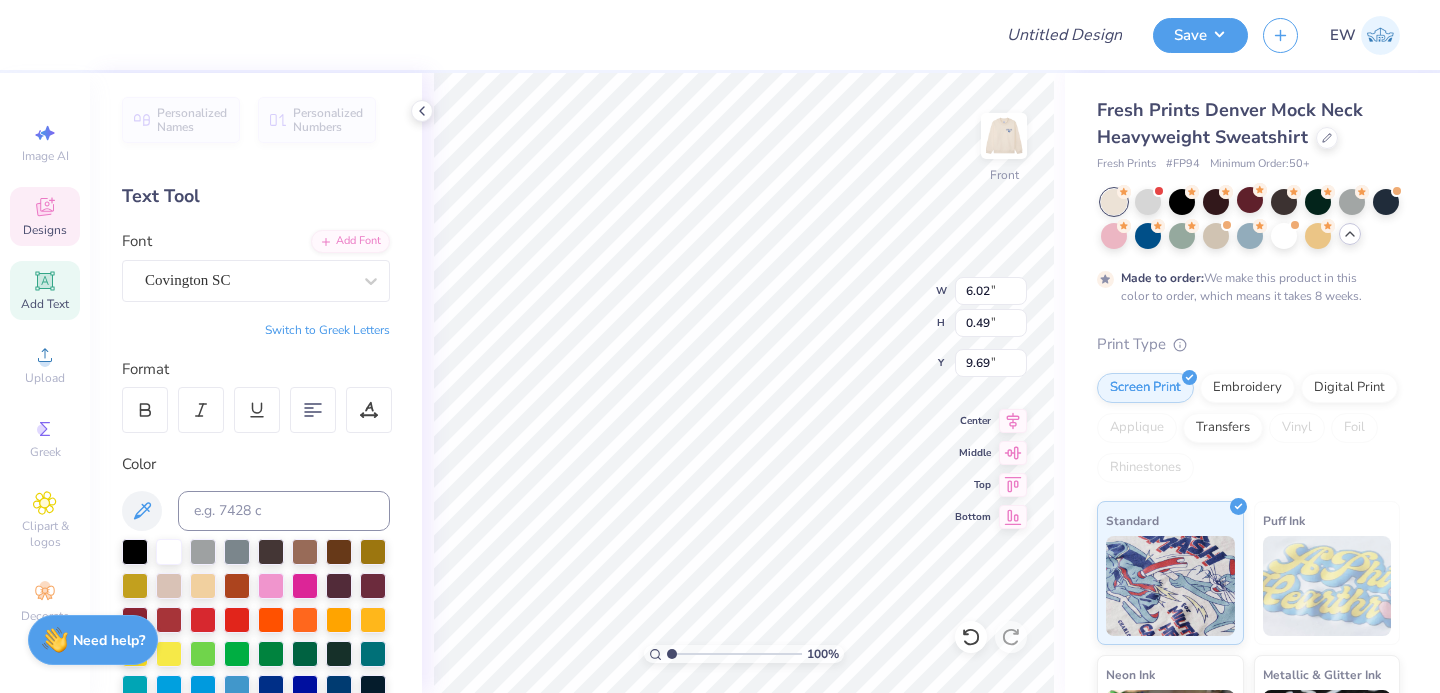 type on "5.16" 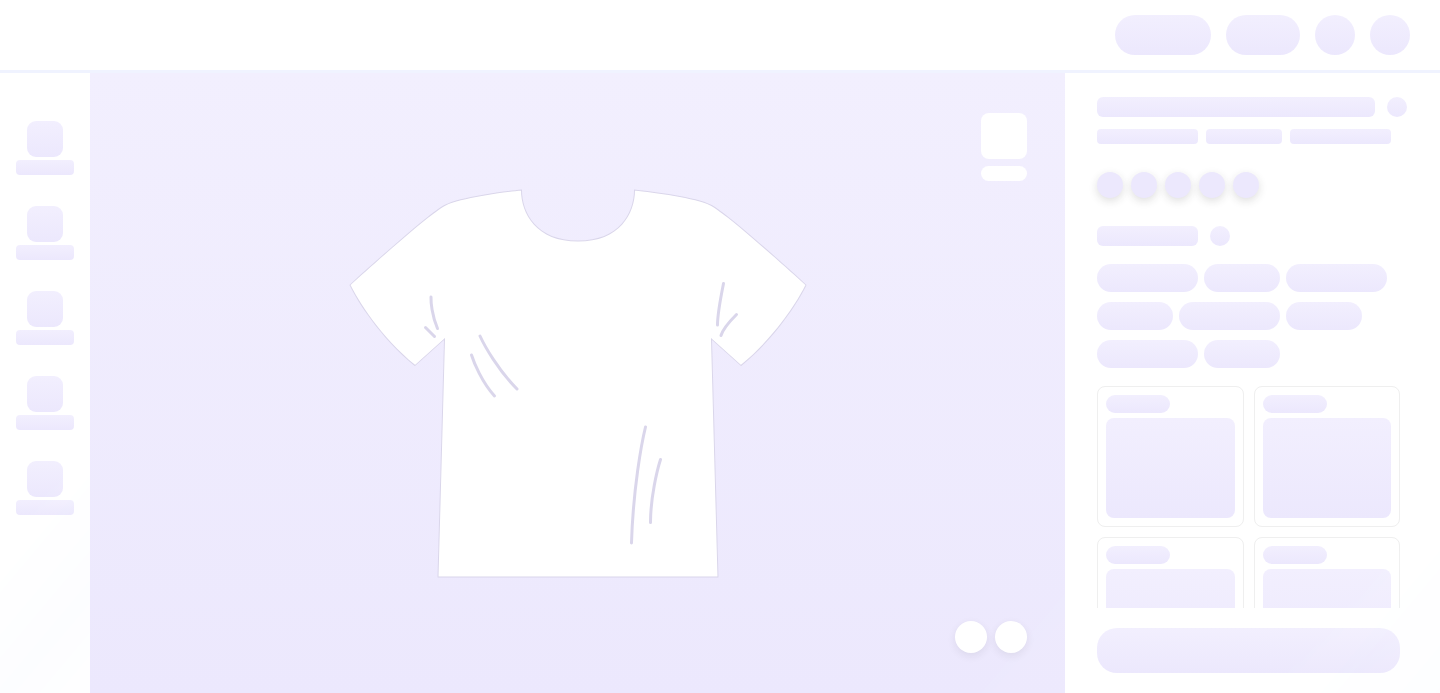 scroll, scrollTop: 0, scrollLeft: 0, axis: both 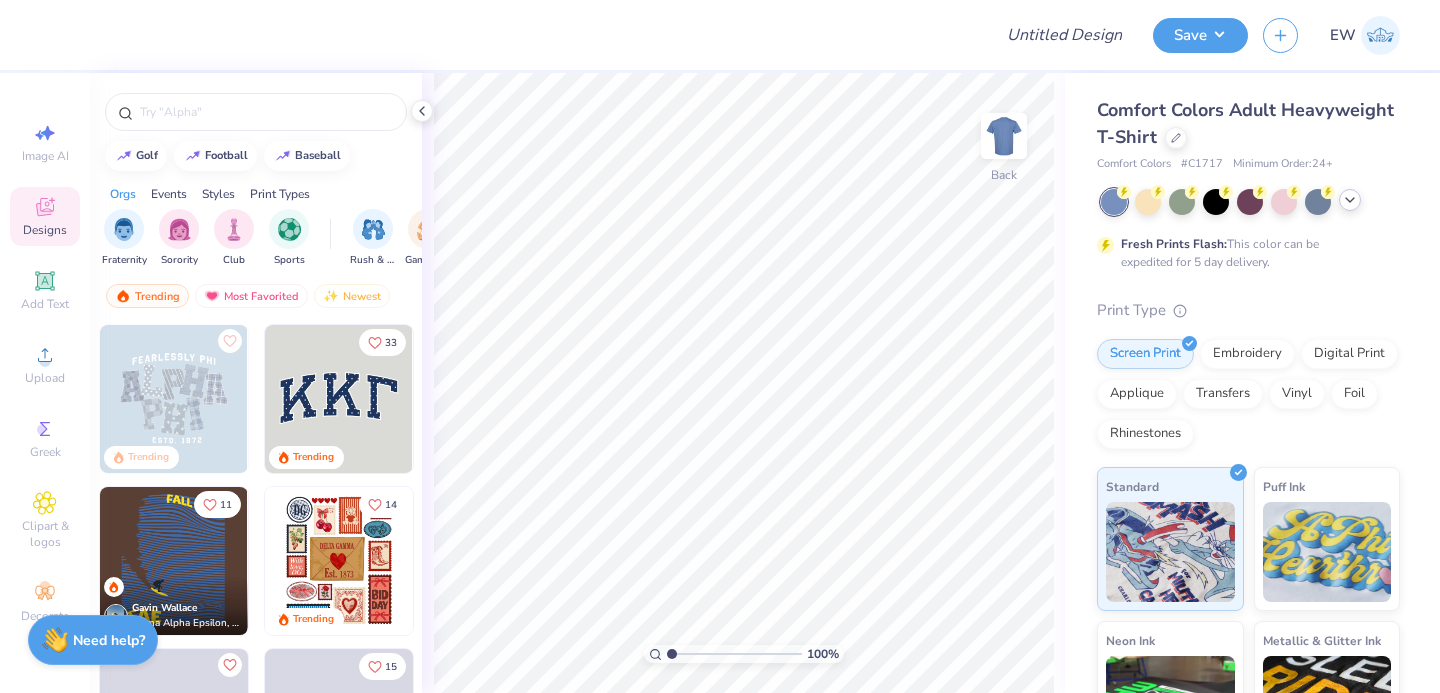 click 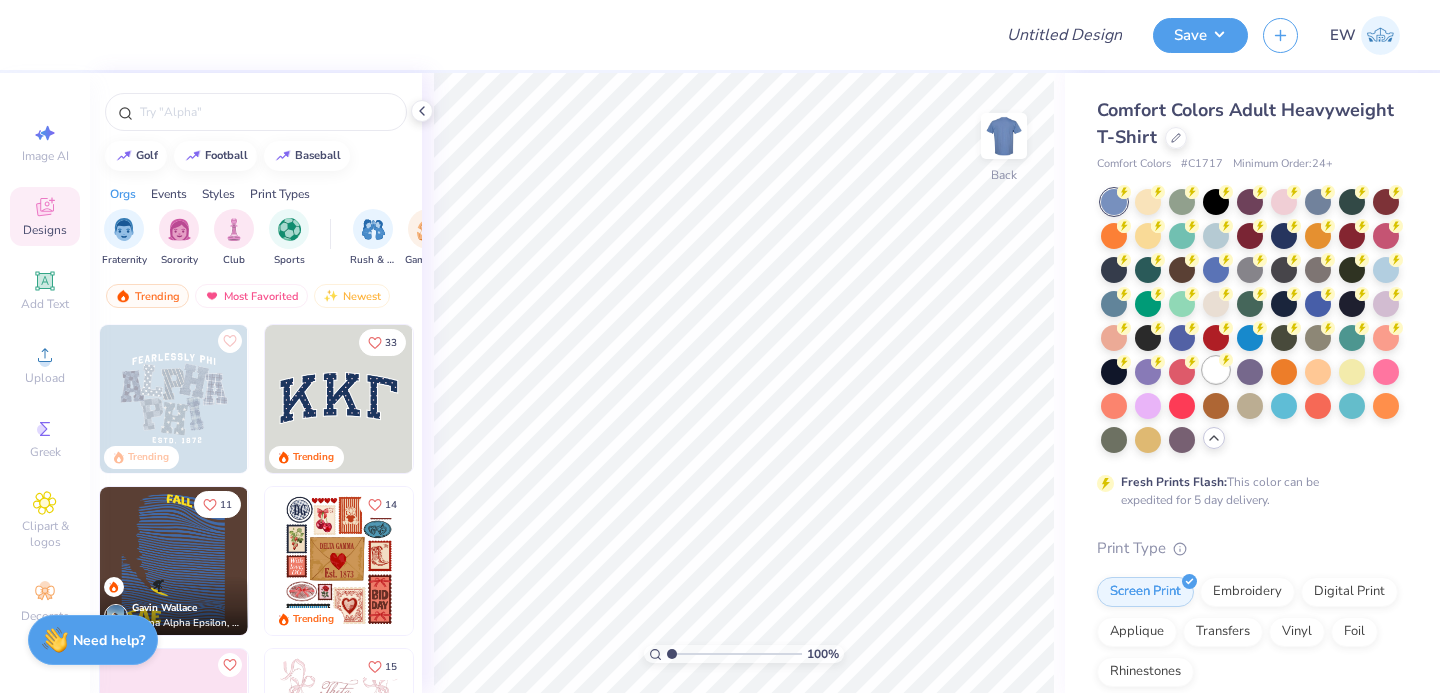 click at bounding box center (1216, 370) 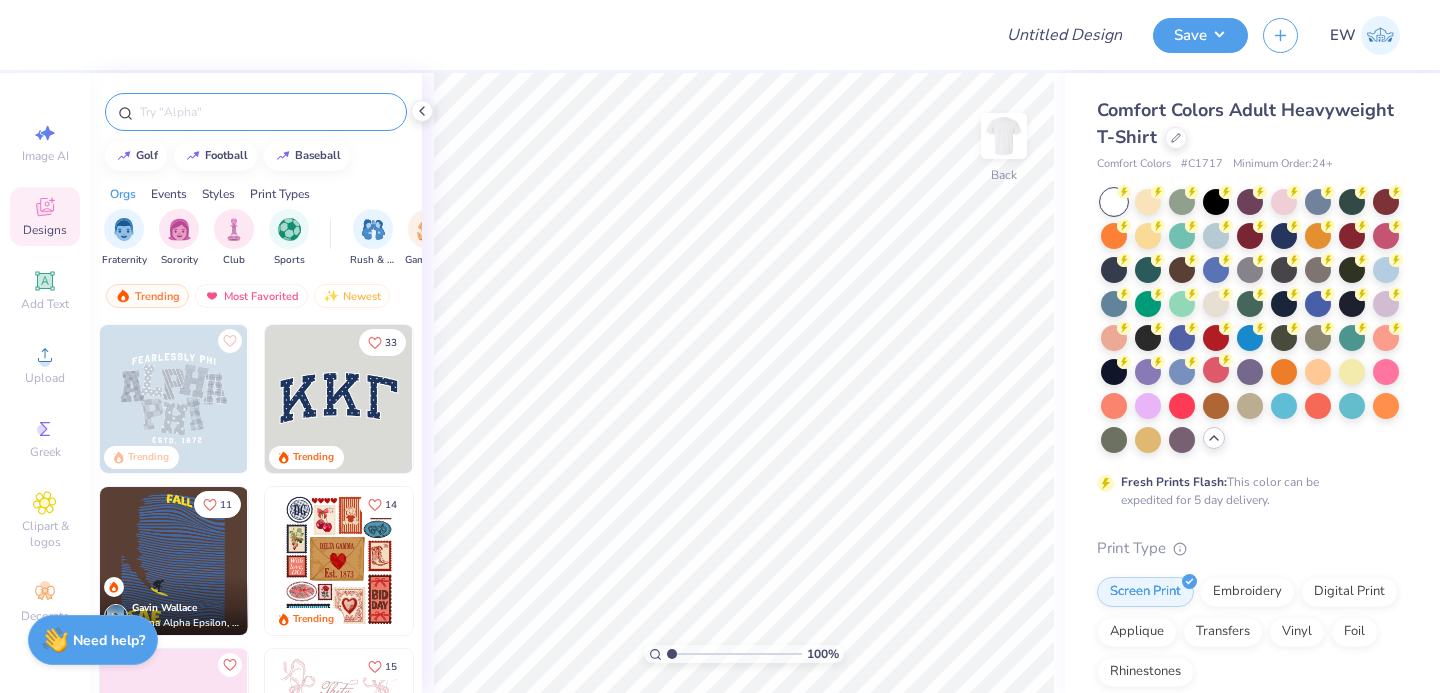 click at bounding box center (266, 112) 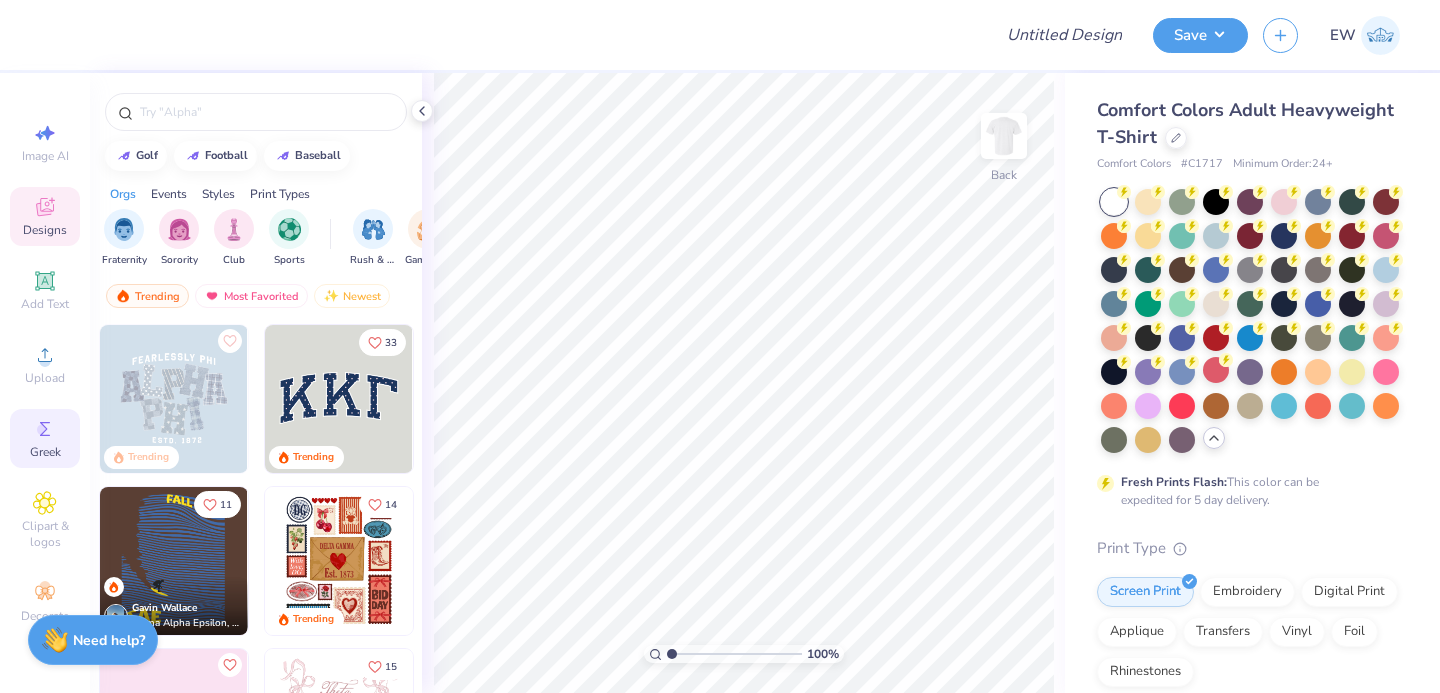 click on "Greek" at bounding box center (45, 452) 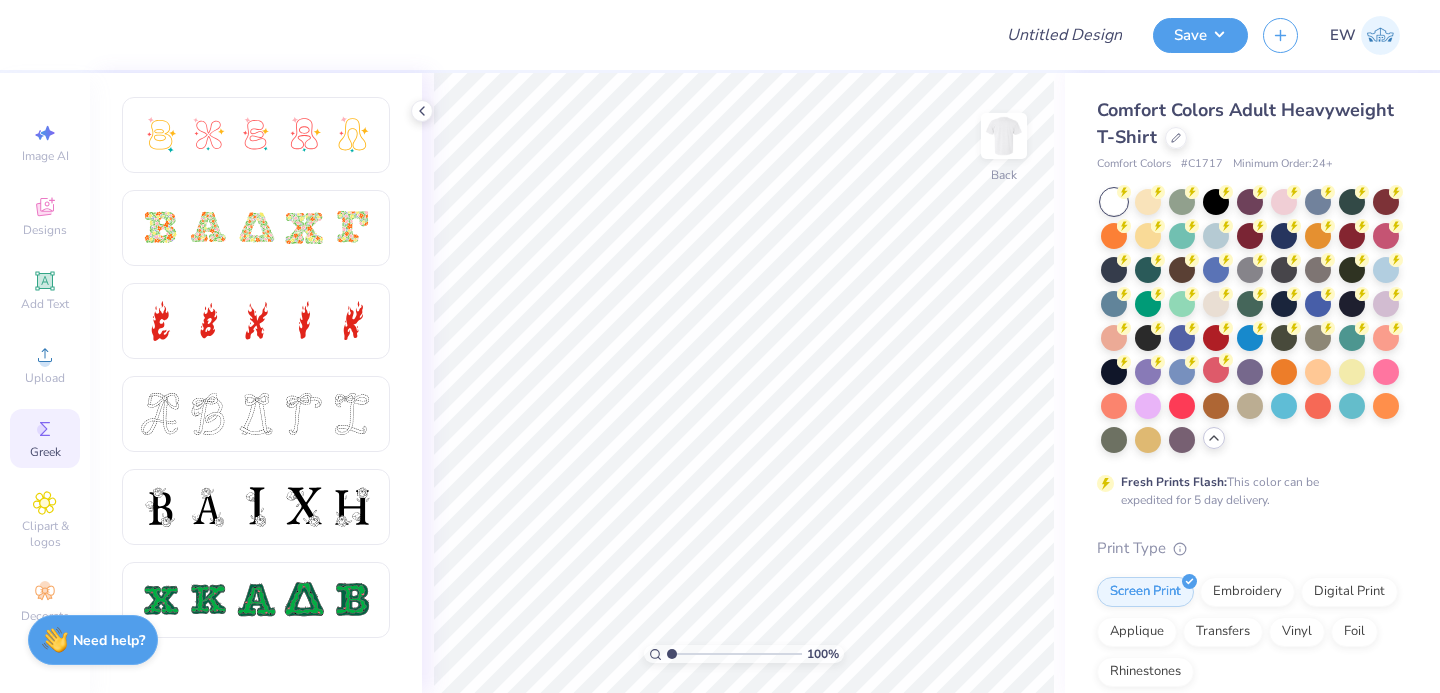 scroll, scrollTop: 0, scrollLeft: 0, axis: both 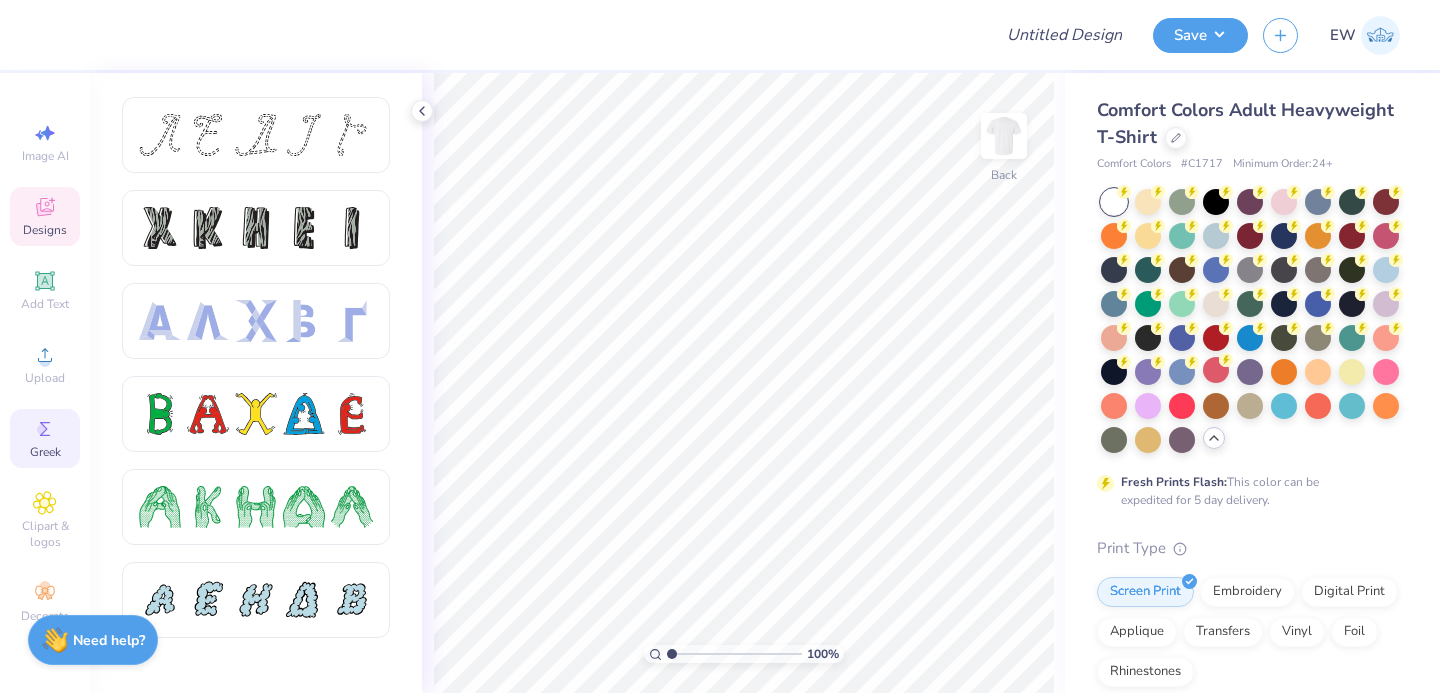 click 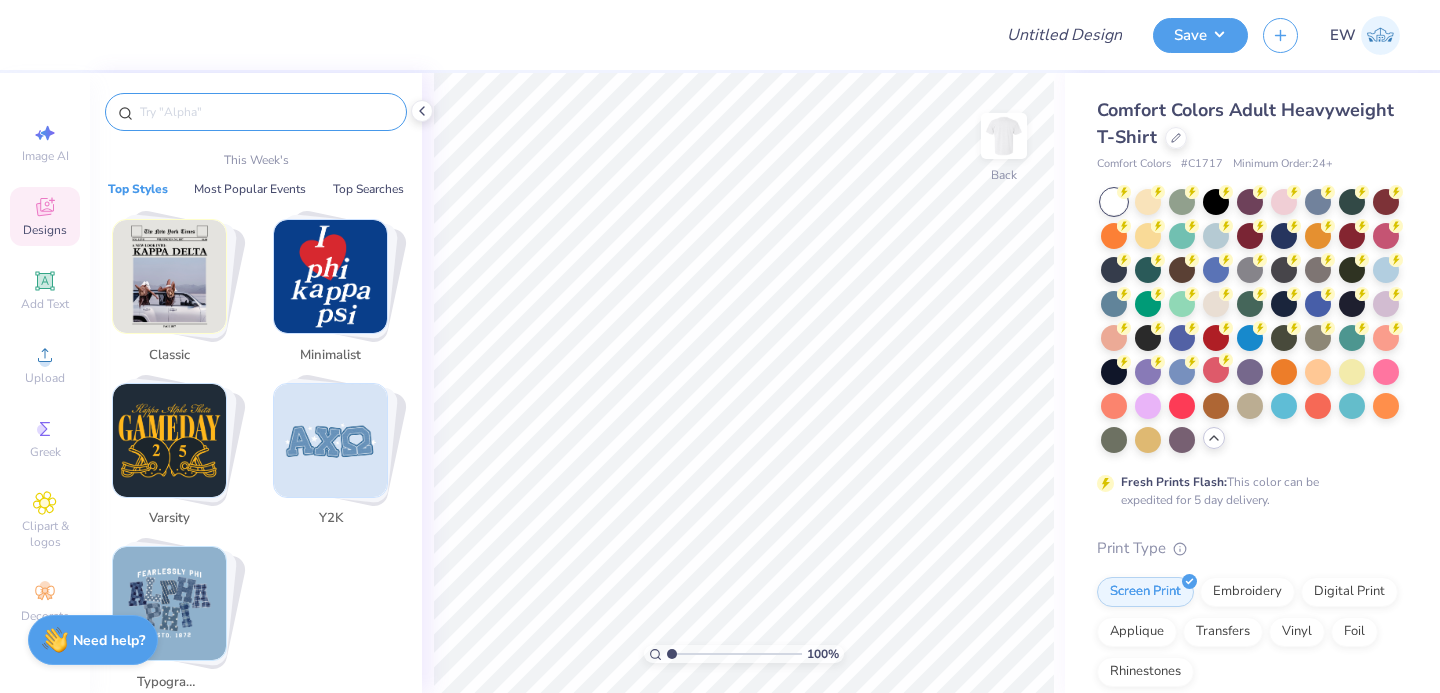 click at bounding box center (266, 112) 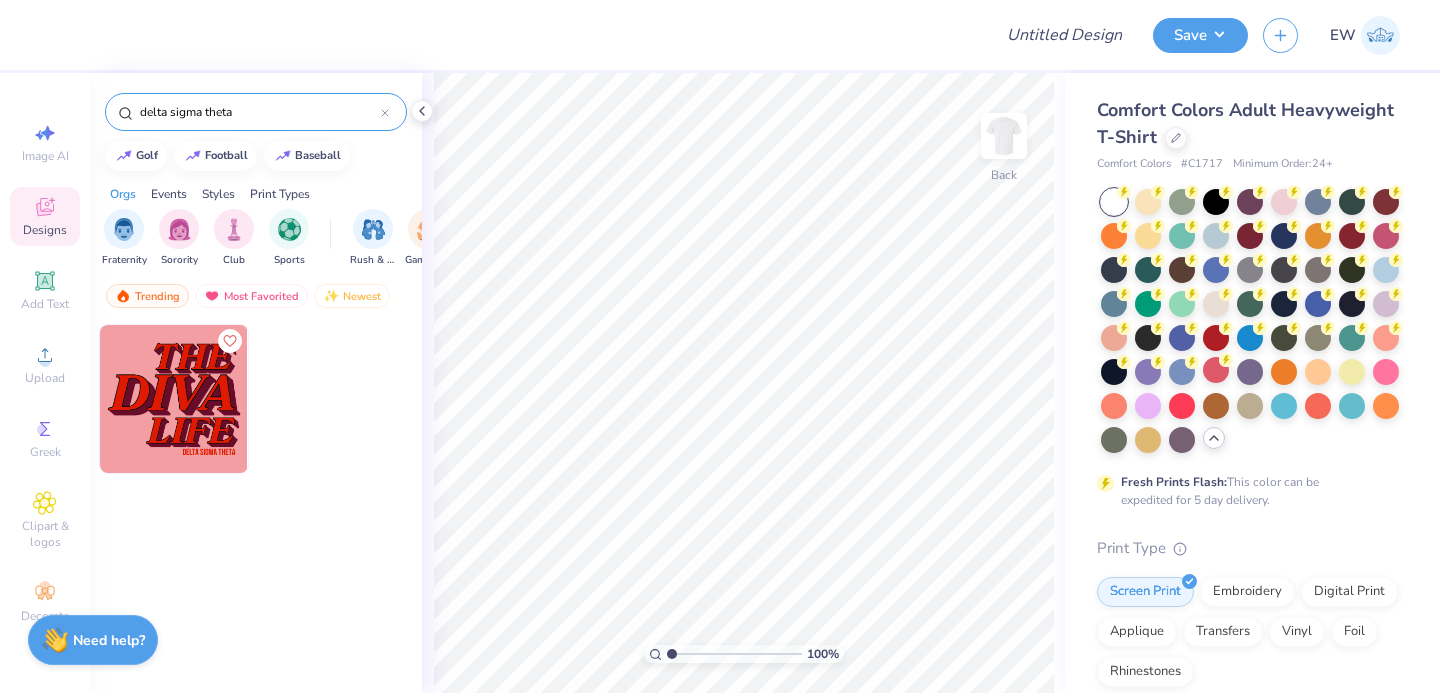 type on "delta sigma theta" 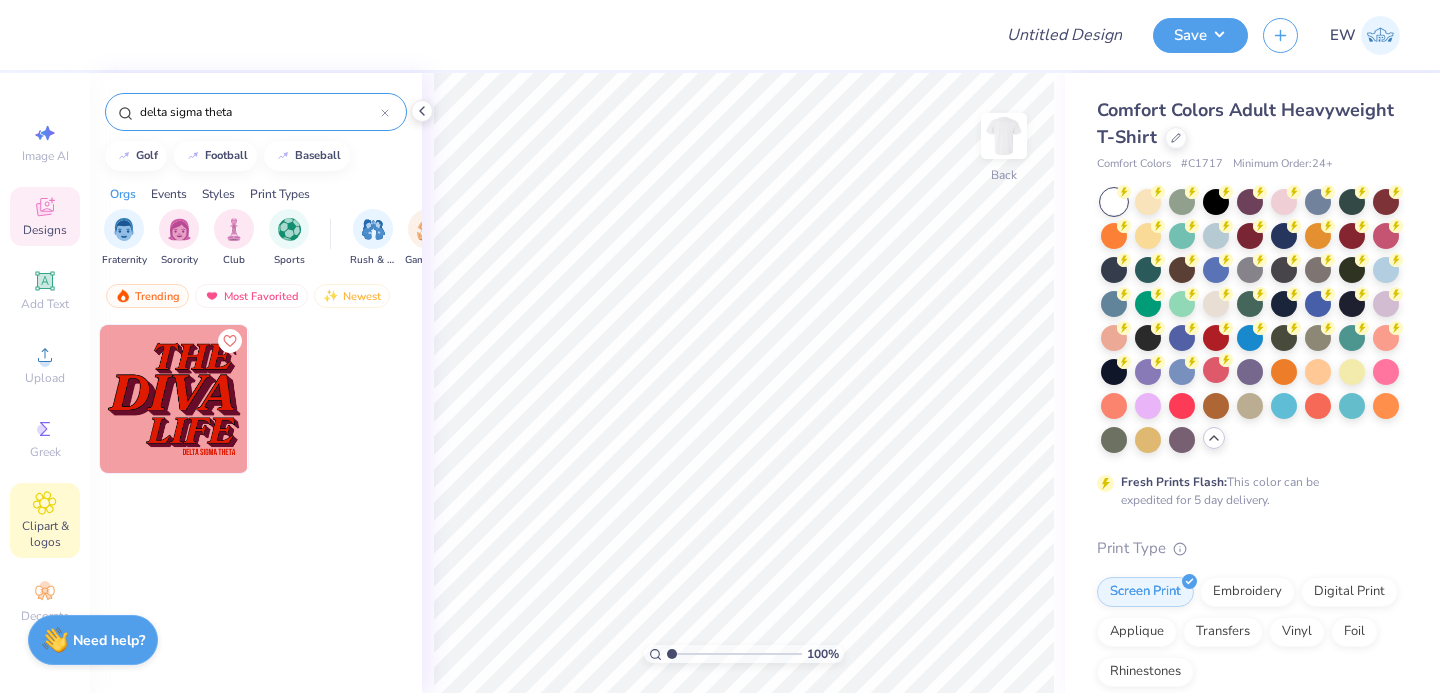 click on "Clipart & logos" at bounding box center (45, 534) 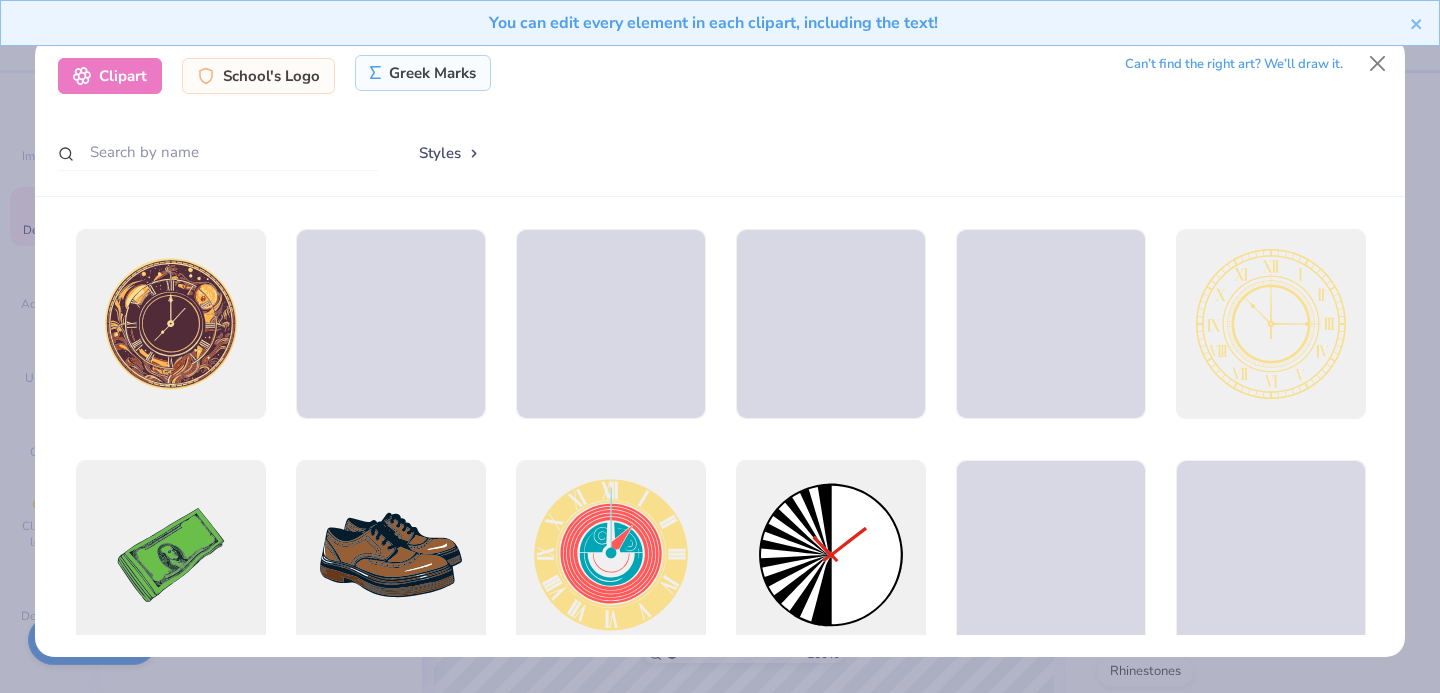 click on "Greek Marks" at bounding box center [423, 73] 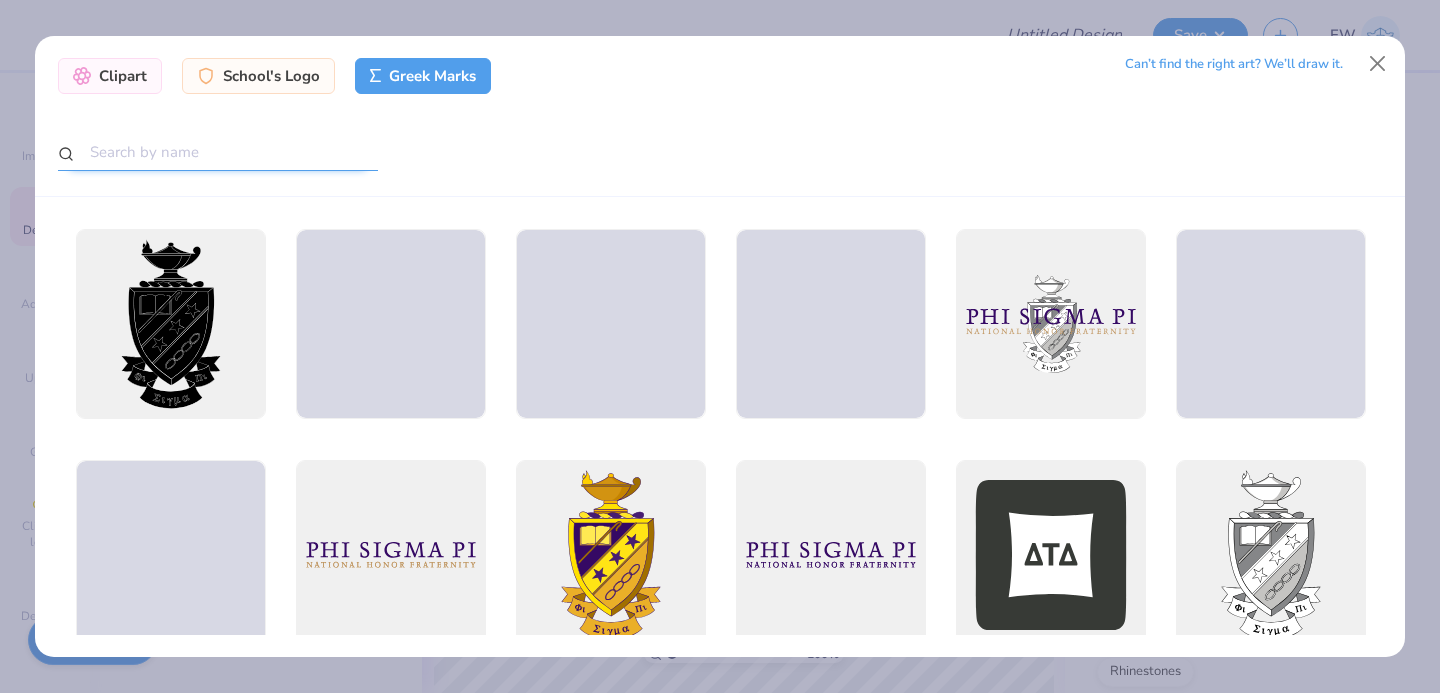click at bounding box center [218, 152] 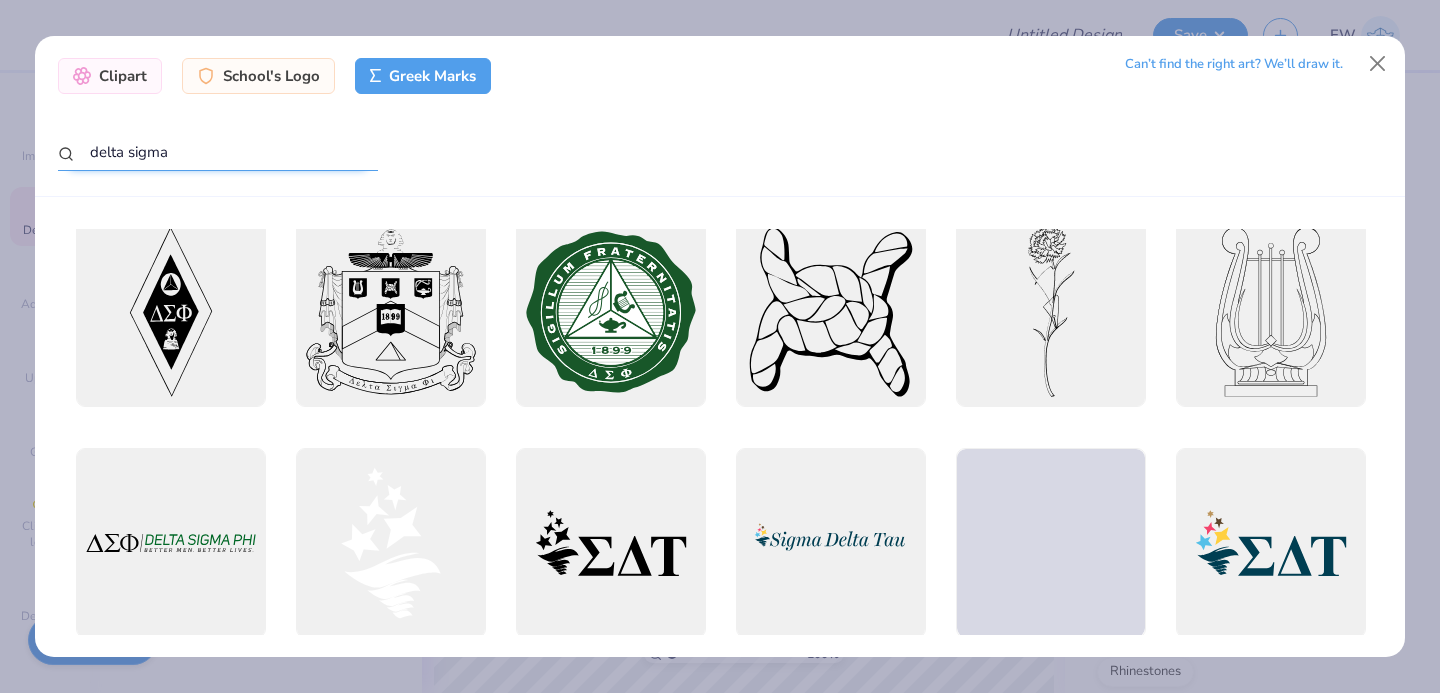 scroll, scrollTop: 0, scrollLeft: 0, axis: both 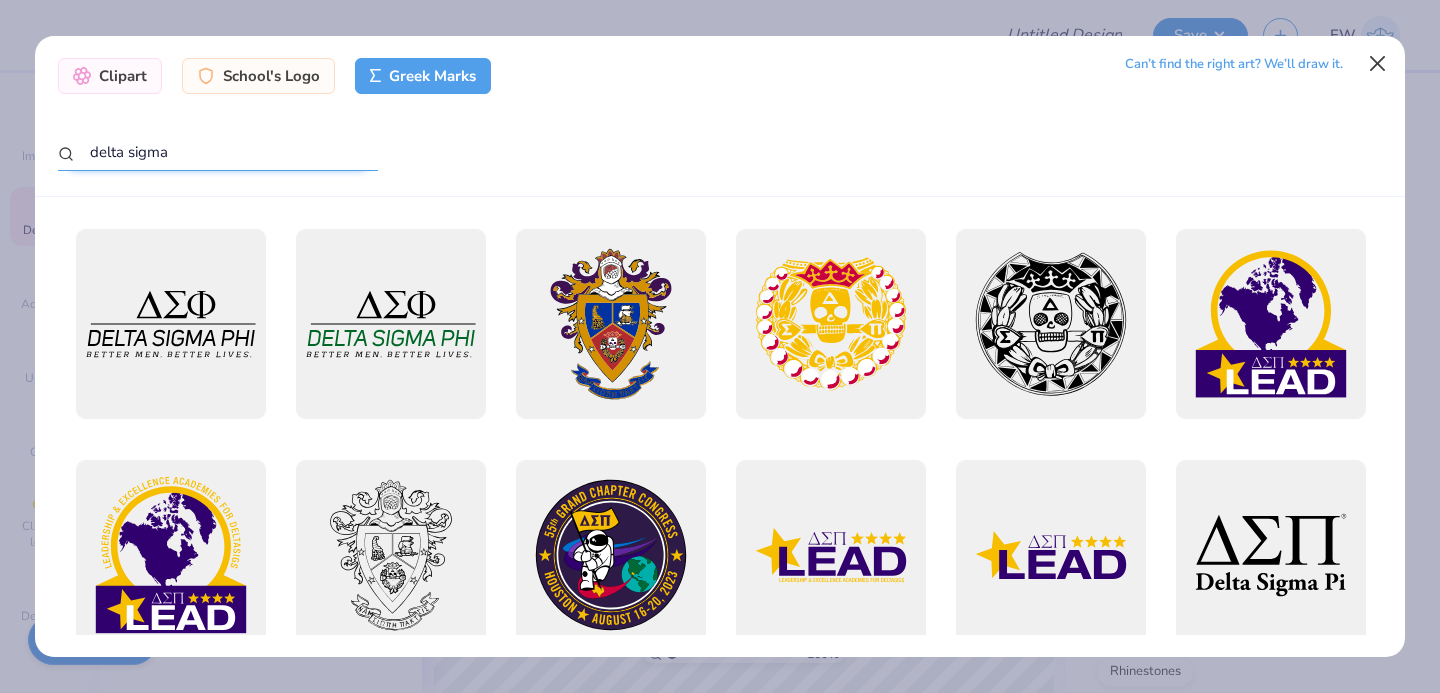 type on "delta sigma" 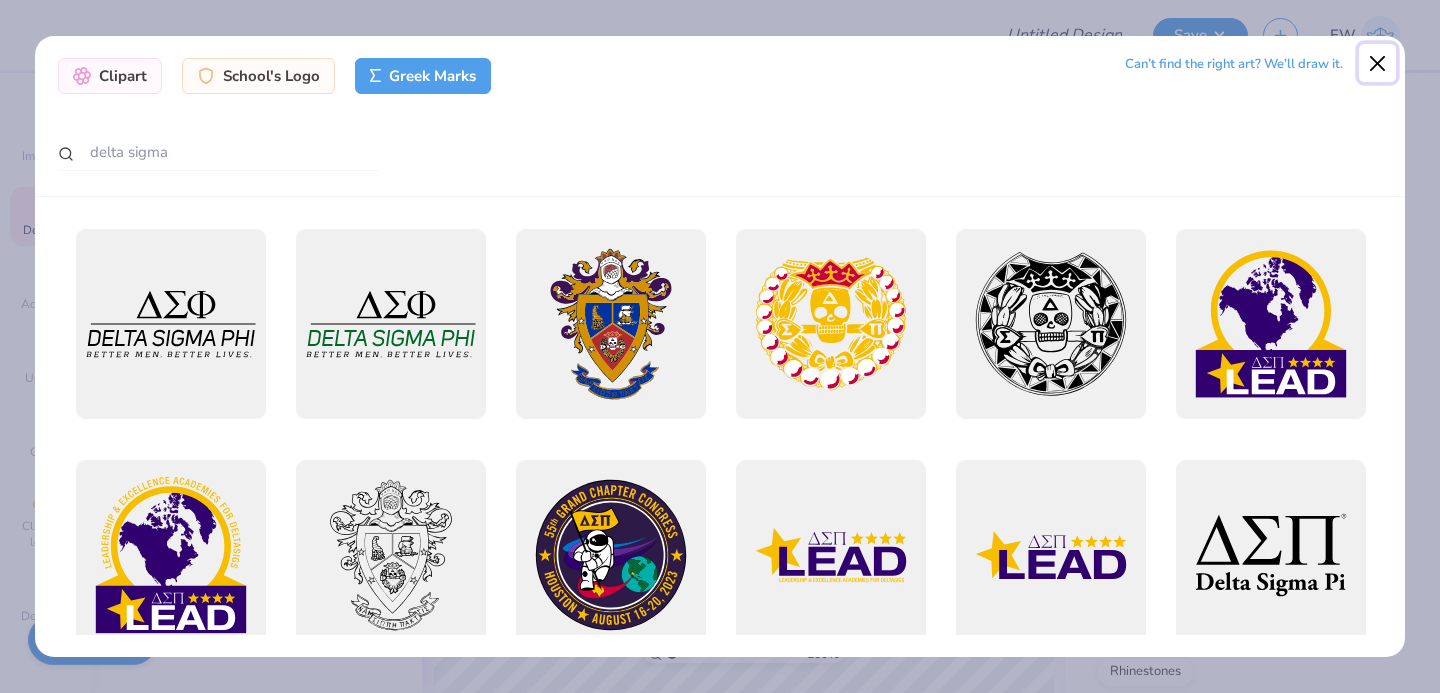 click at bounding box center [1378, 63] 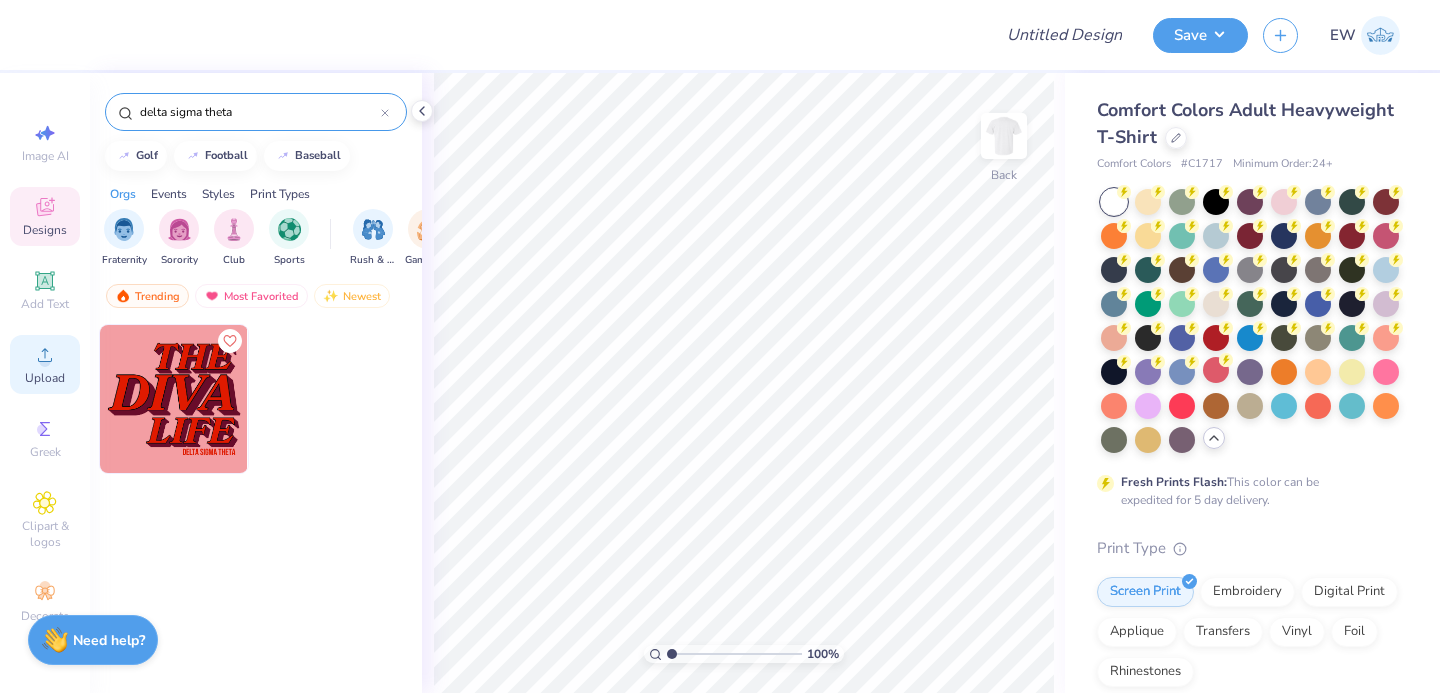 click on "Upload" at bounding box center (45, 378) 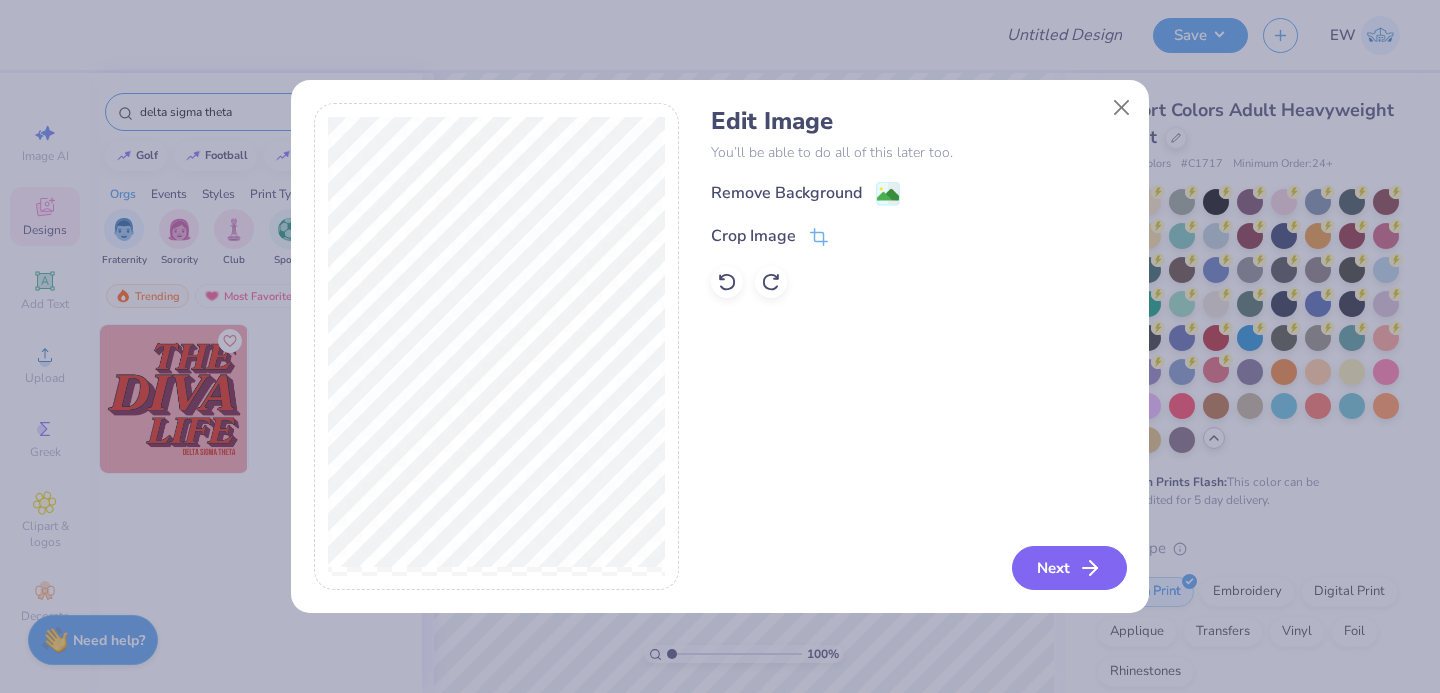drag, startPoint x: 1078, startPoint y: 569, endPoint x: 885, endPoint y: 238, distance: 383.15793 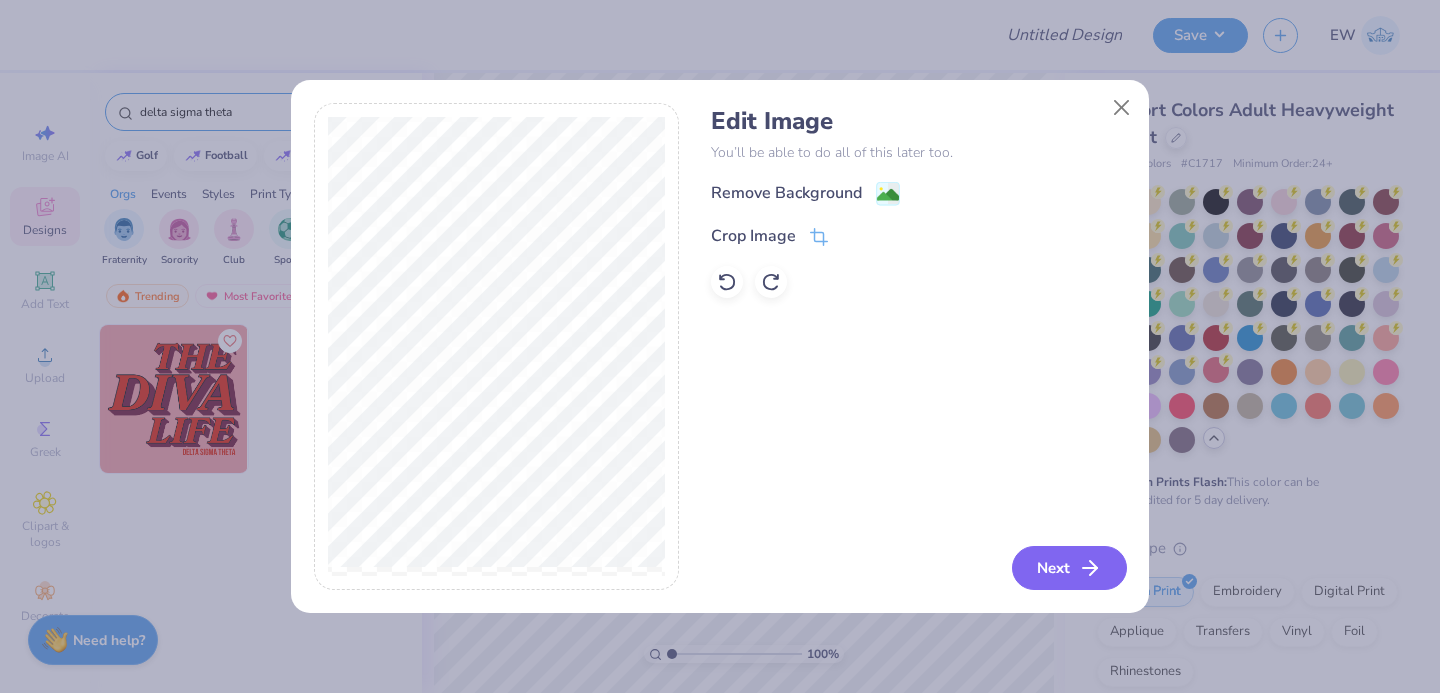 click on "Edit Image You’ll be able to do all of this later too. Remove Background Crop Image Next" at bounding box center (918, 347) 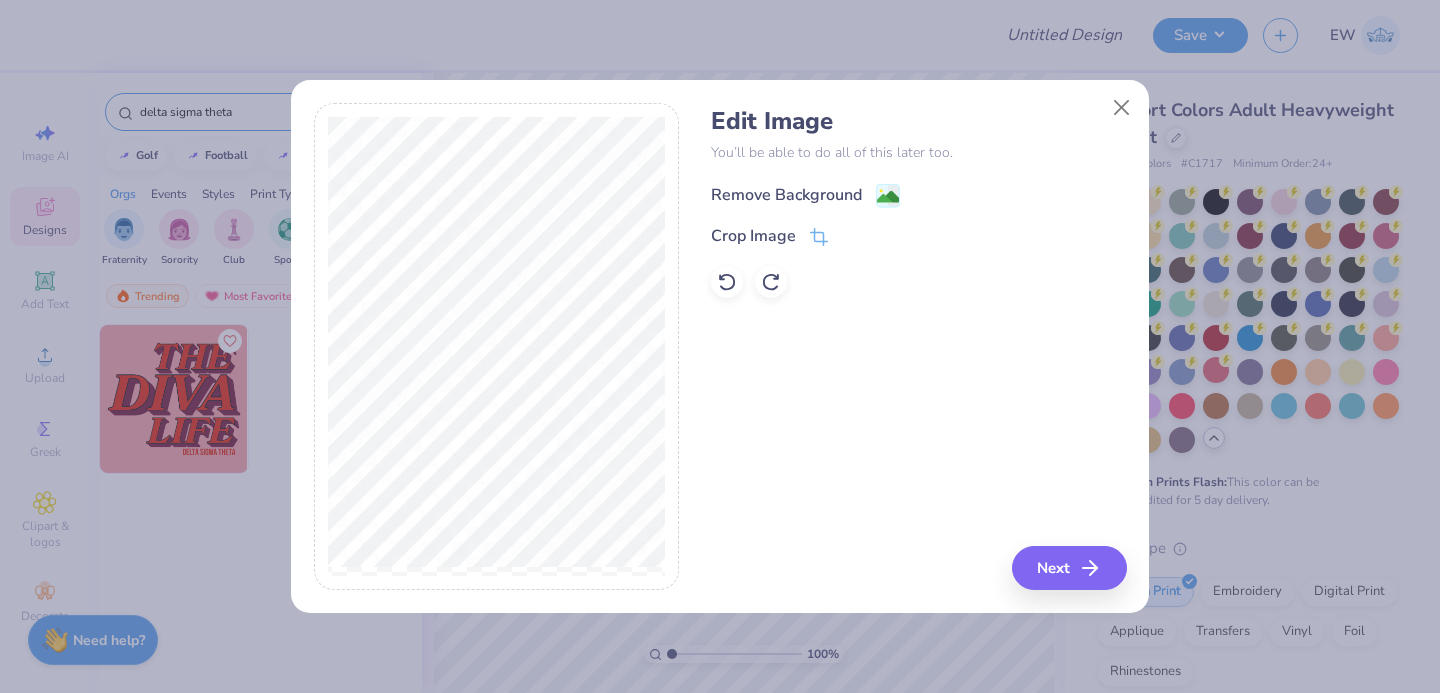 click 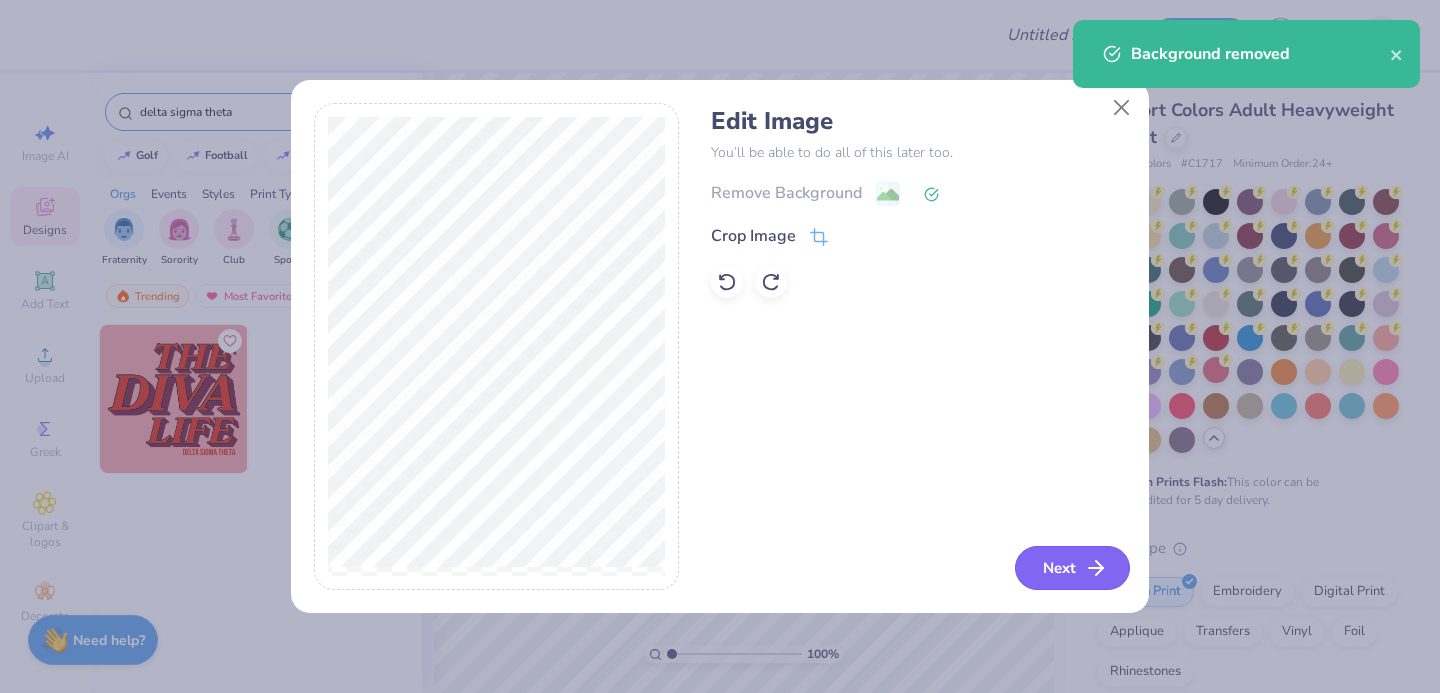 click on "Next" at bounding box center [1072, 568] 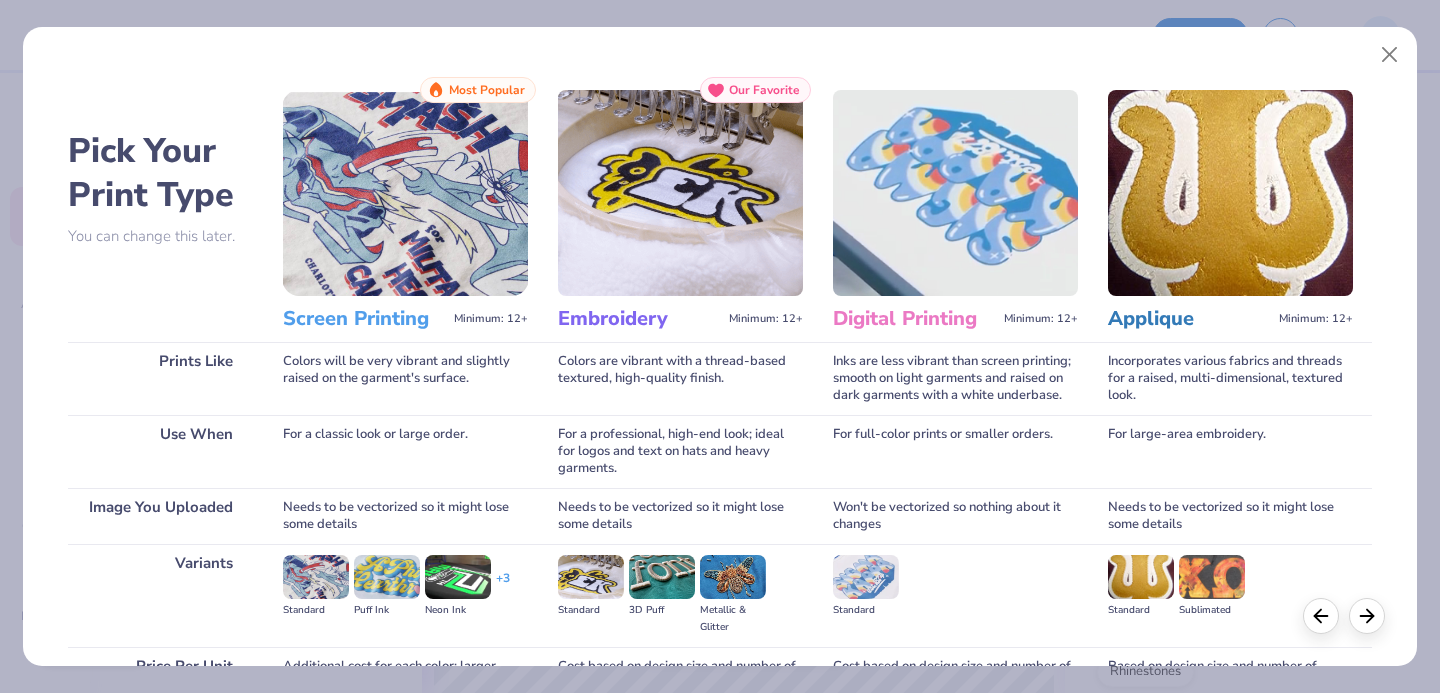 click at bounding box center (405, 193) 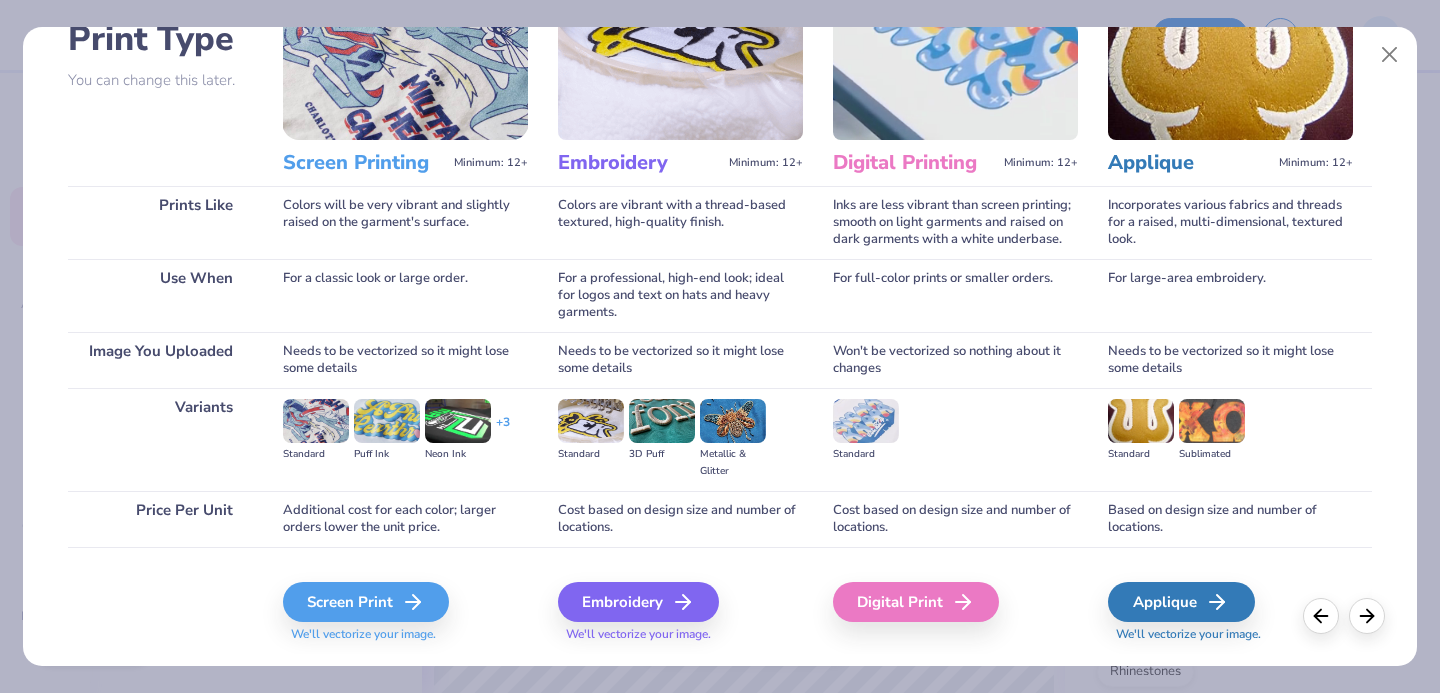 scroll, scrollTop: 204, scrollLeft: 0, axis: vertical 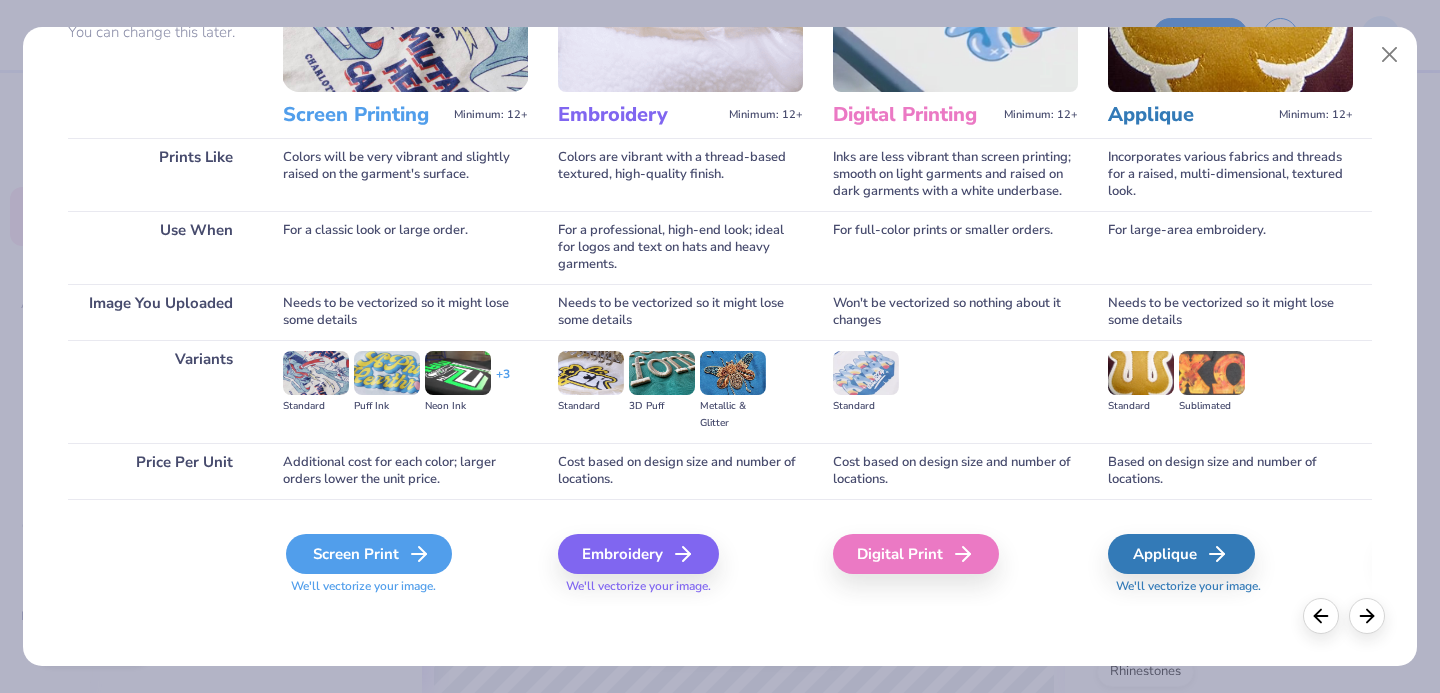 click on "Screen Print" at bounding box center [369, 554] 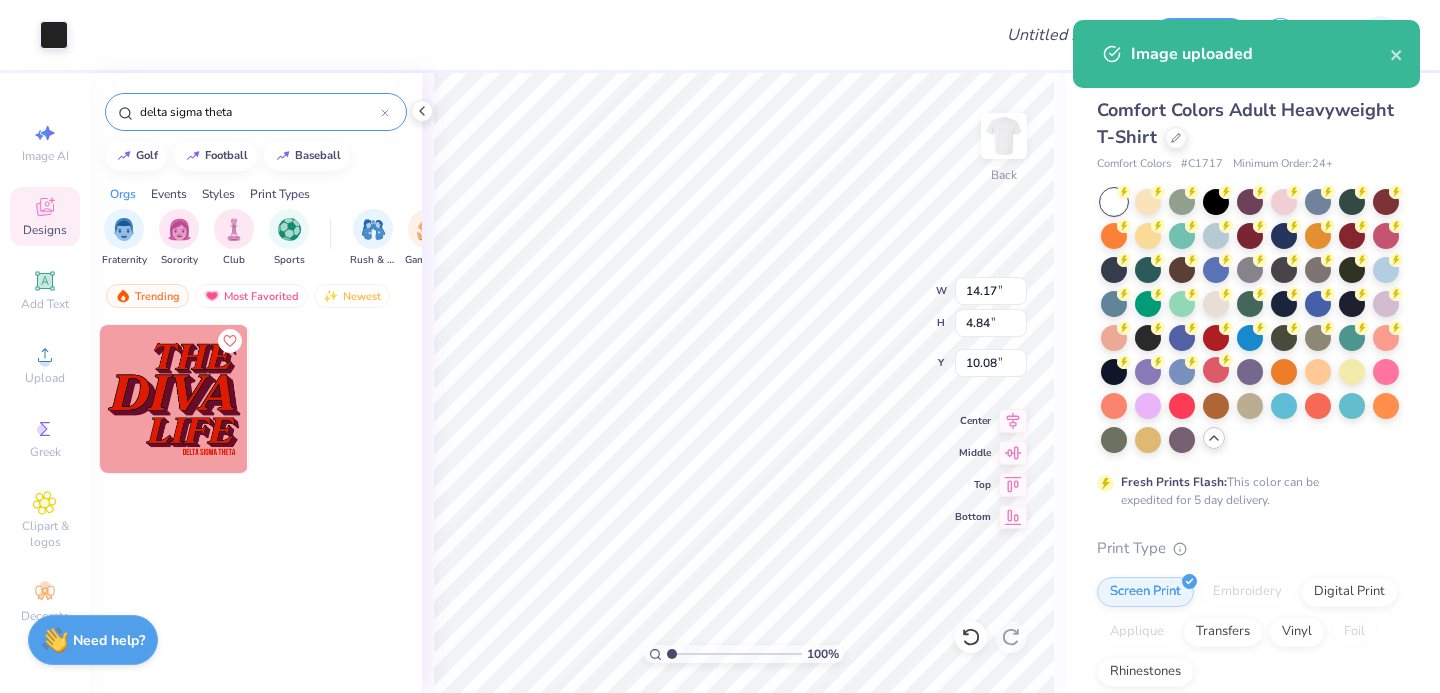 type on "11.04" 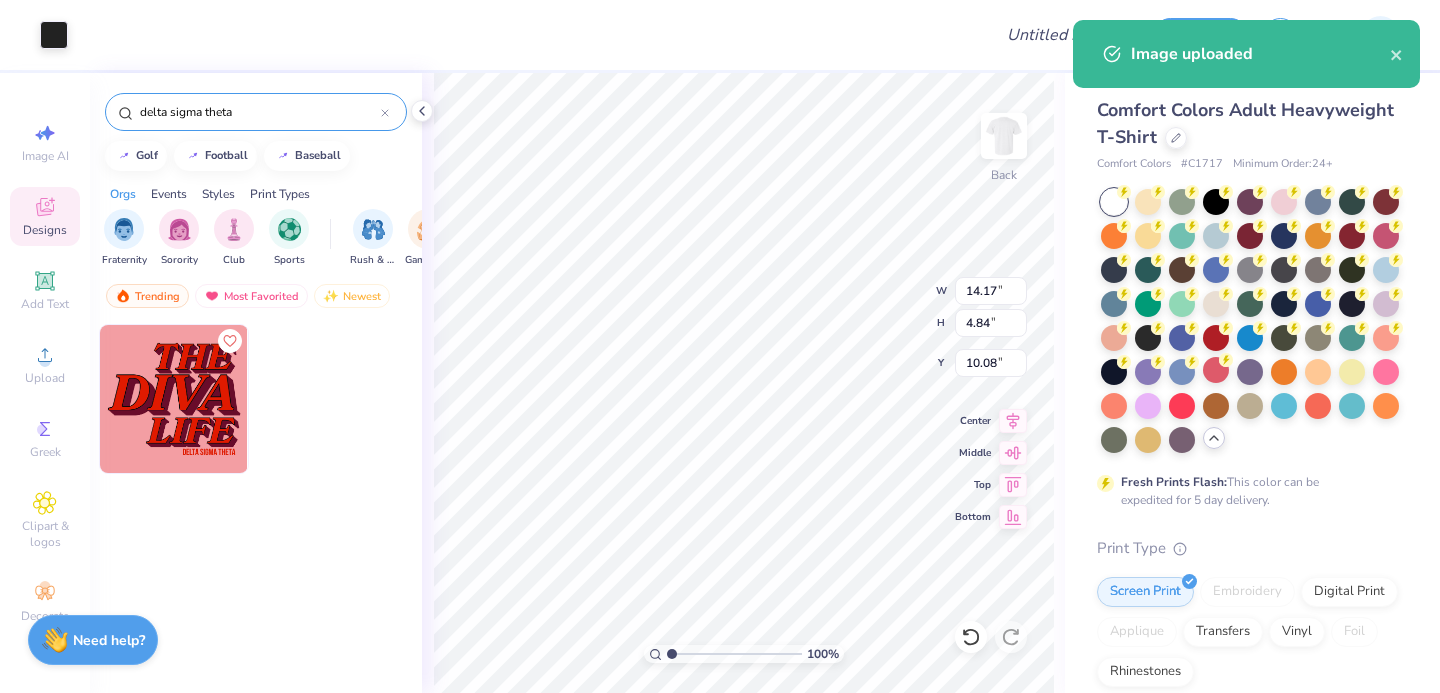type on "3.77" 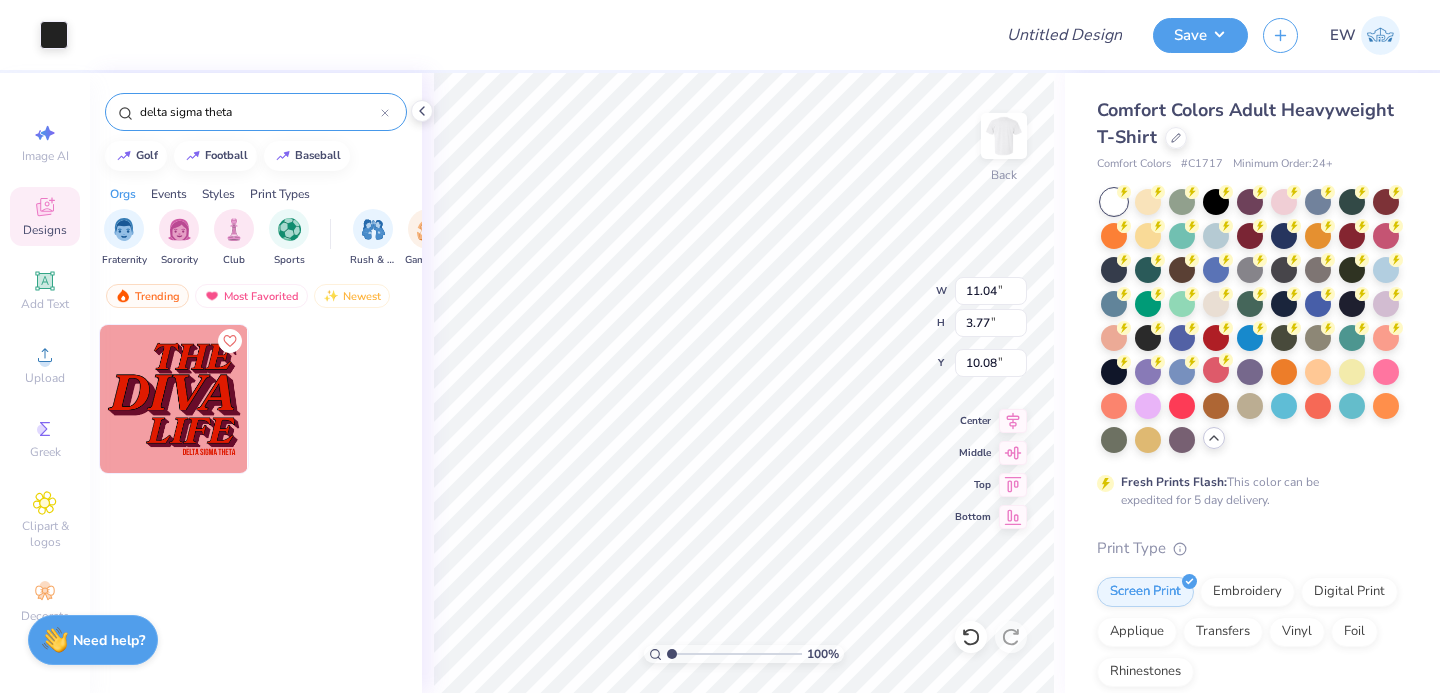 type on "5.23" 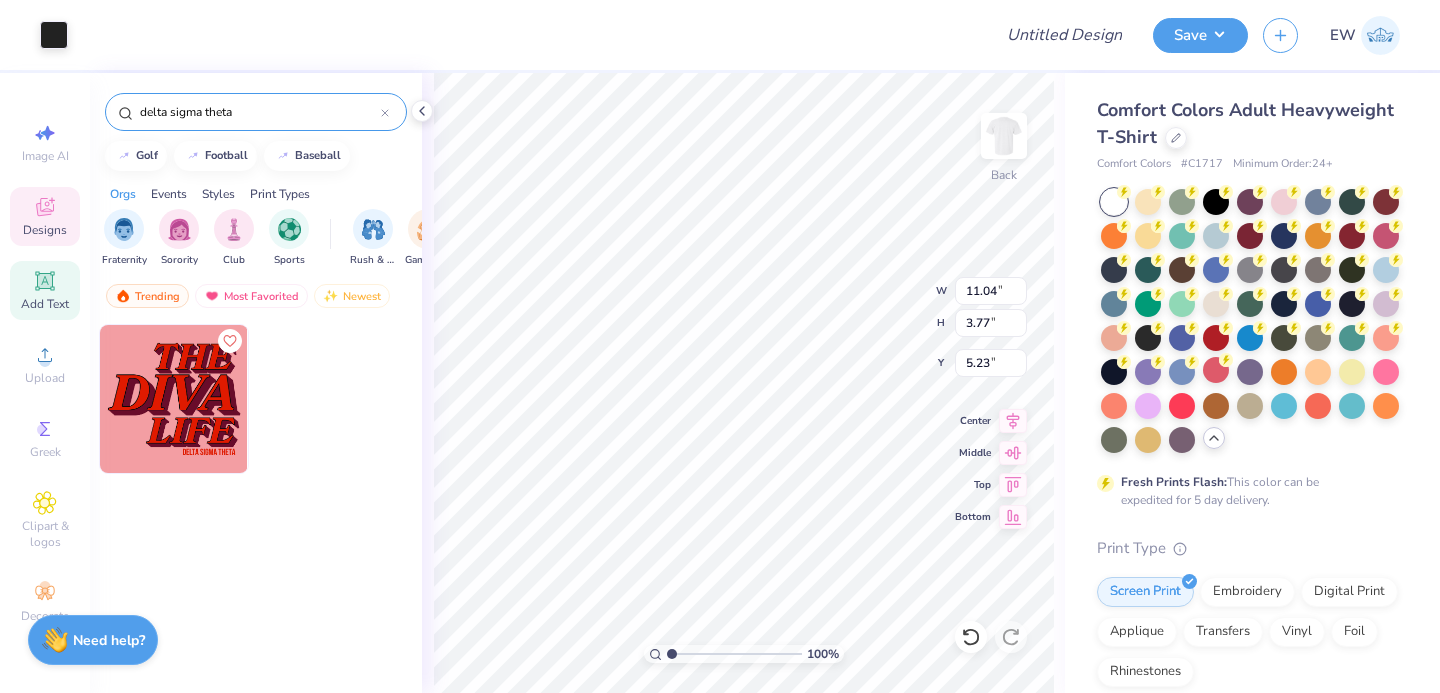 click on "Add Text" at bounding box center (45, 290) 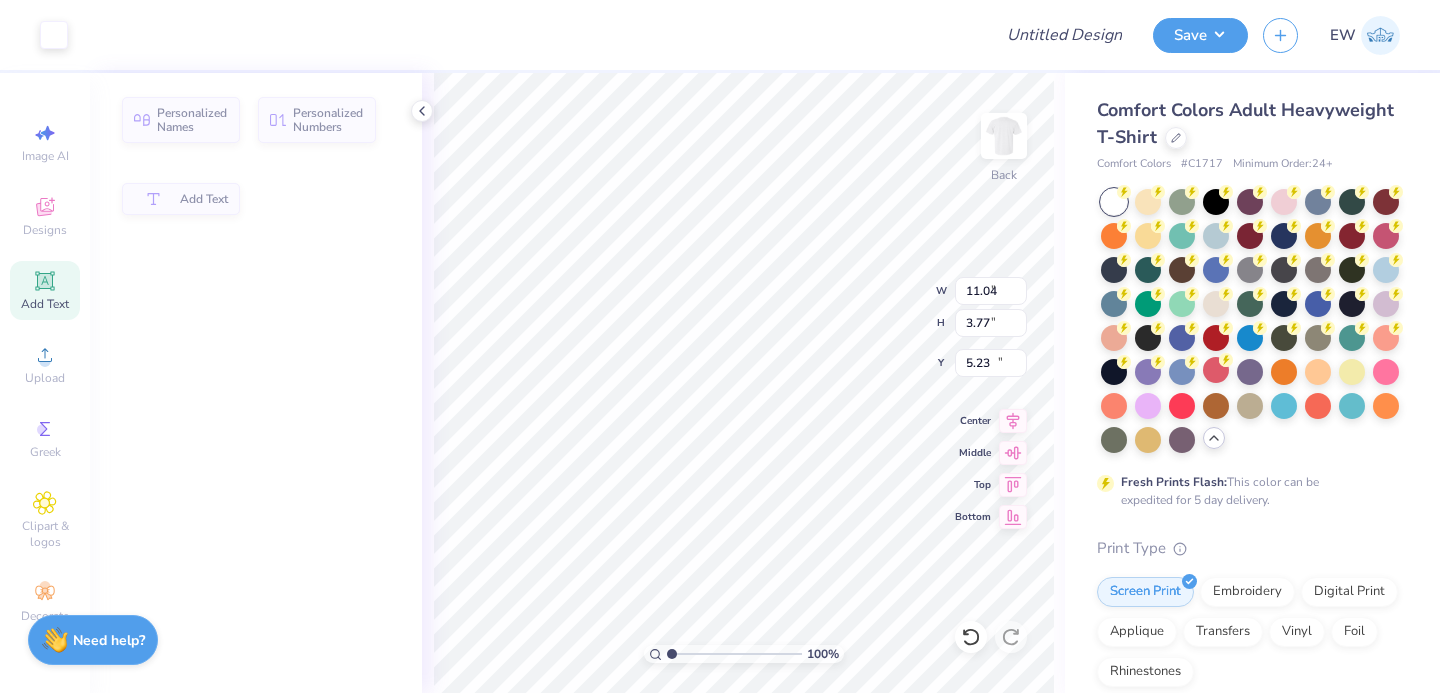 type on "5.59" 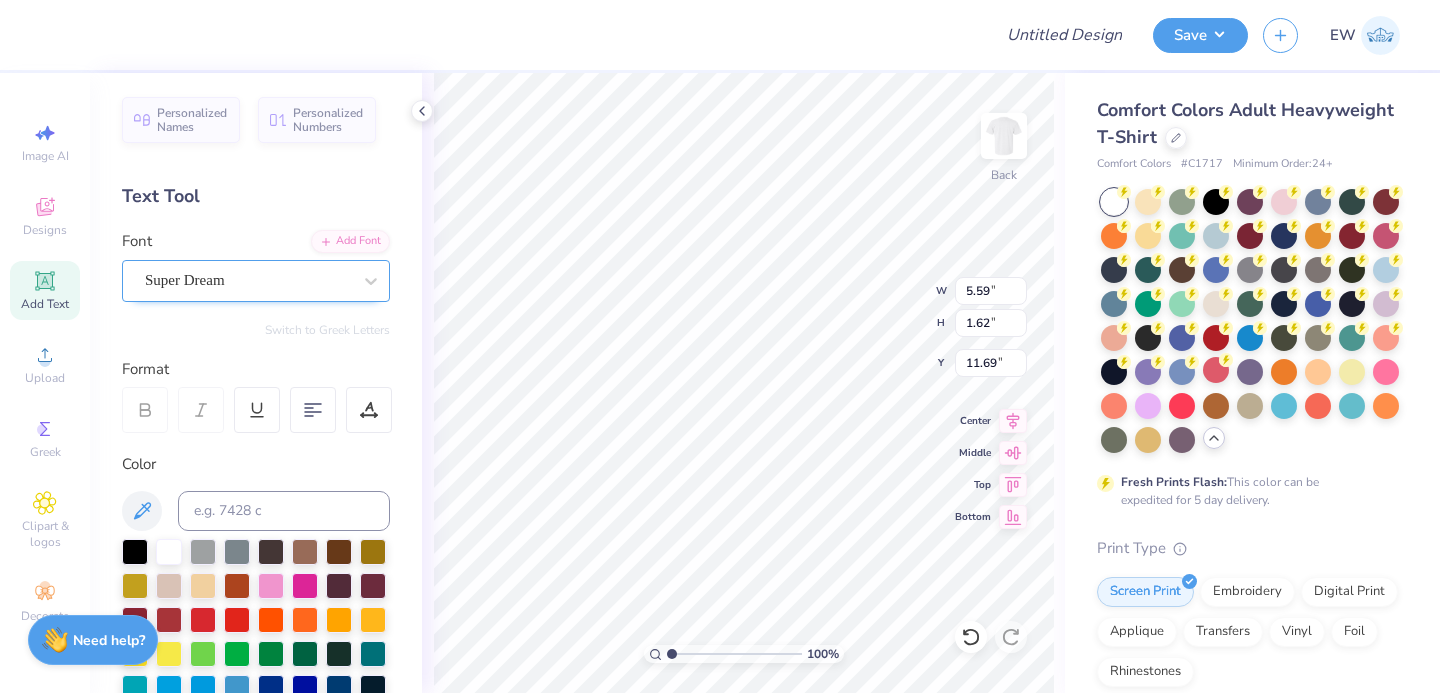 click on "Super Dream" at bounding box center (248, 280) 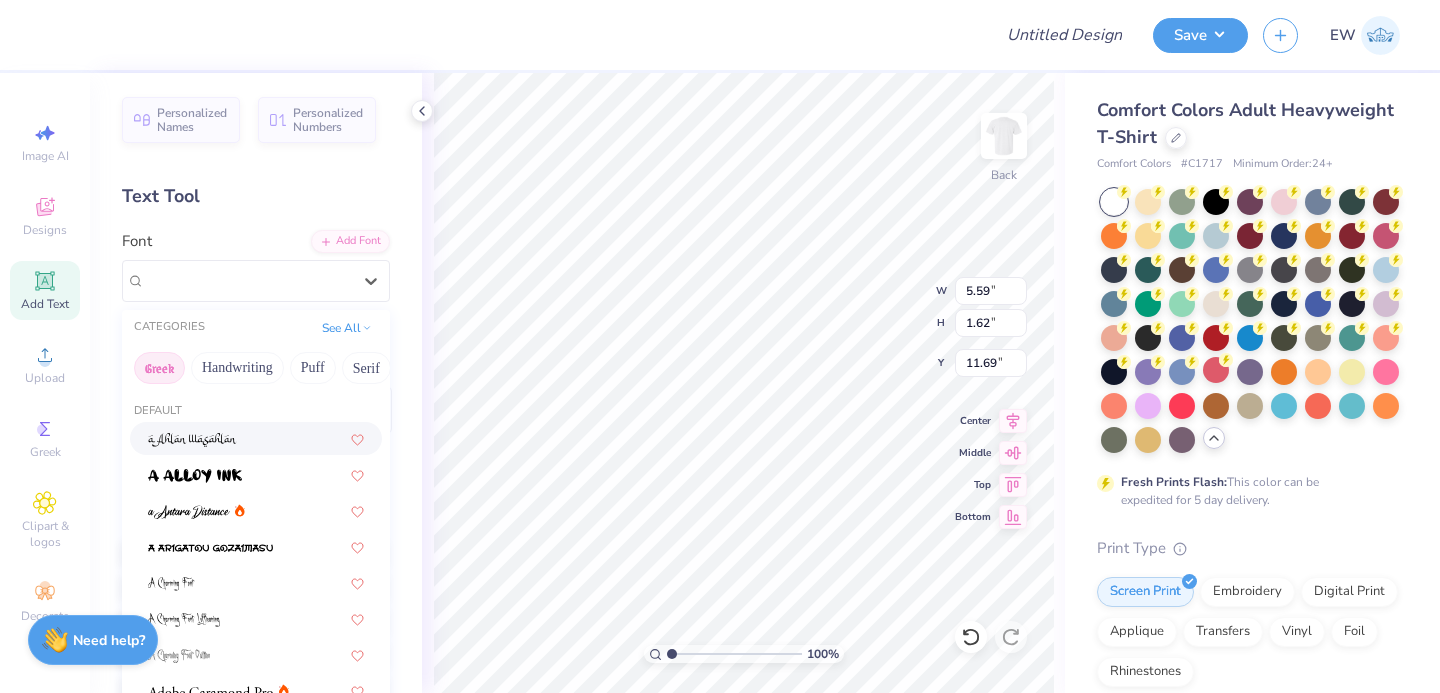 click on "Greek" at bounding box center [159, 368] 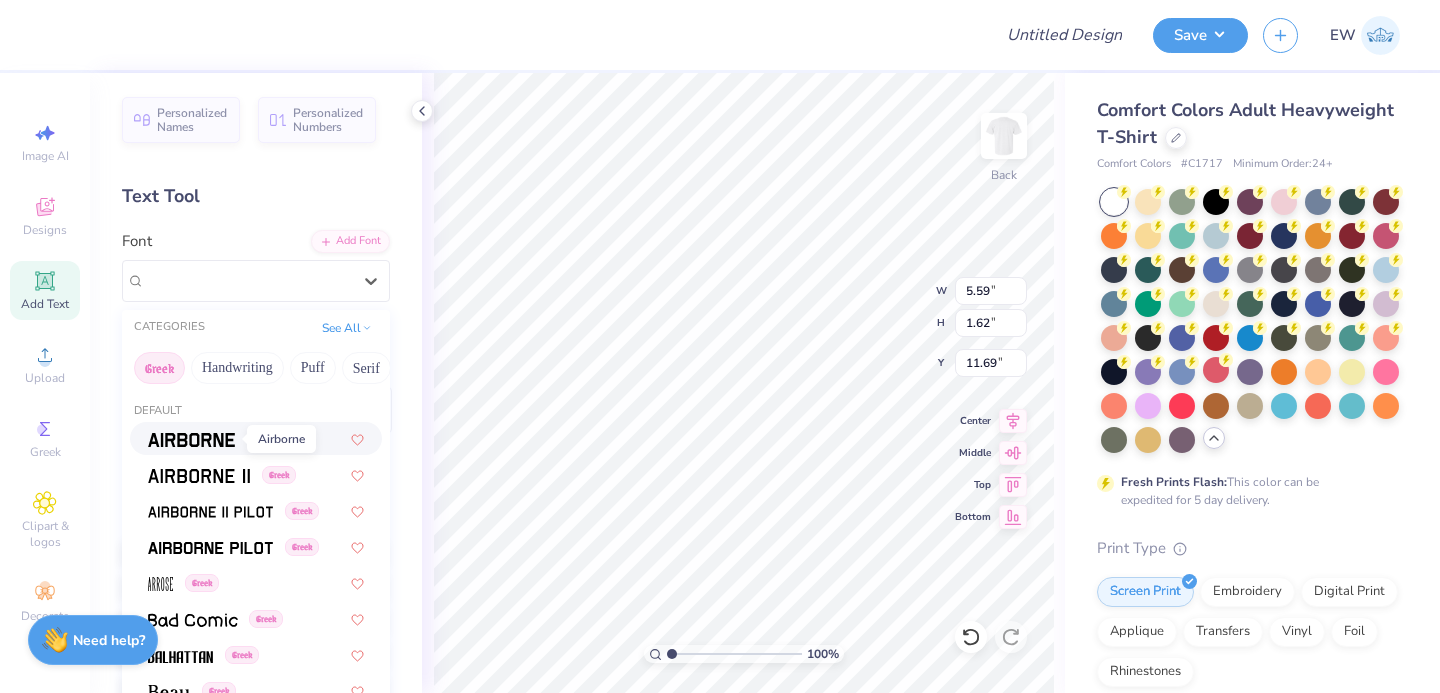 click at bounding box center (191, 440) 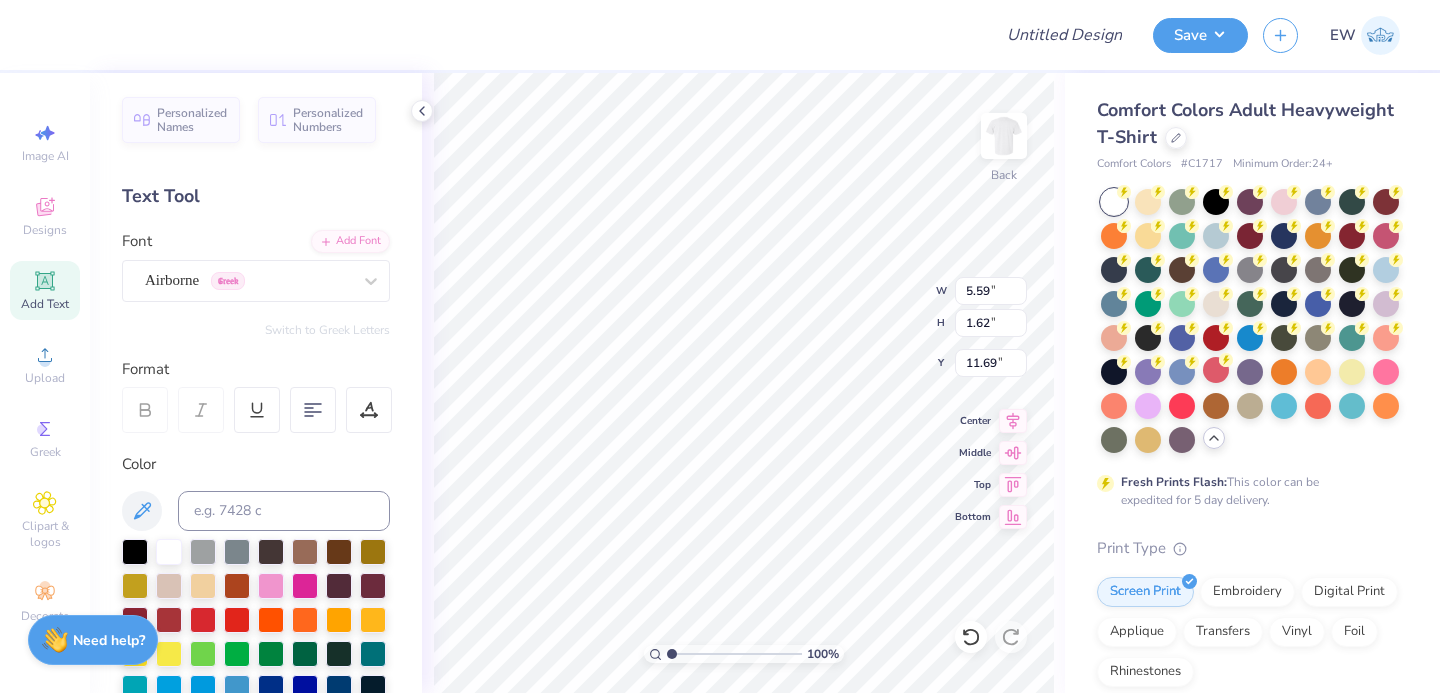 type on "5.35" 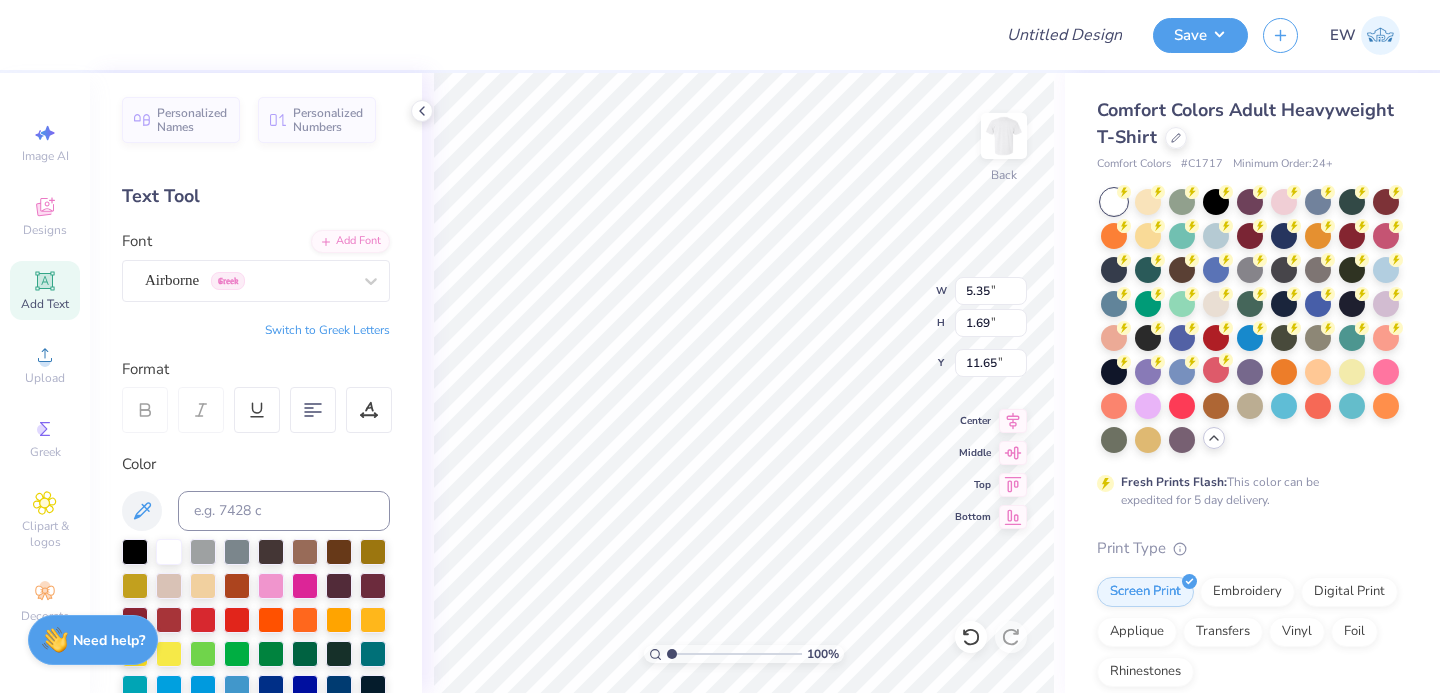scroll, scrollTop: 0, scrollLeft: 1, axis: horizontal 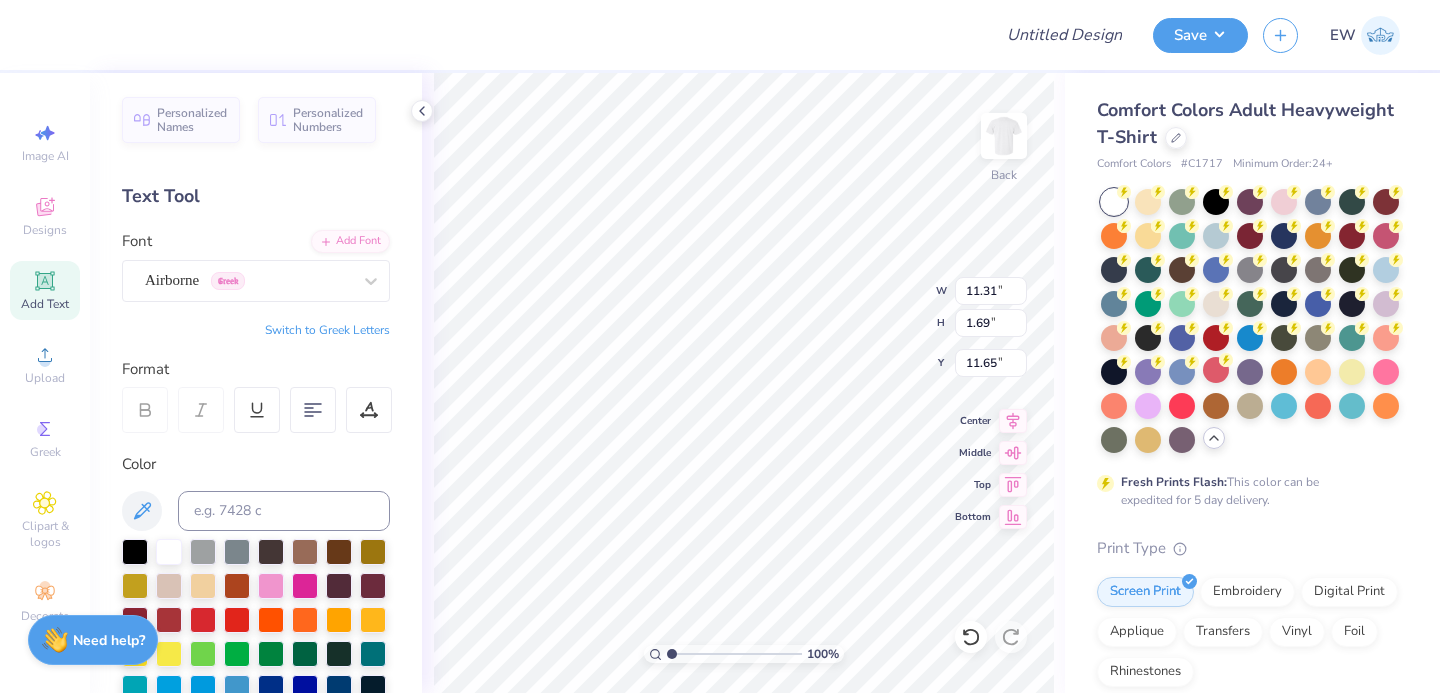 type on "9.73" 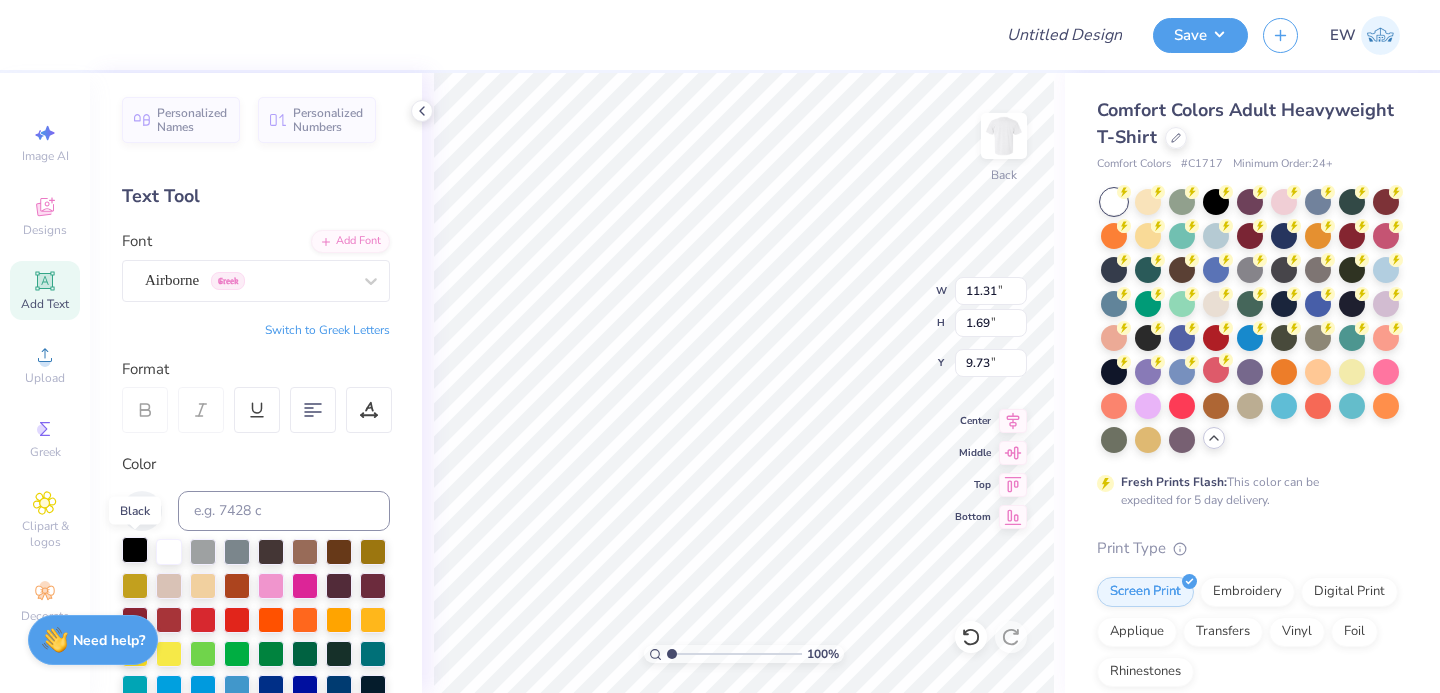 click at bounding box center (135, 550) 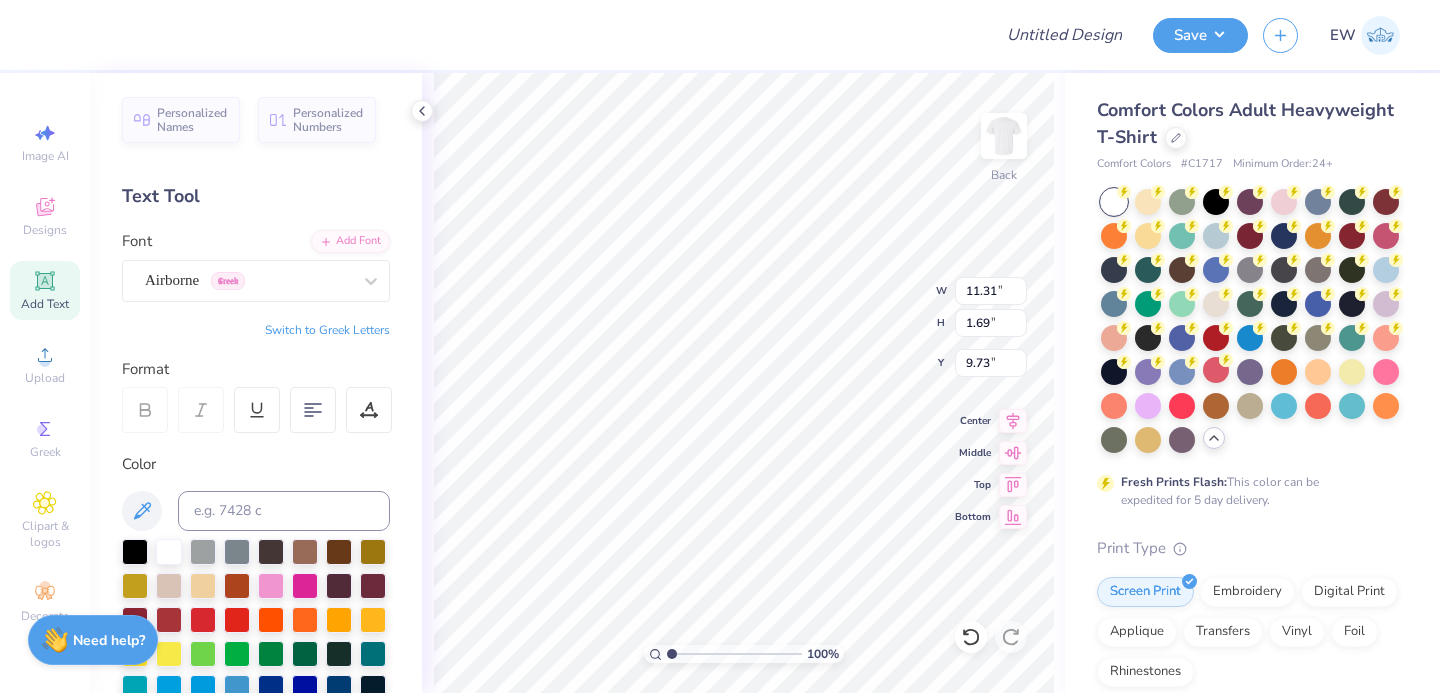 type on "9.67" 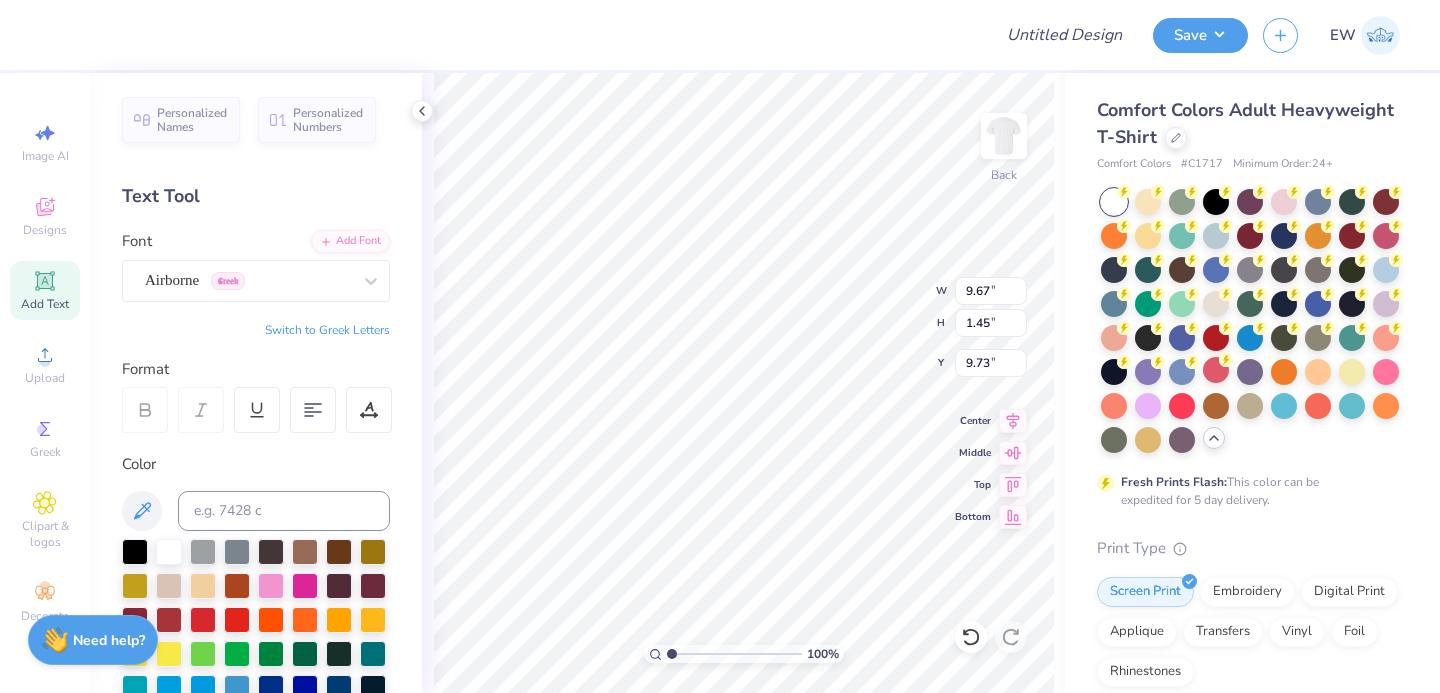 type on "9.61" 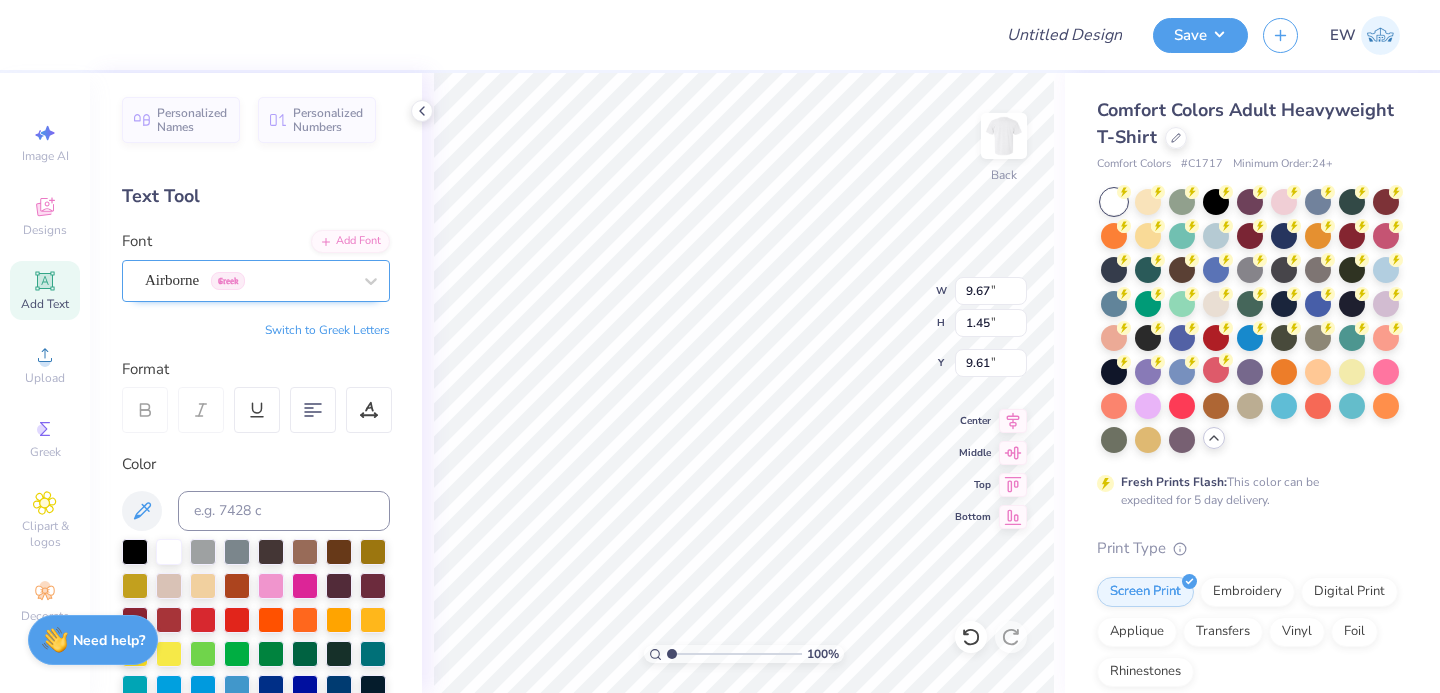 click on "Airborne Greek" at bounding box center [248, 280] 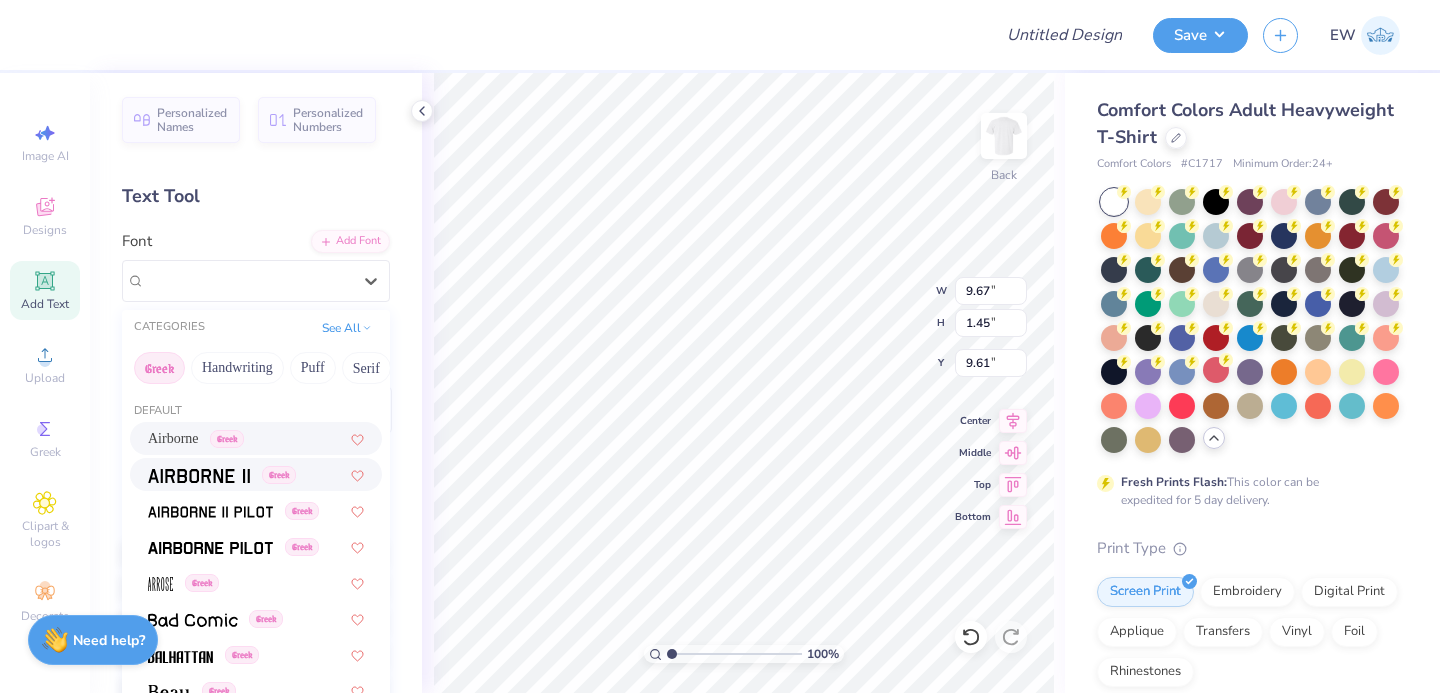 click on "Greek" at bounding box center [256, 474] 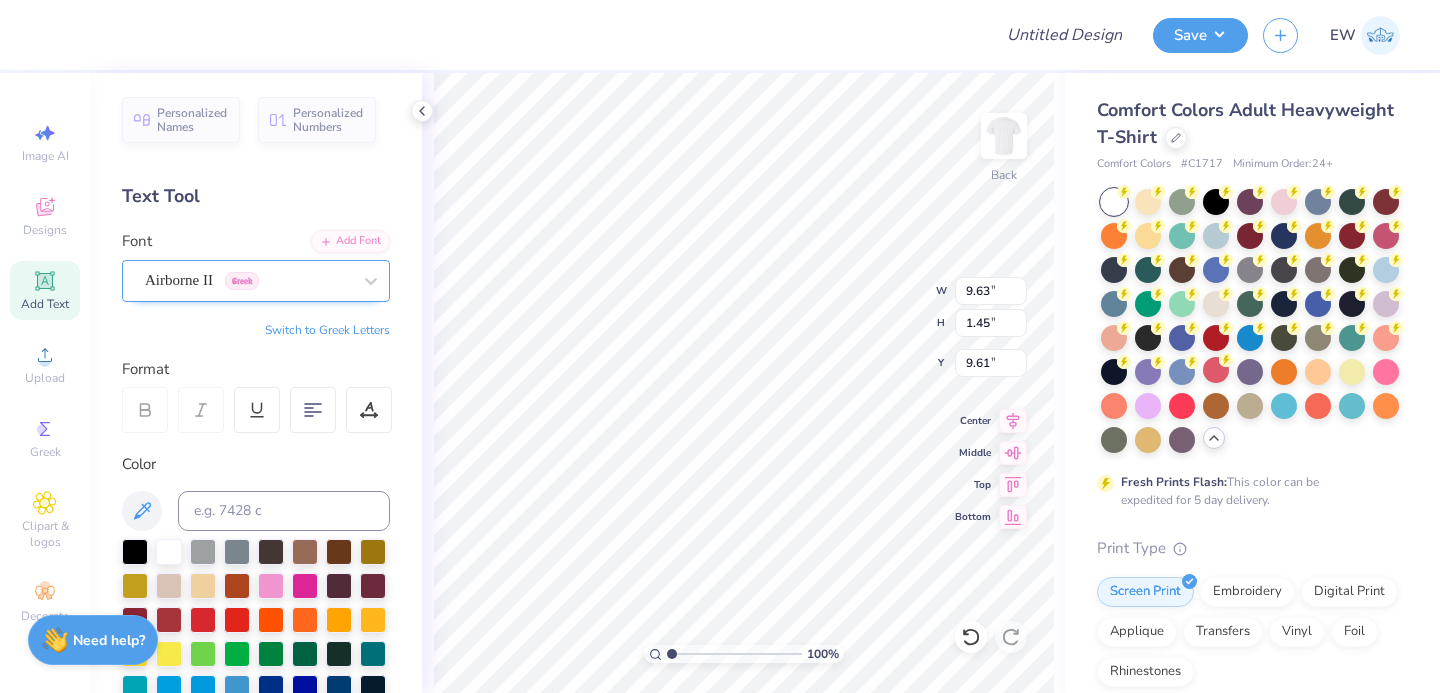 click on "Airborne II Greek" at bounding box center (248, 280) 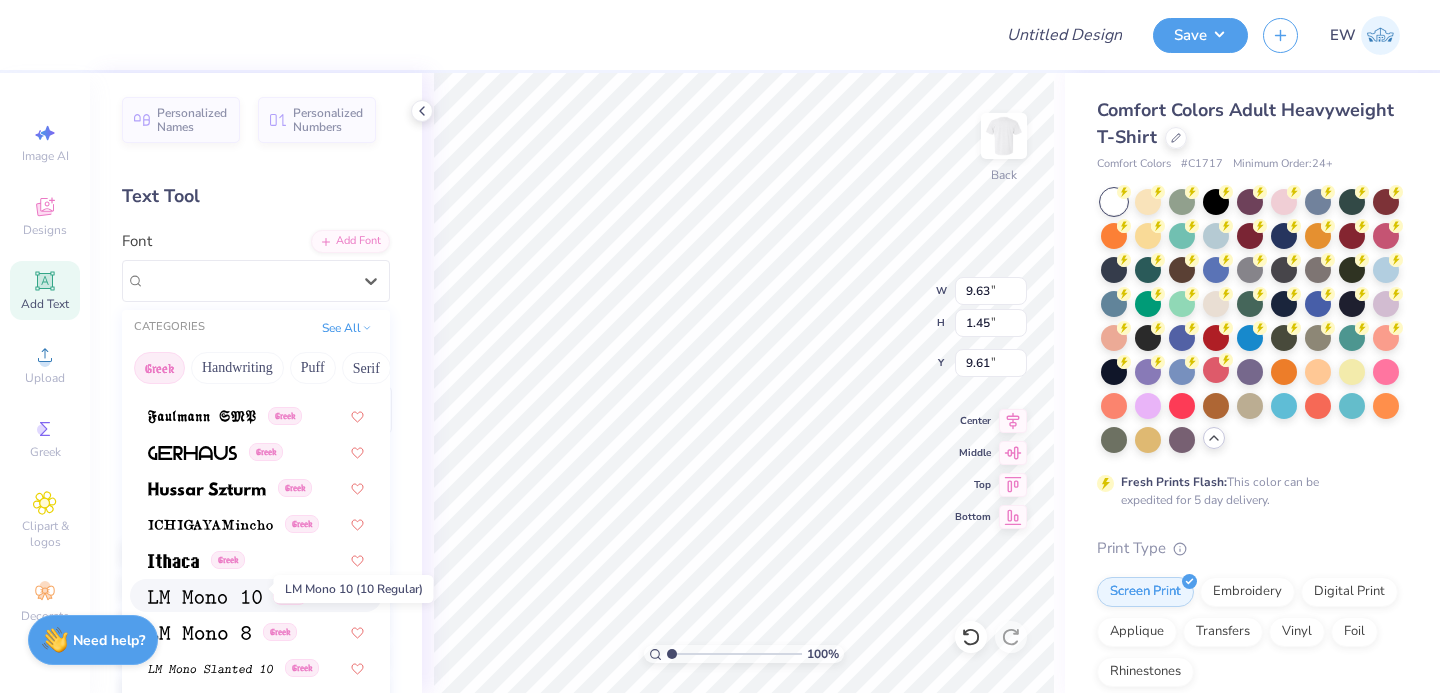 scroll, scrollTop: 716, scrollLeft: 0, axis: vertical 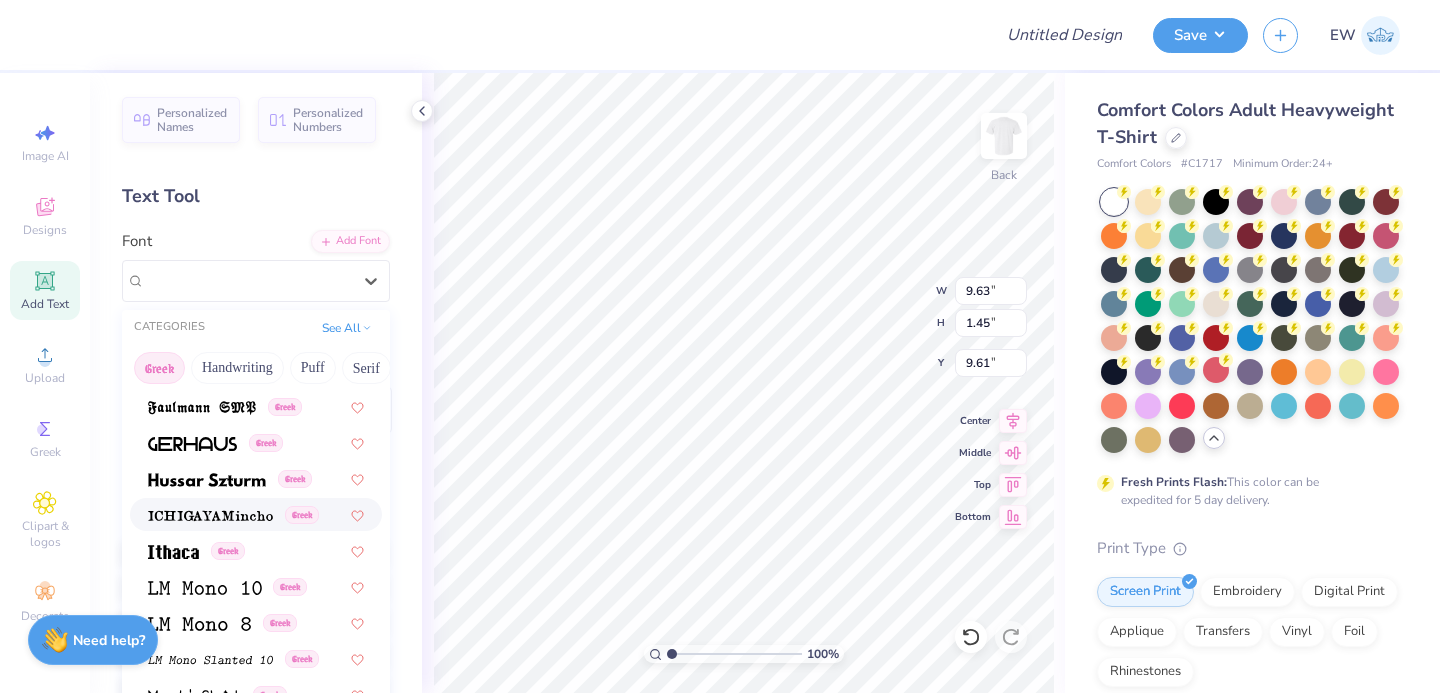 click at bounding box center (210, 516) 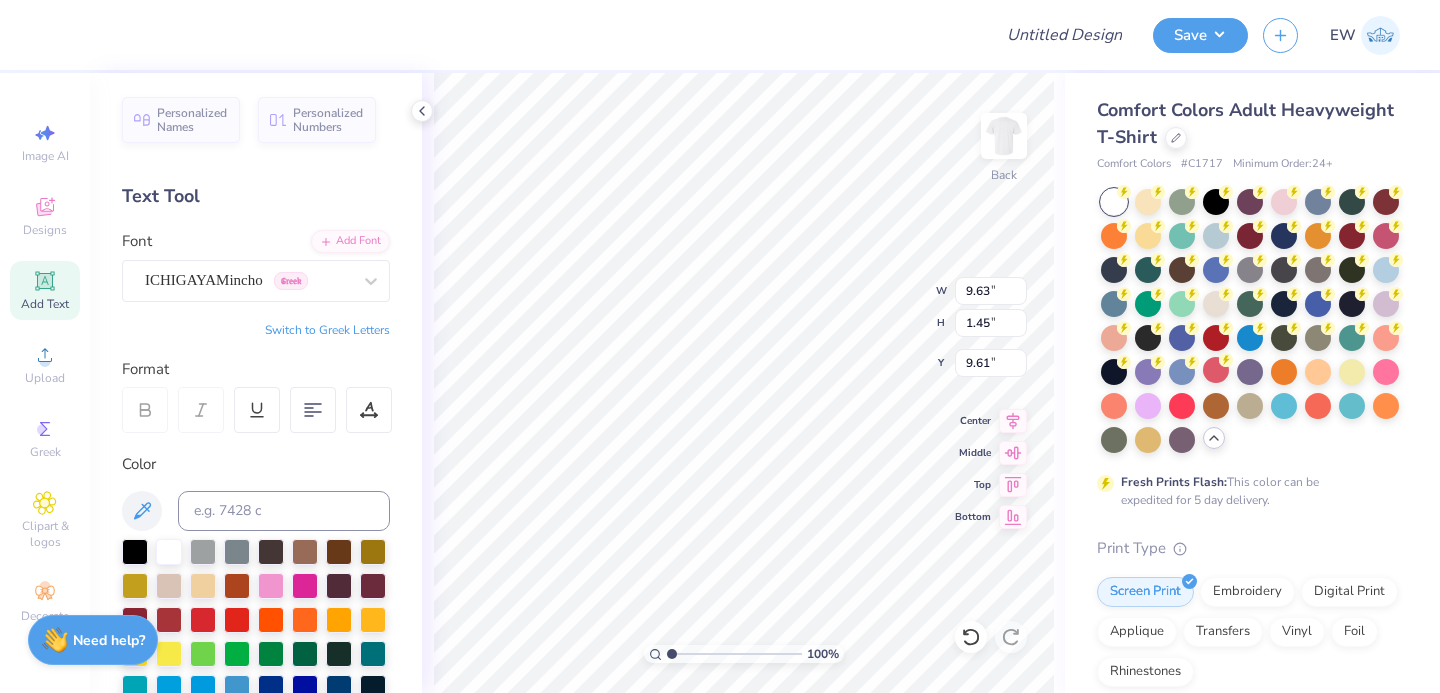 type on "7.26" 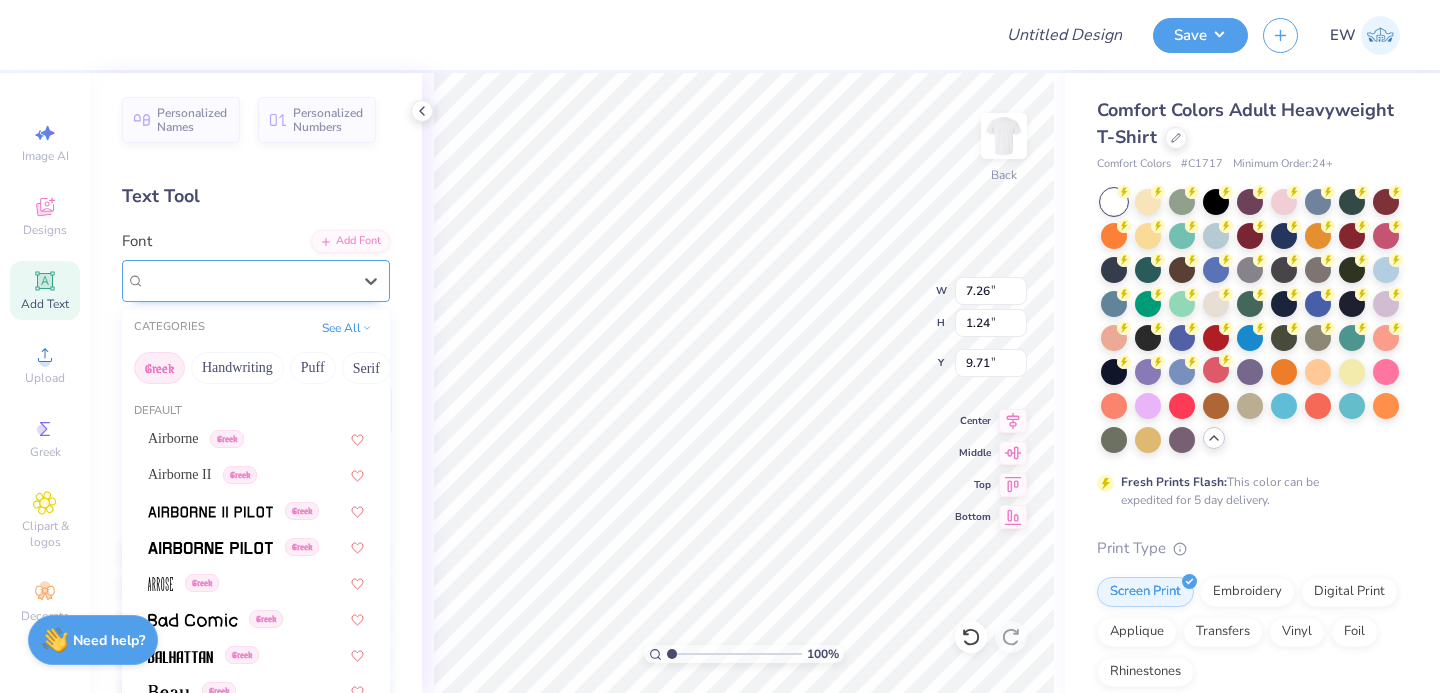 click on "ICHIGAYAMincho Greek" at bounding box center (248, 280) 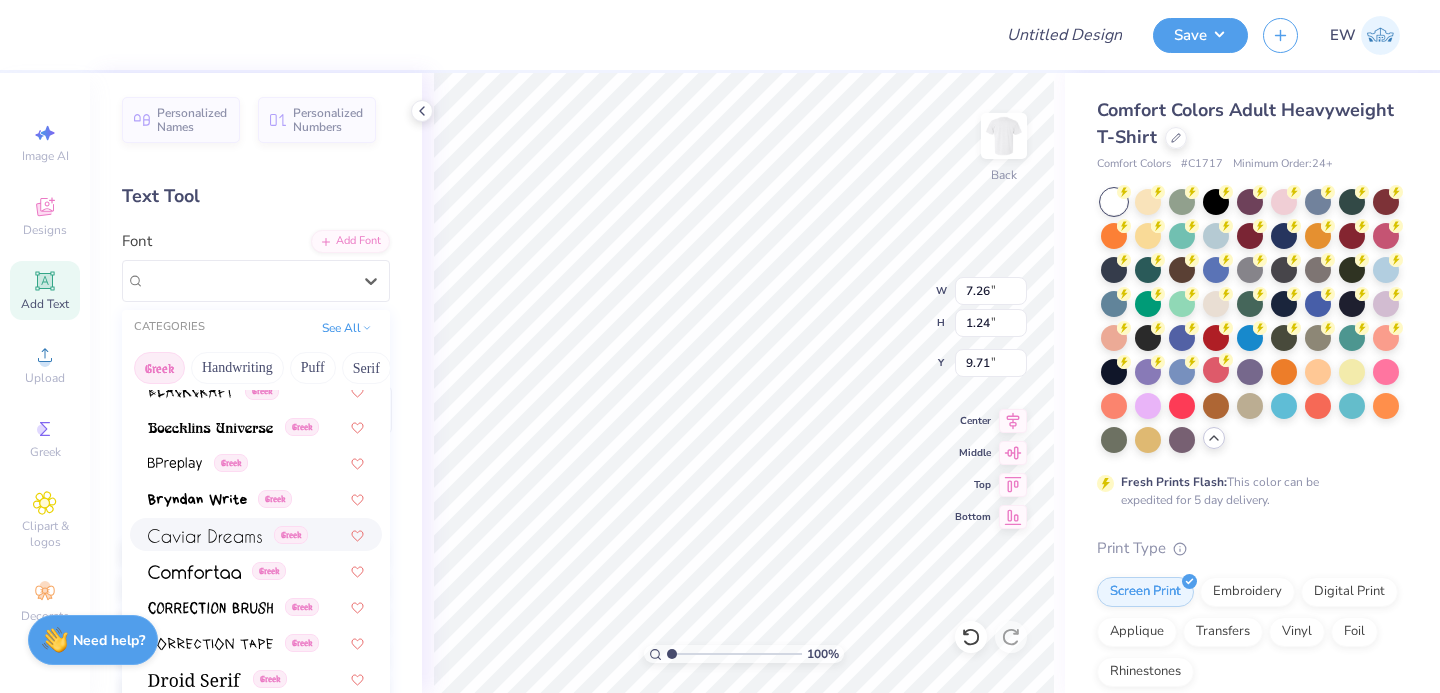 scroll, scrollTop: 1210, scrollLeft: 0, axis: vertical 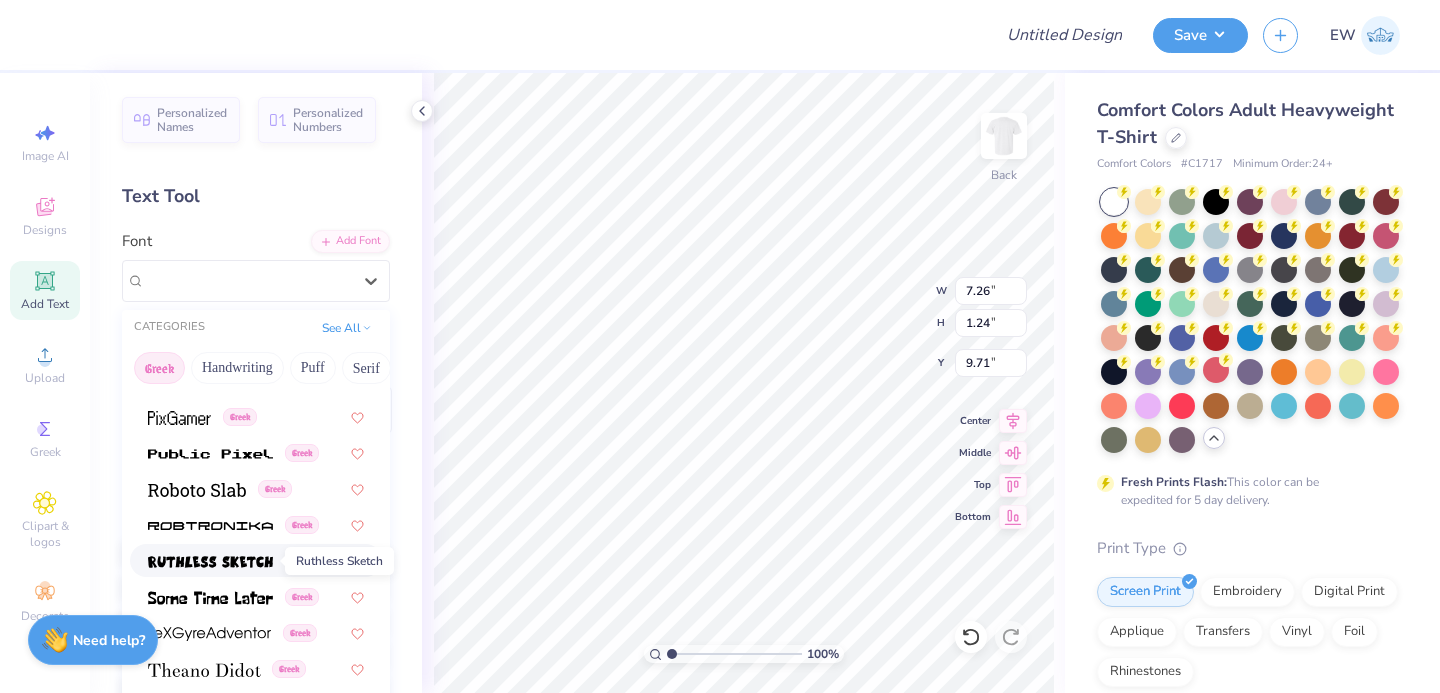 click at bounding box center (210, 562) 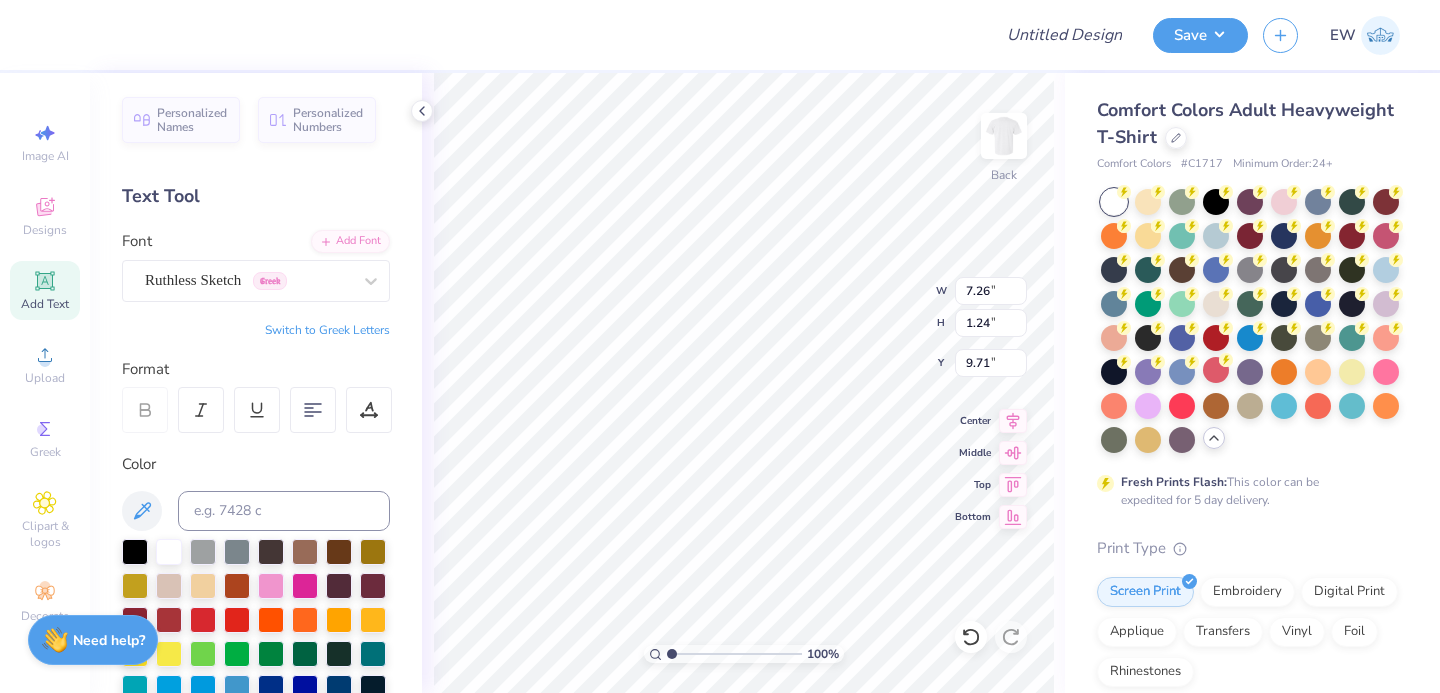 type on "8.56" 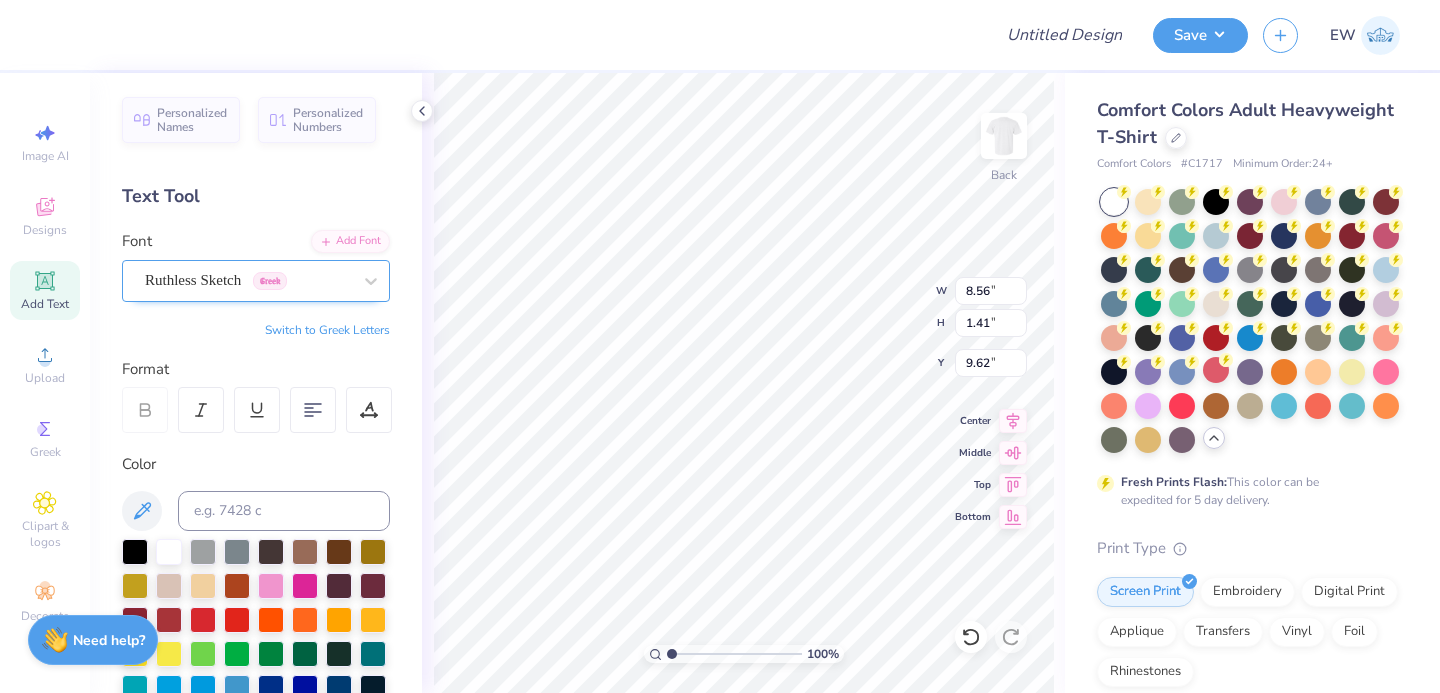click on "Ruthless Sketch Greek" at bounding box center [248, 280] 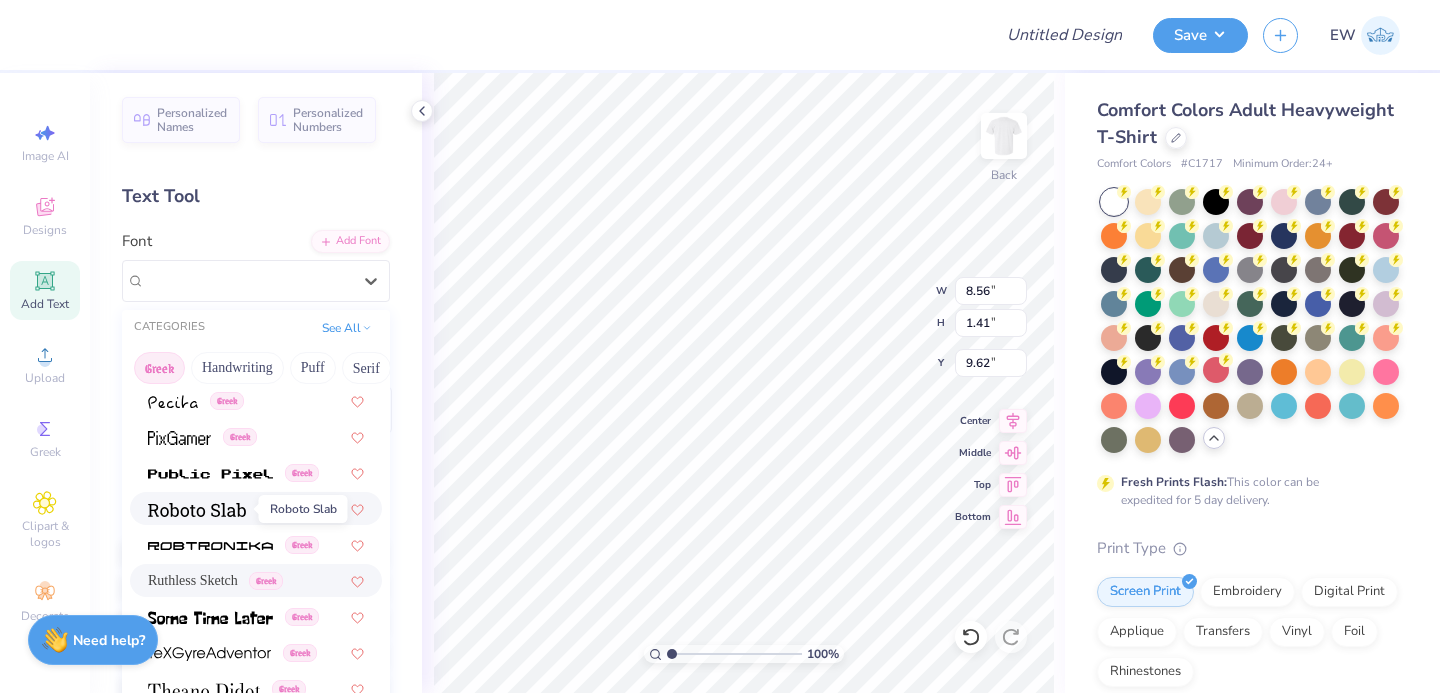 scroll, scrollTop: 0, scrollLeft: 0, axis: both 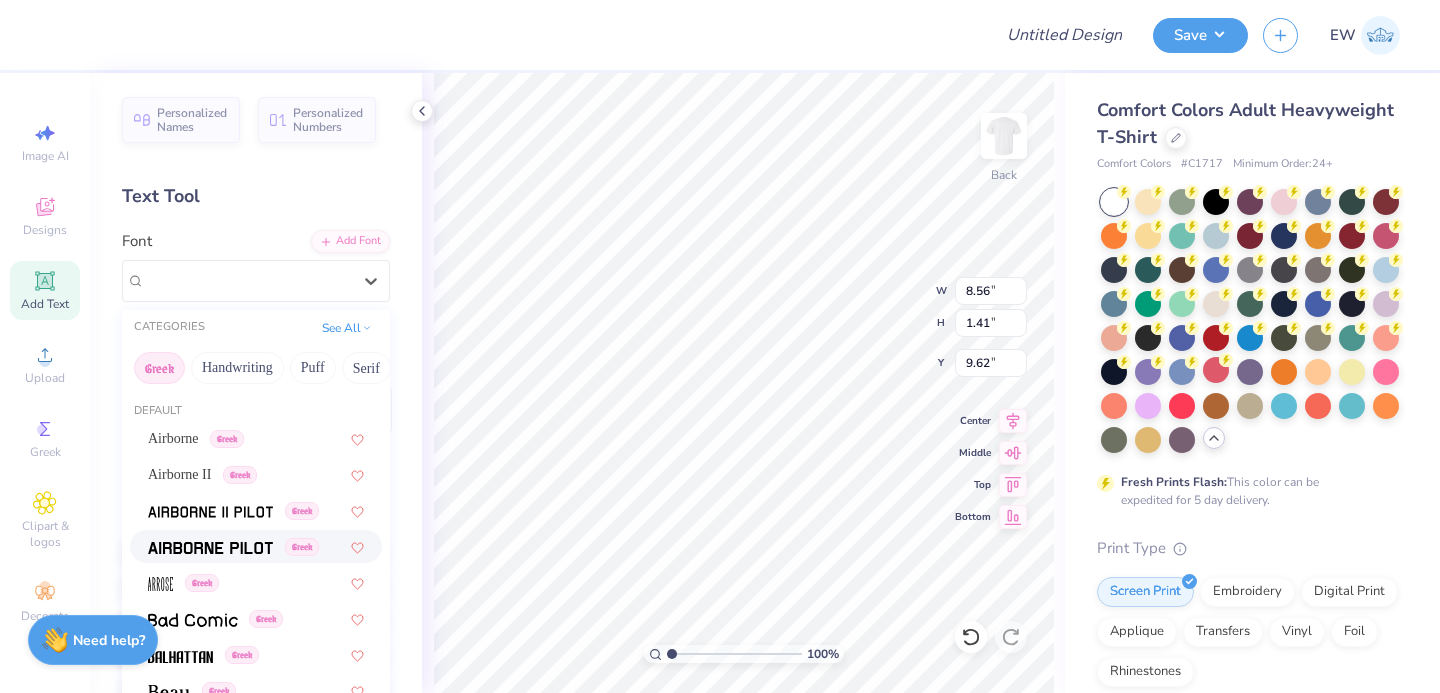 click at bounding box center [210, 548] 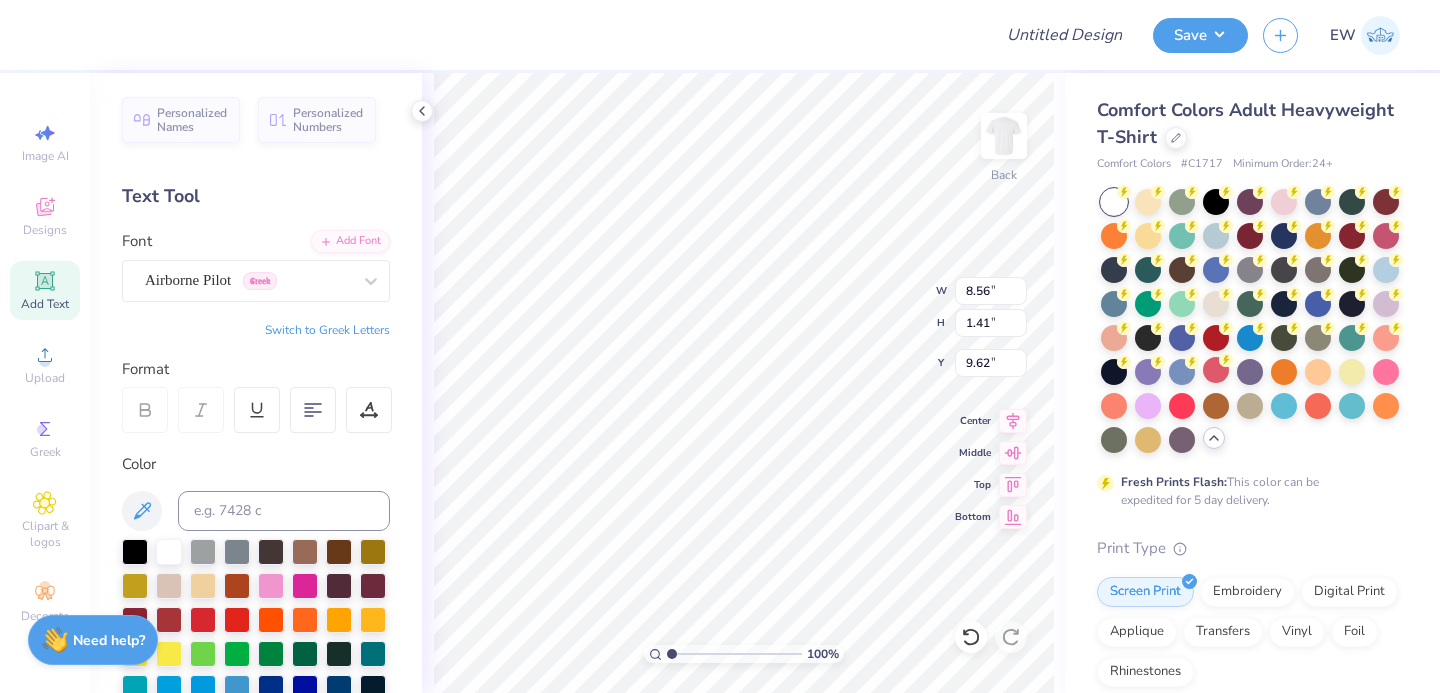 type on "9.67" 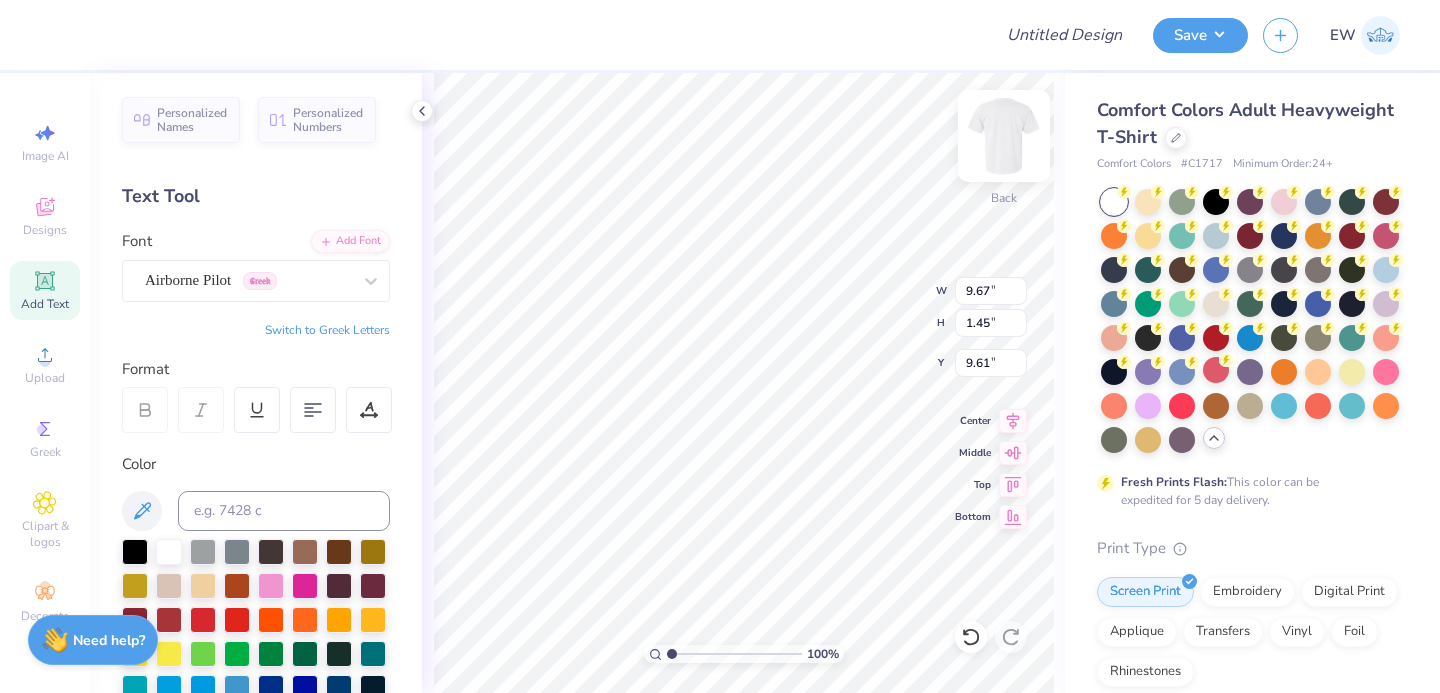 click at bounding box center [1004, 136] 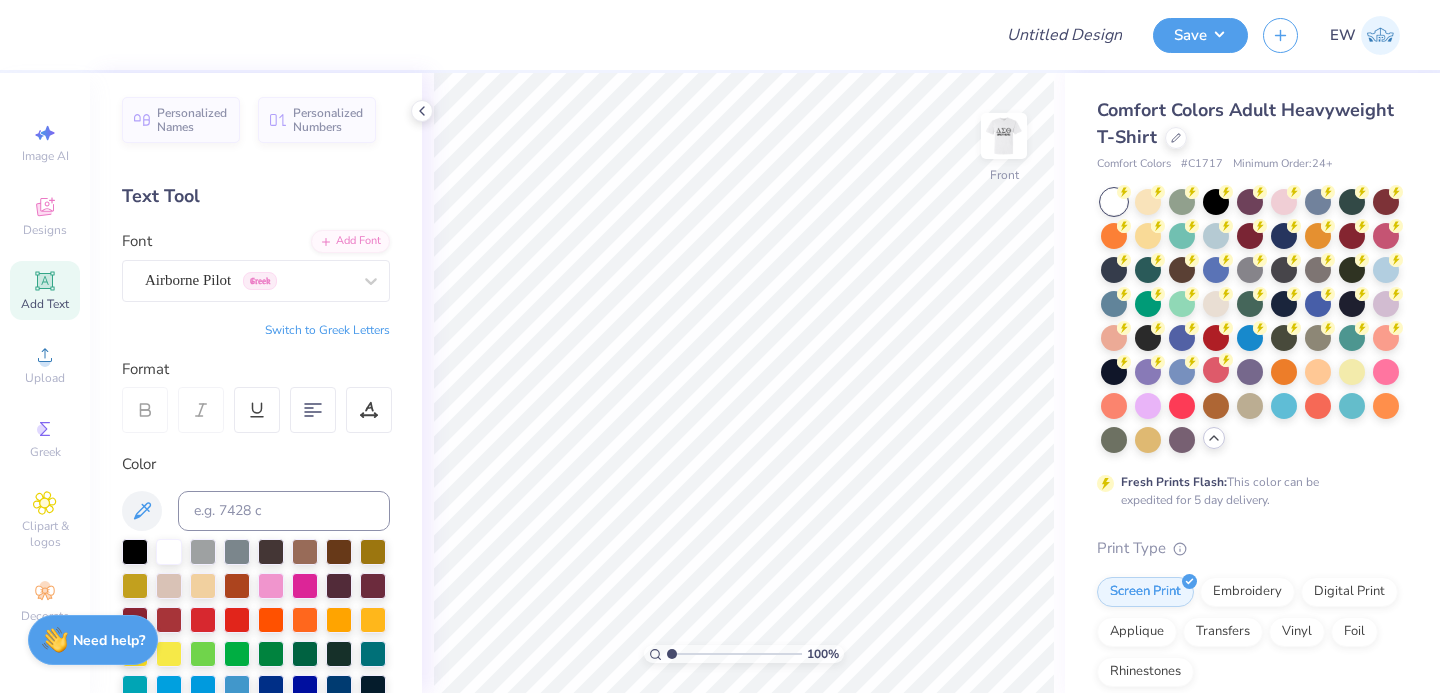 click 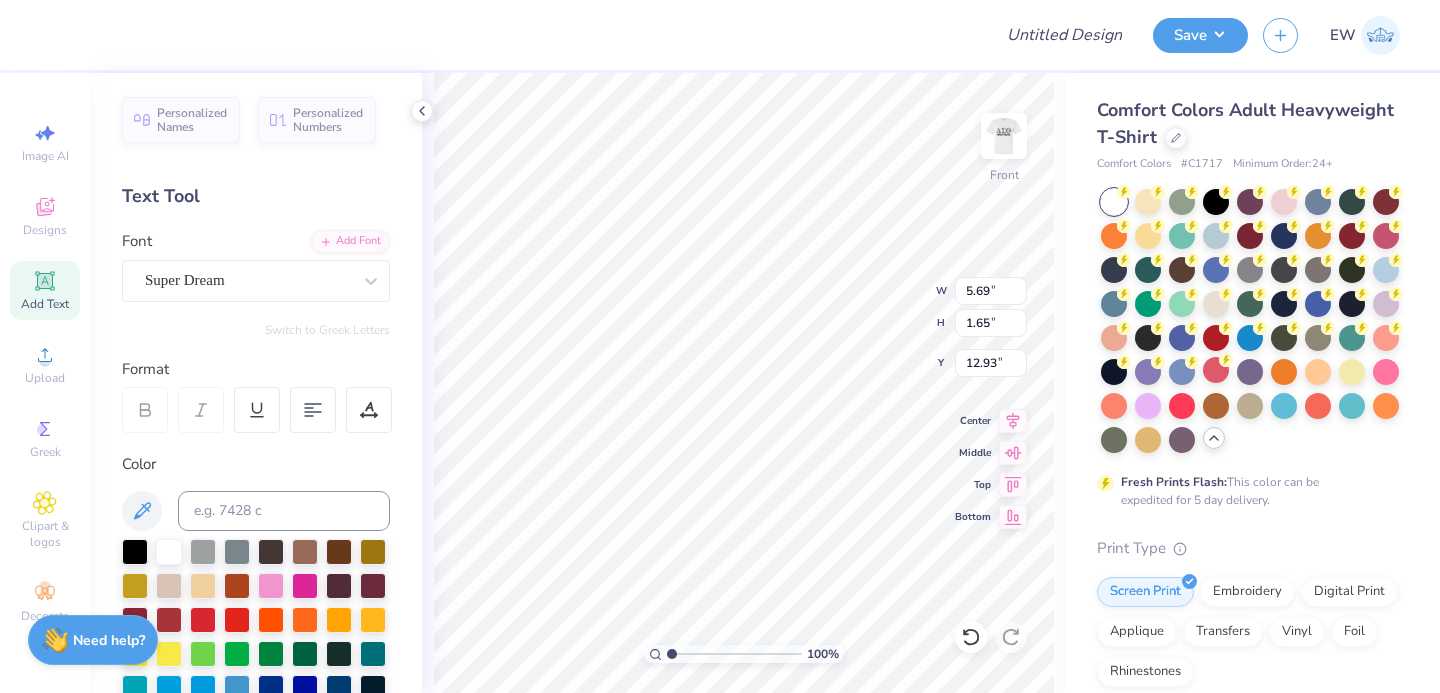 paste on "DST Charity Bash" 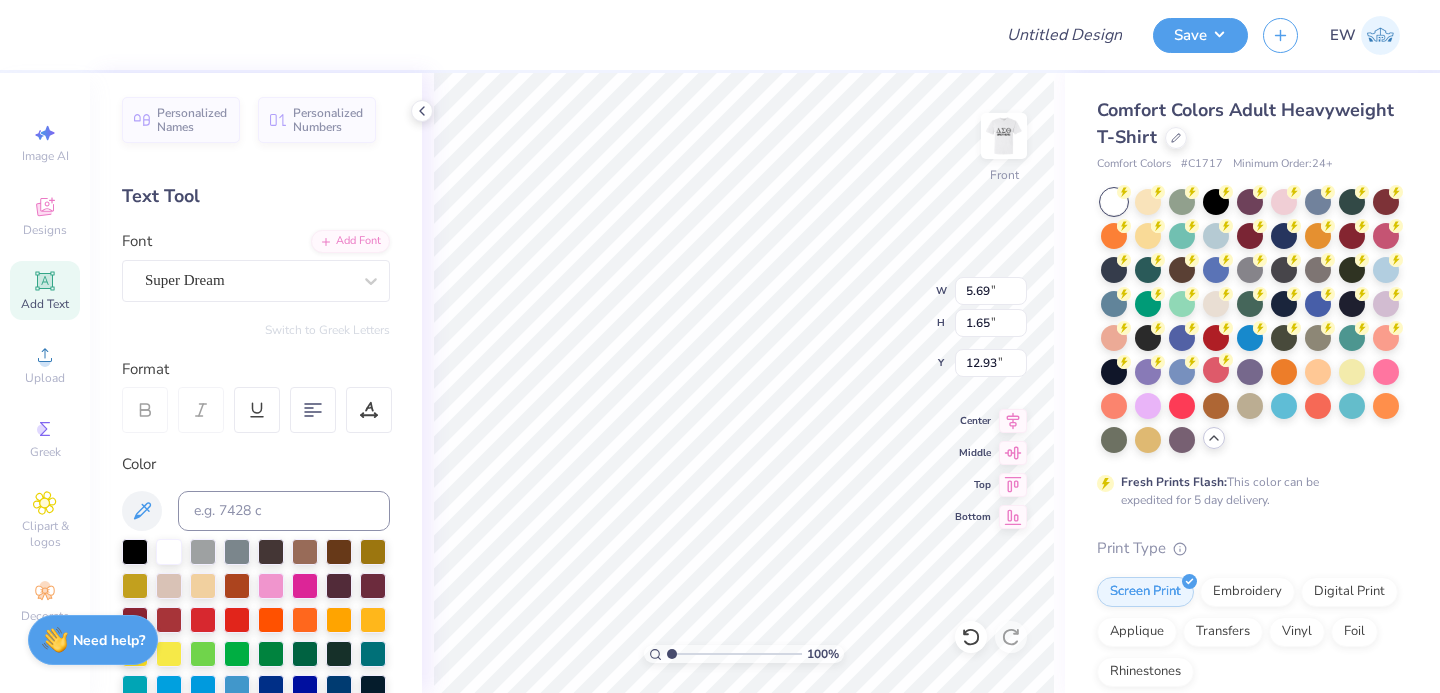 type on "DST Charity Bash" 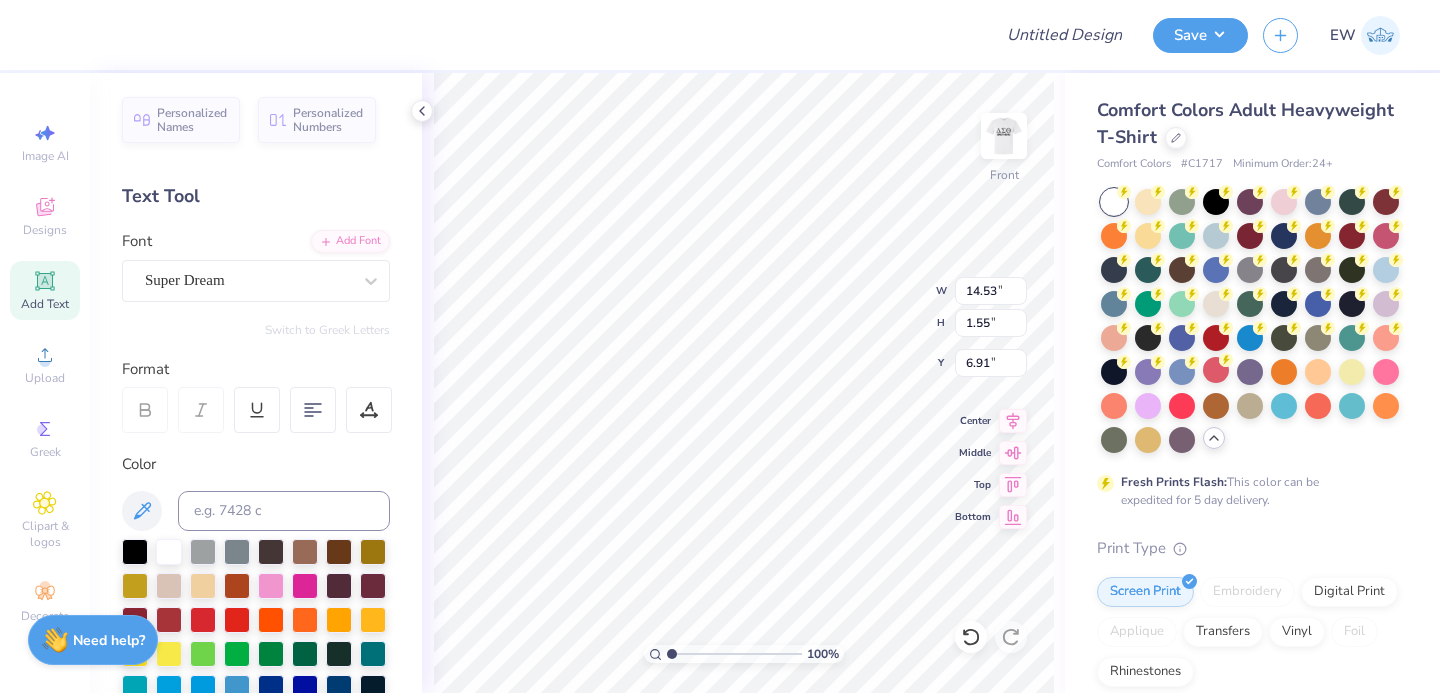 type on "5.36" 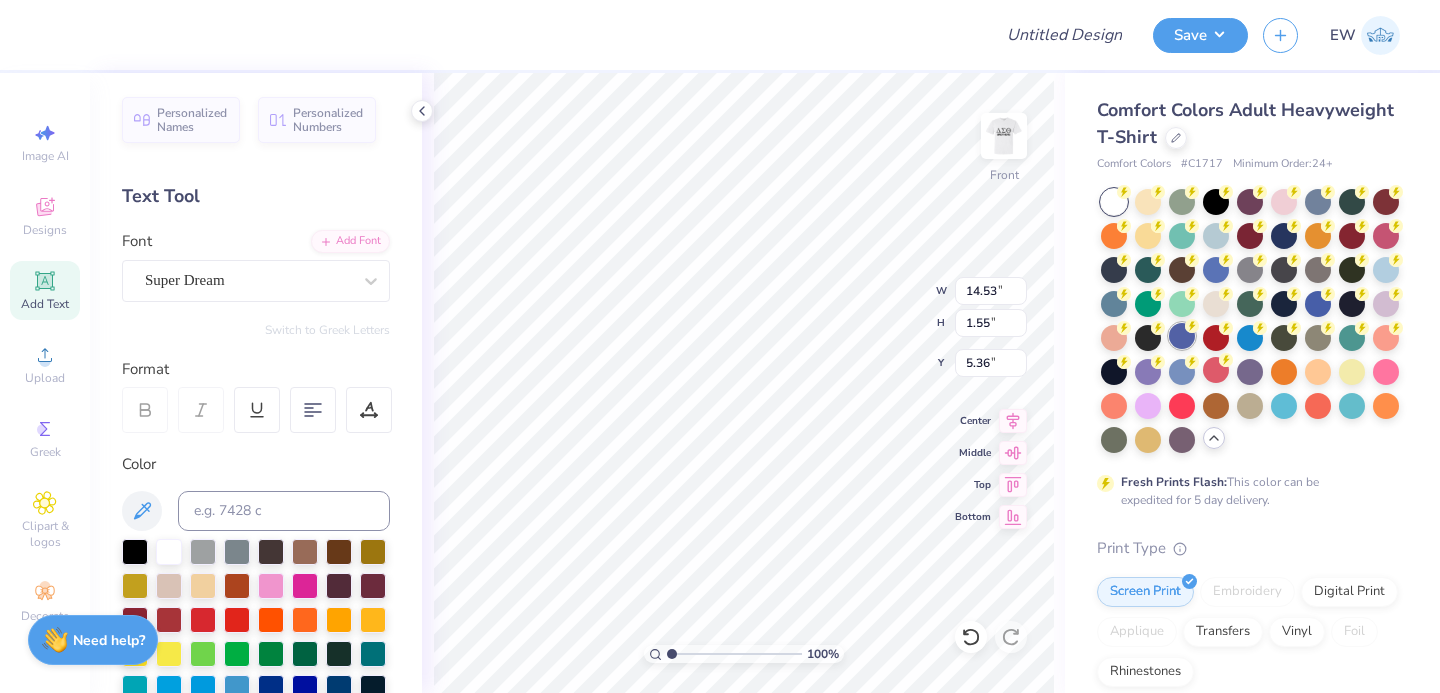 click at bounding box center [1182, 336] 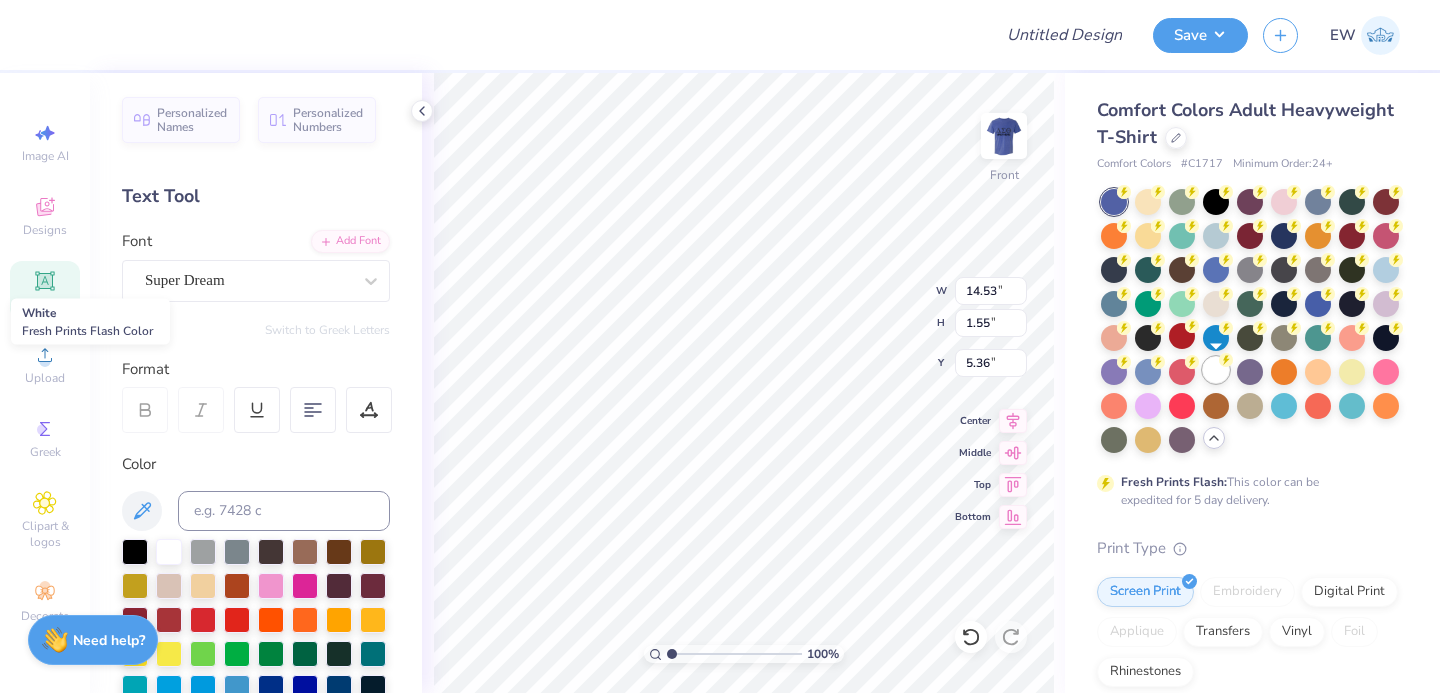click at bounding box center [1216, 370] 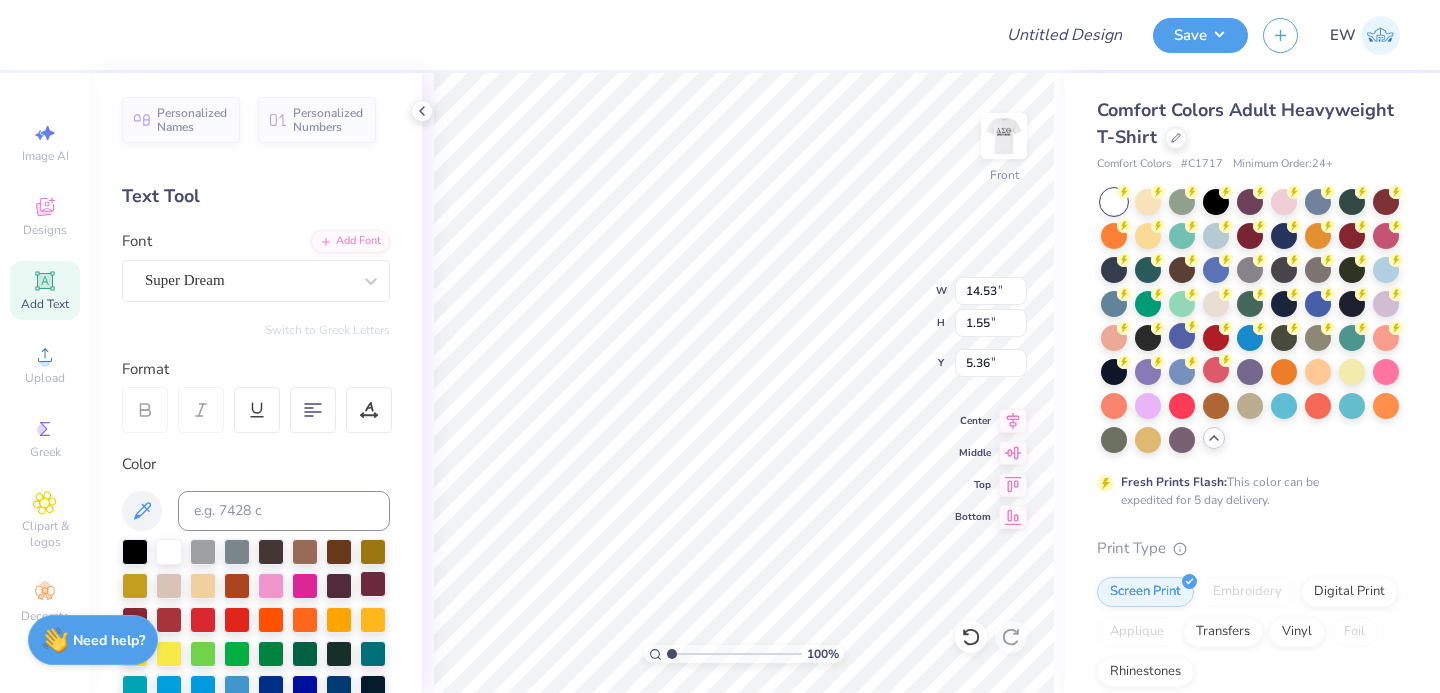 scroll, scrollTop: 112, scrollLeft: 0, axis: vertical 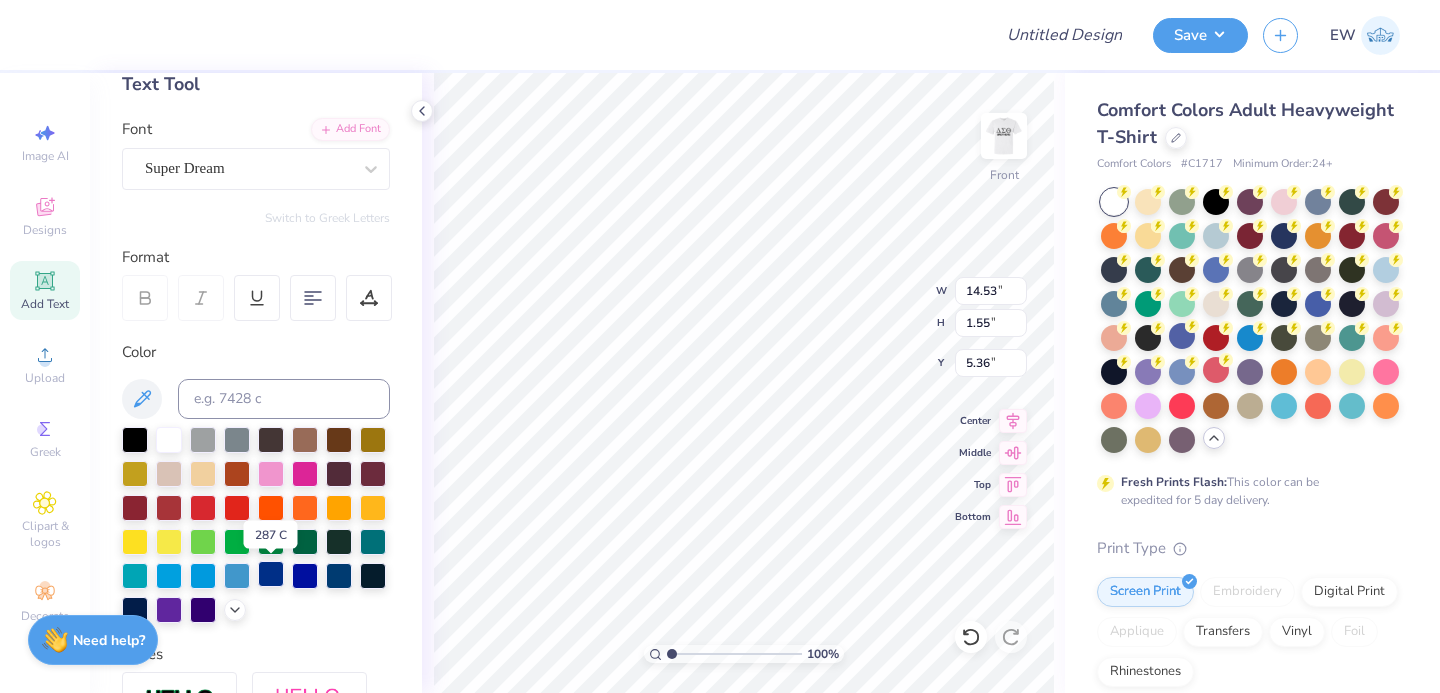 click at bounding box center [271, 574] 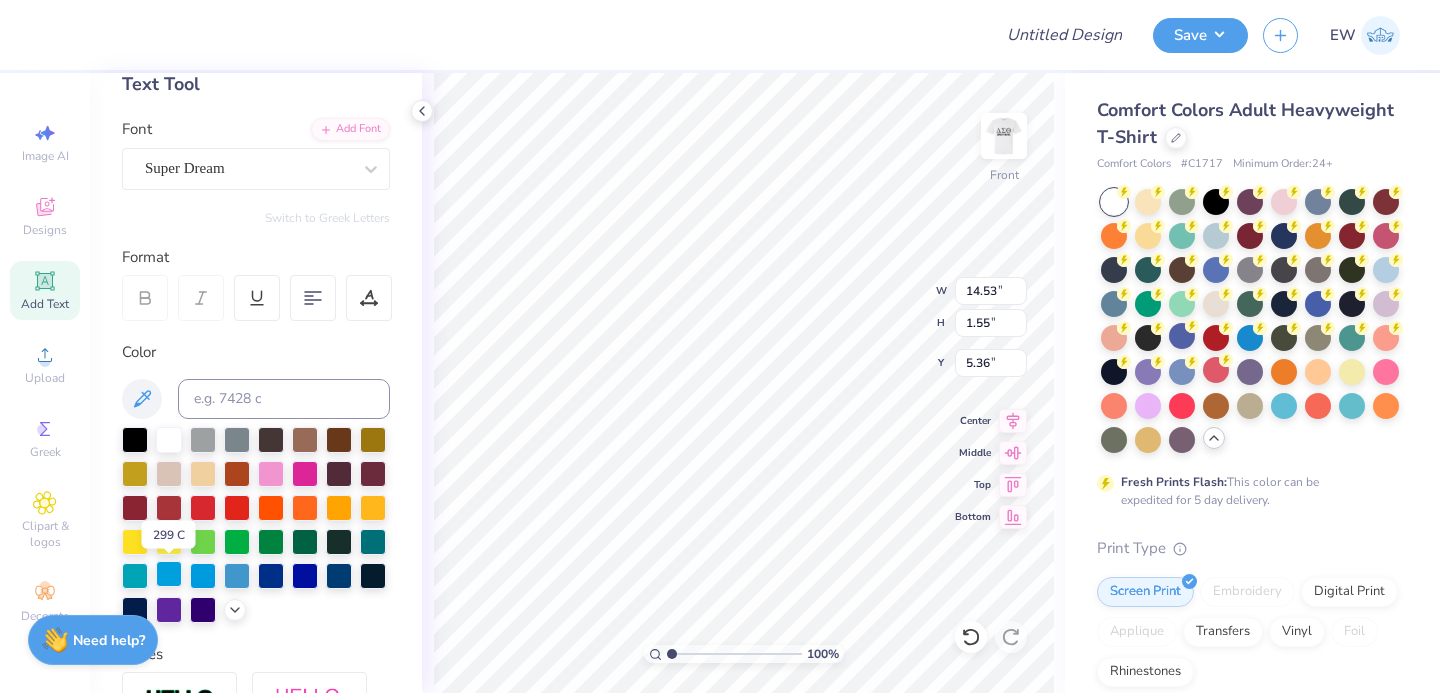 click at bounding box center [169, 574] 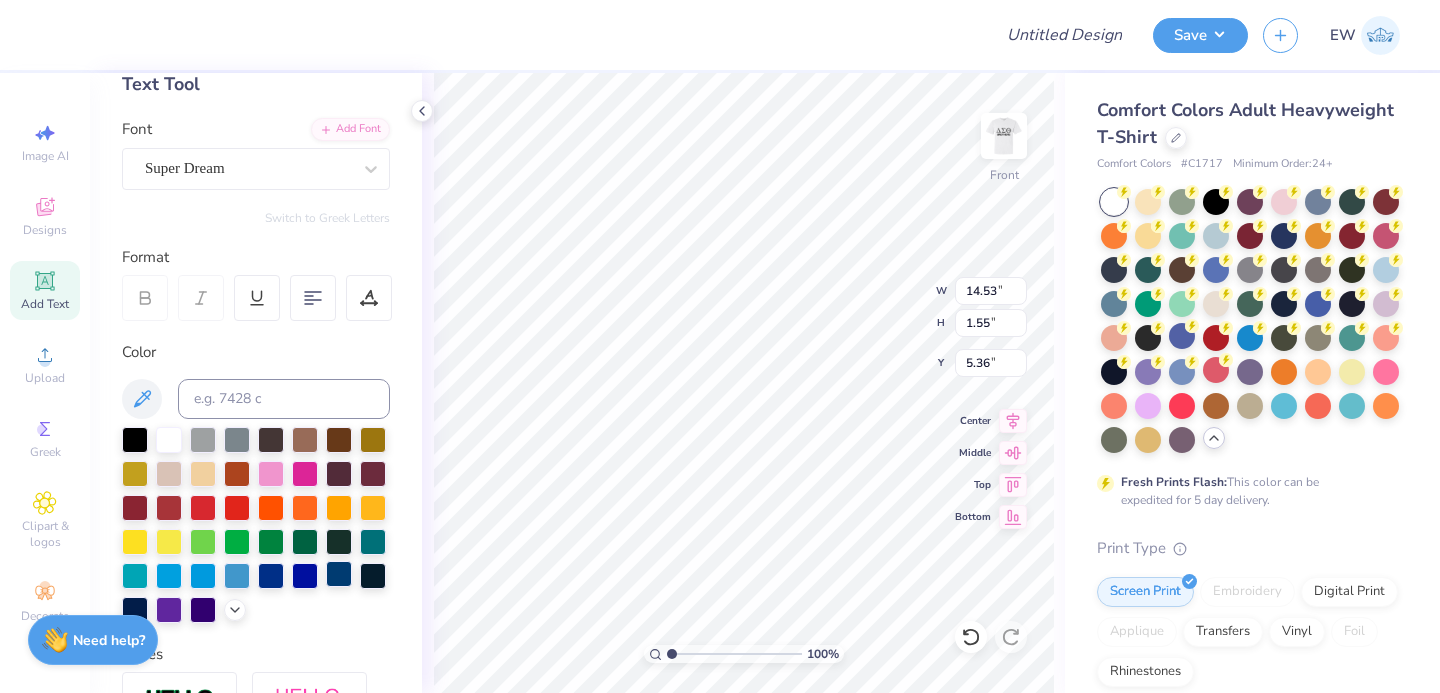 click at bounding box center (339, 574) 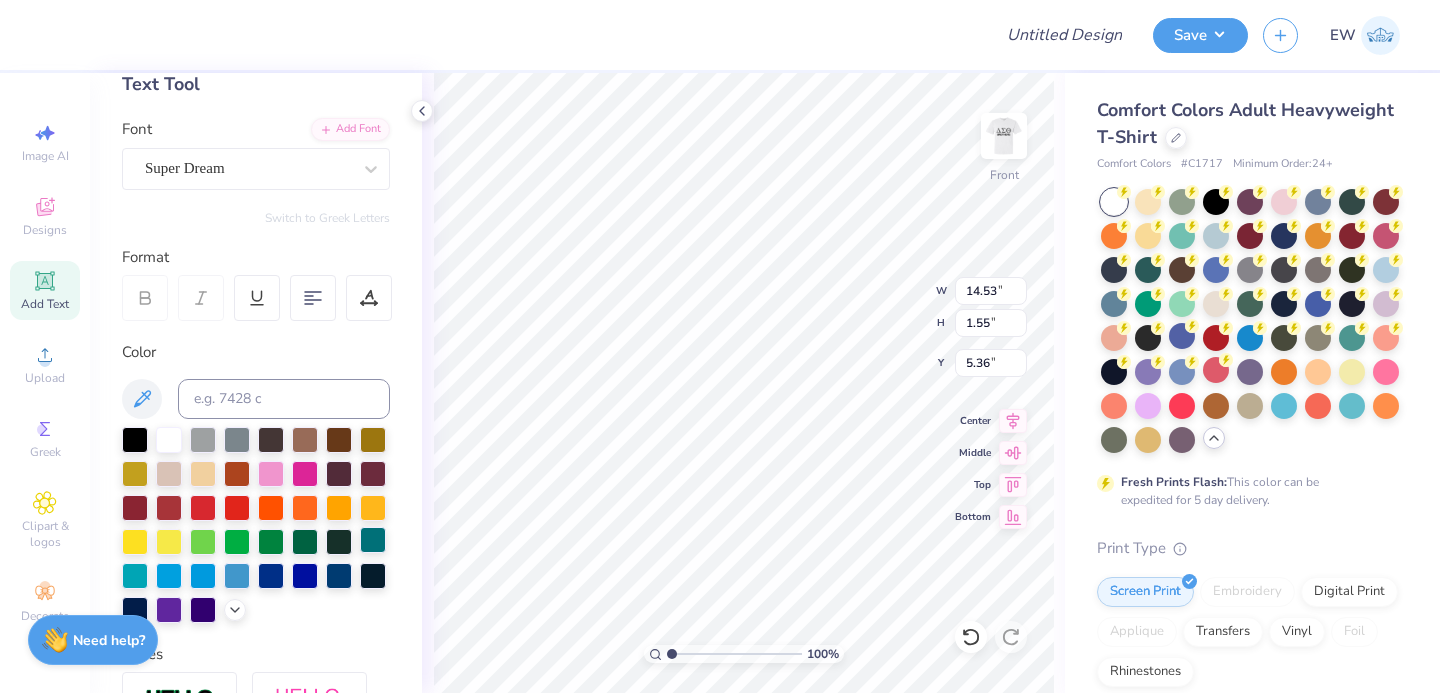 type on "6.28" 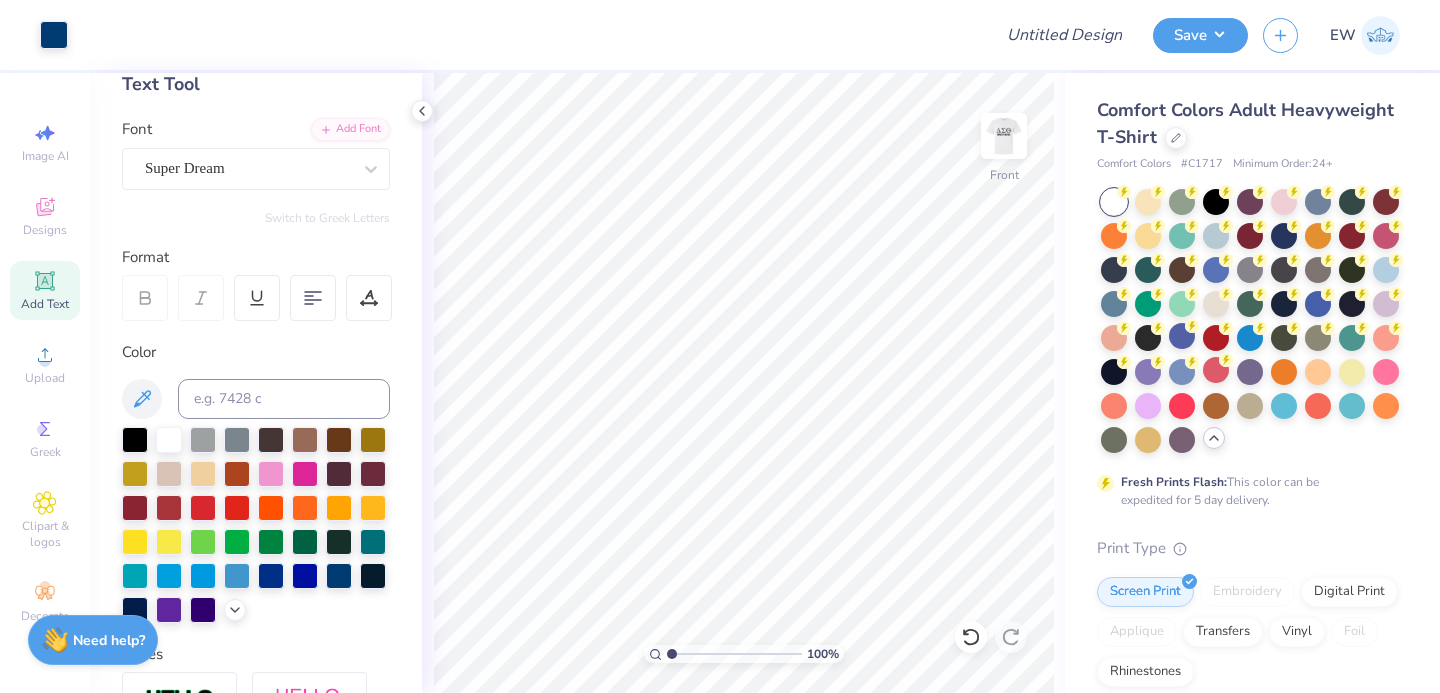 click on "Add Text" at bounding box center (45, 304) 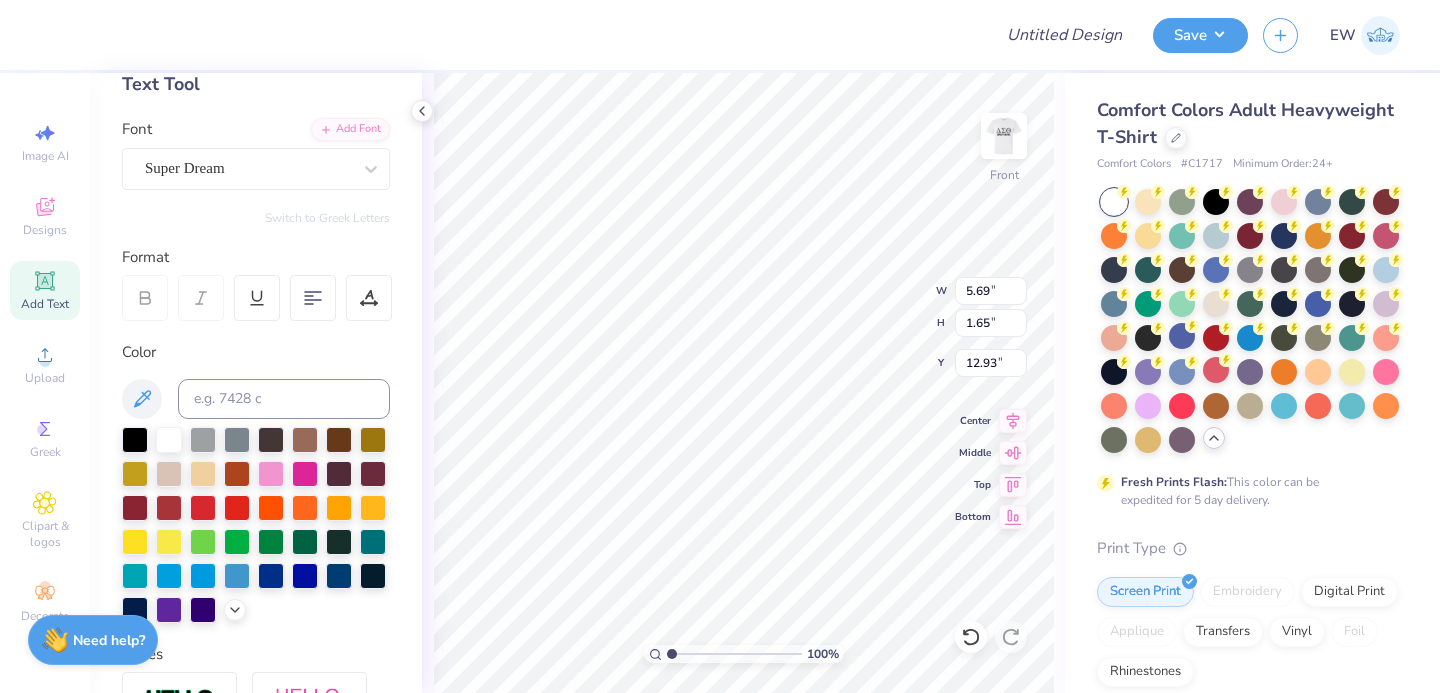 paste on "19-01-2022" 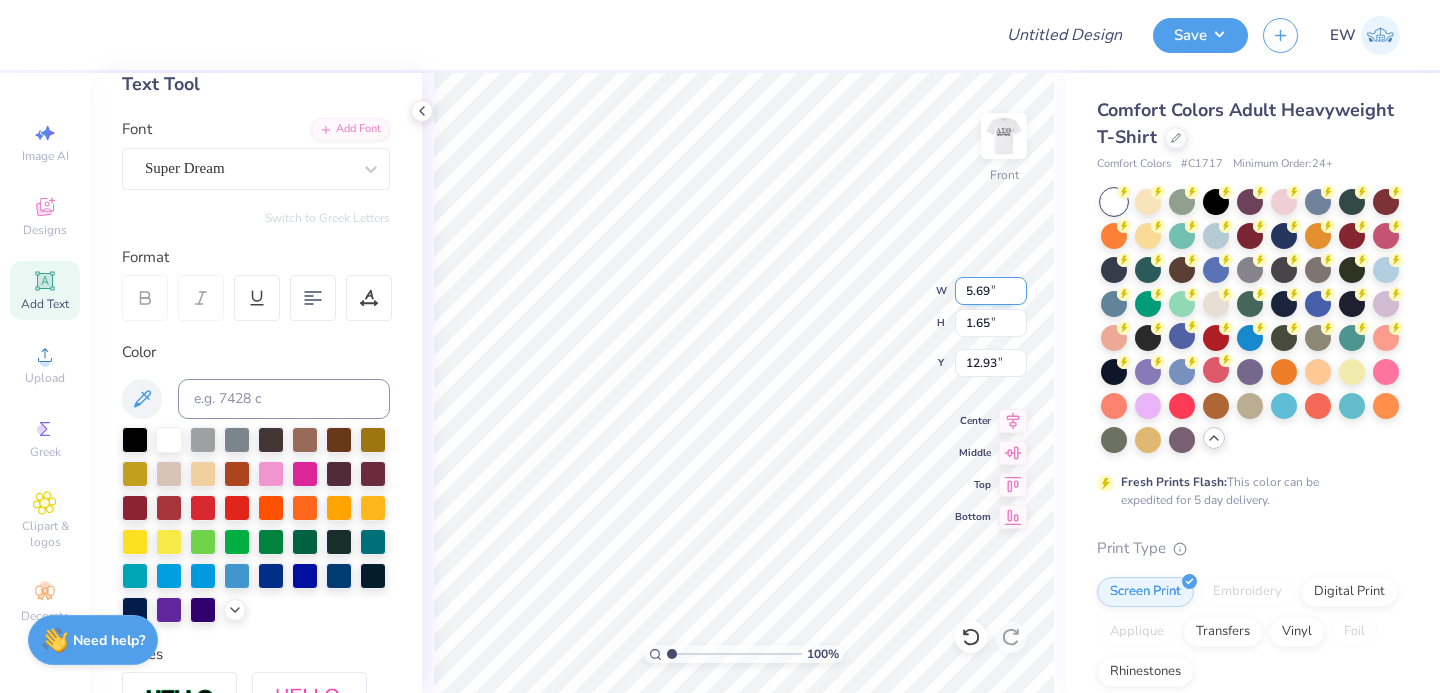 type on "19-01-2022 | NEW YORK" 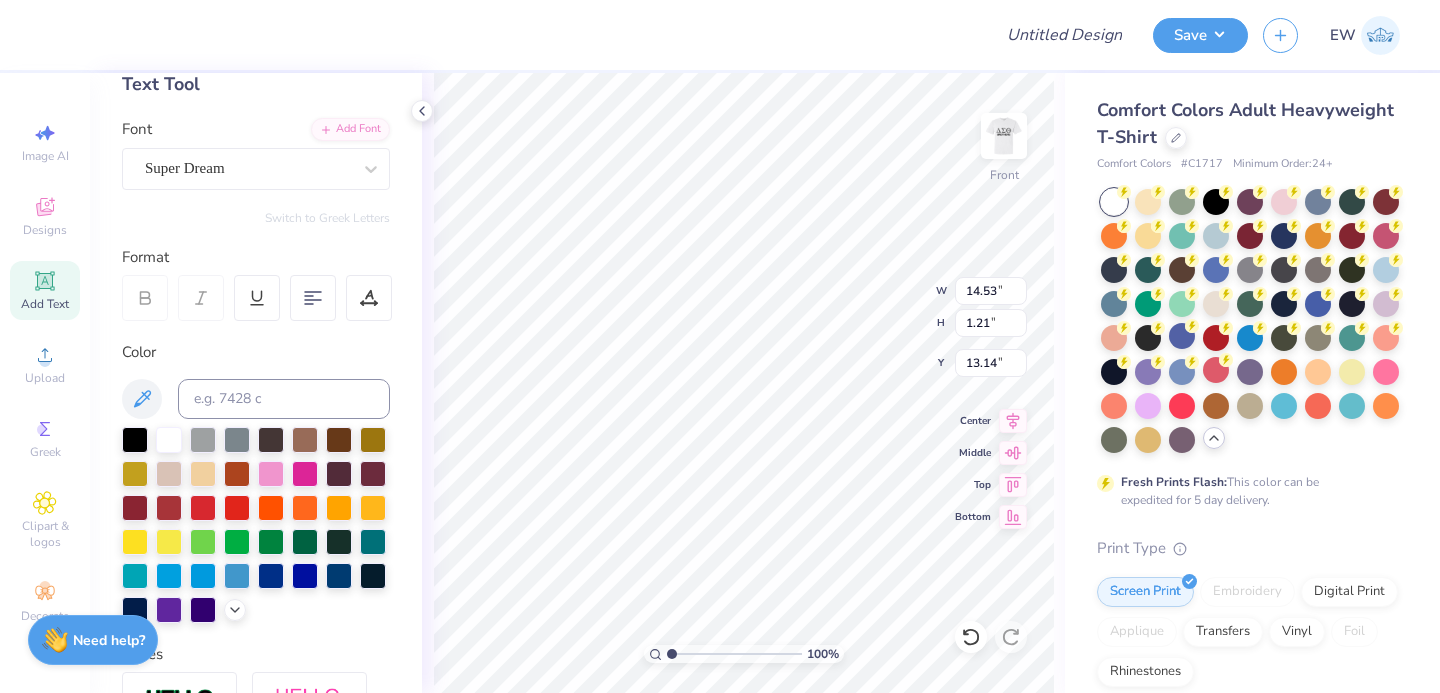 type on "7.83" 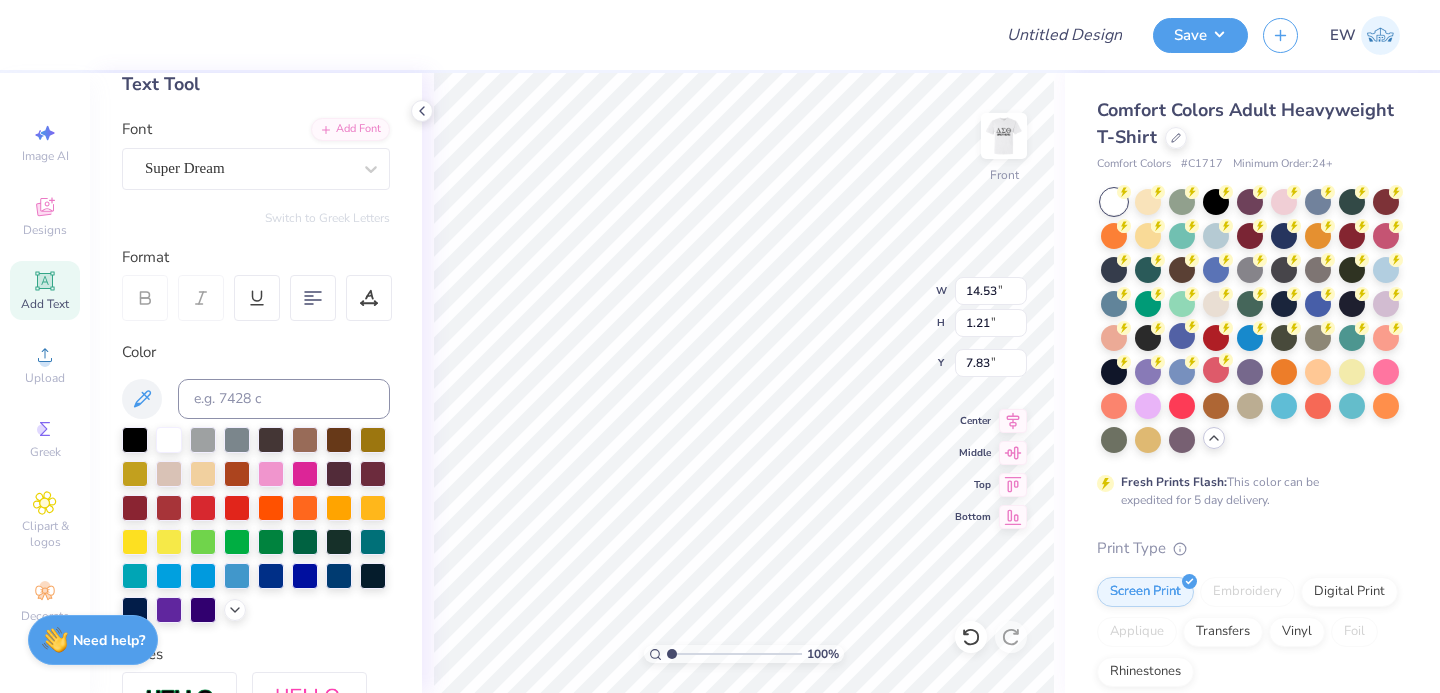 type on "1.55" 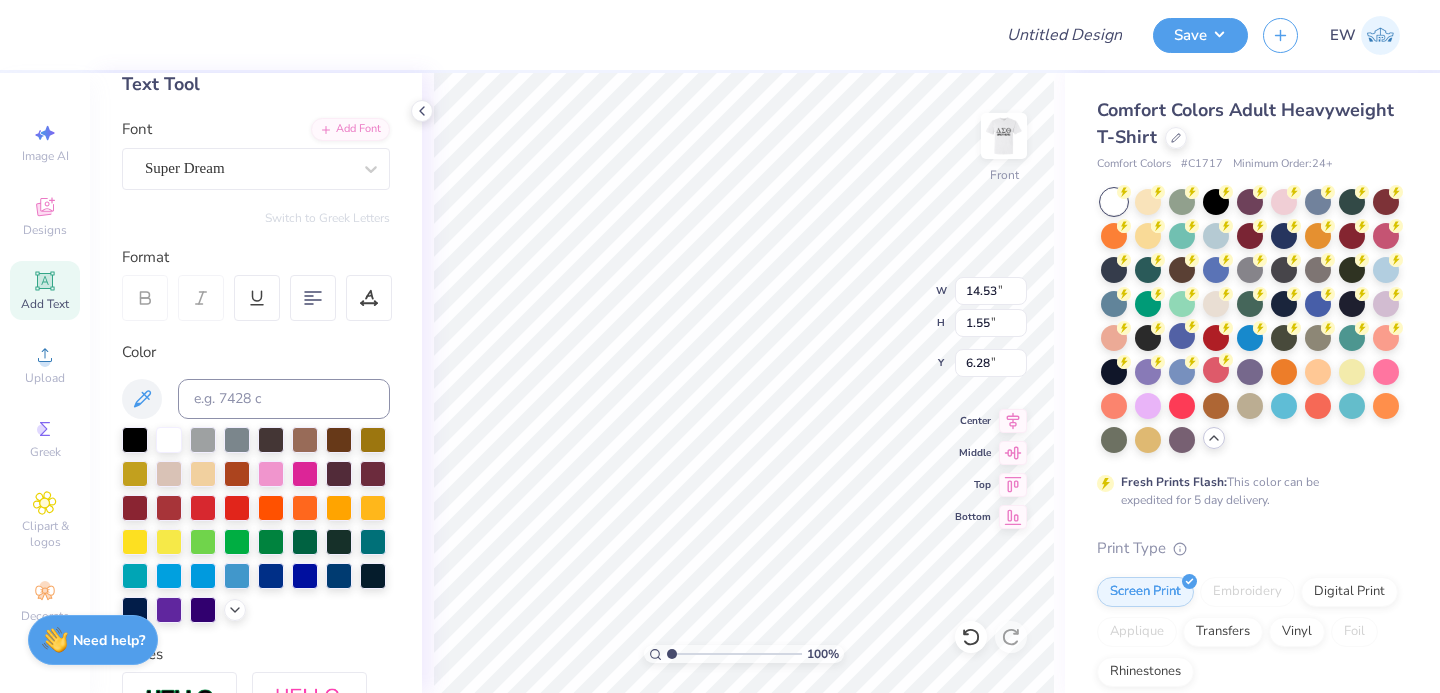 type on "1.21" 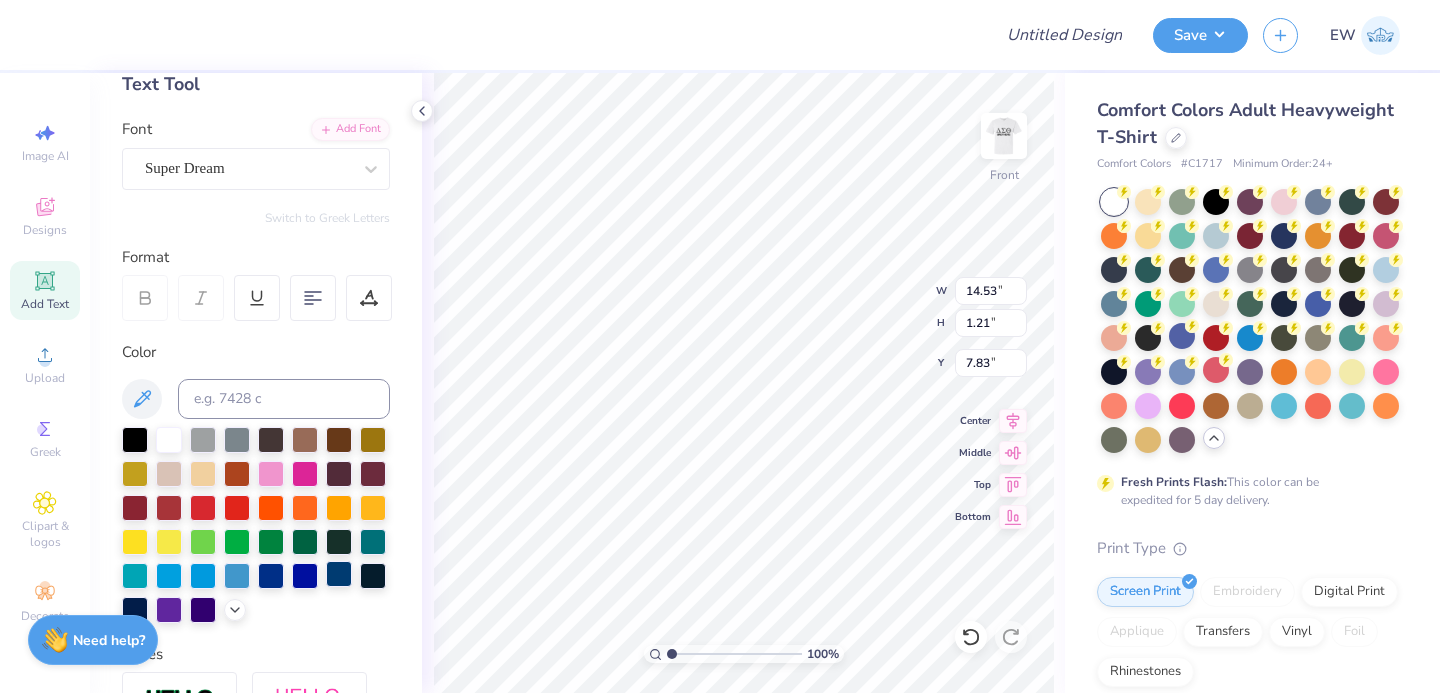 click at bounding box center (339, 574) 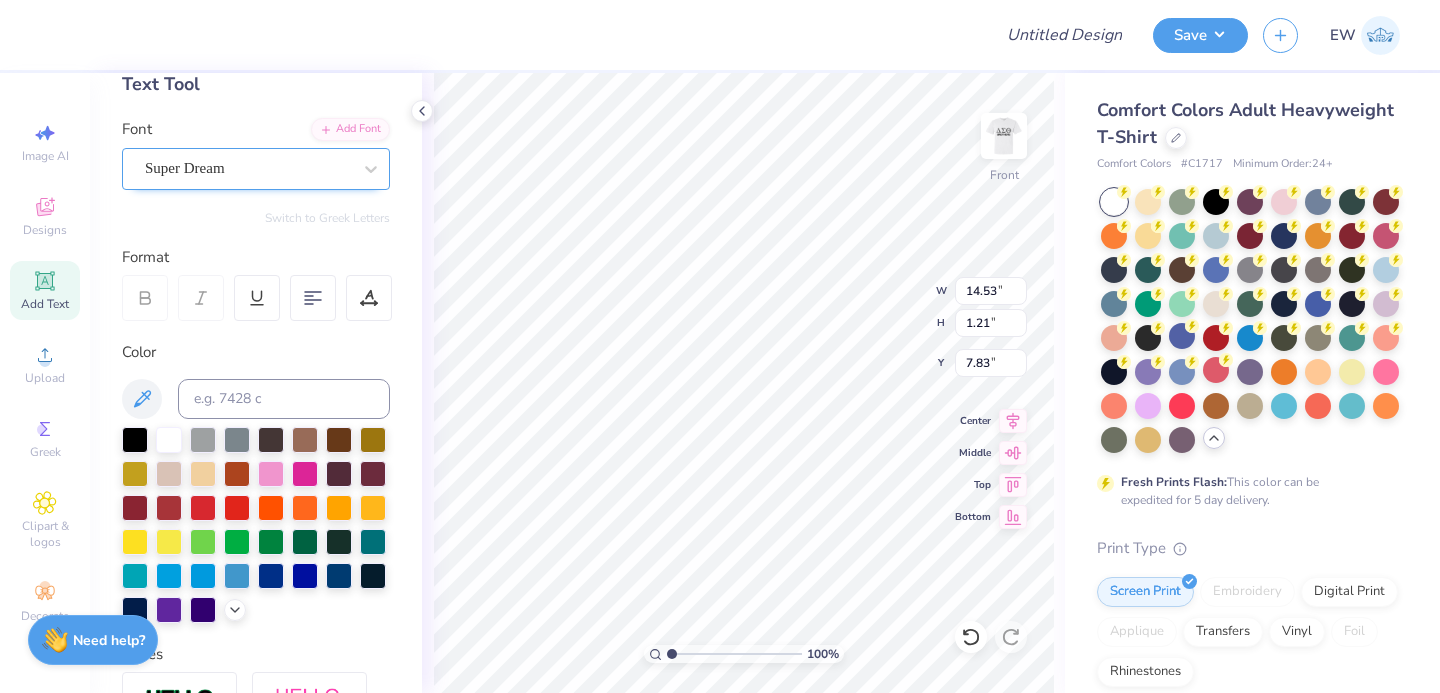click on "Super Dream" at bounding box center [248, 168] 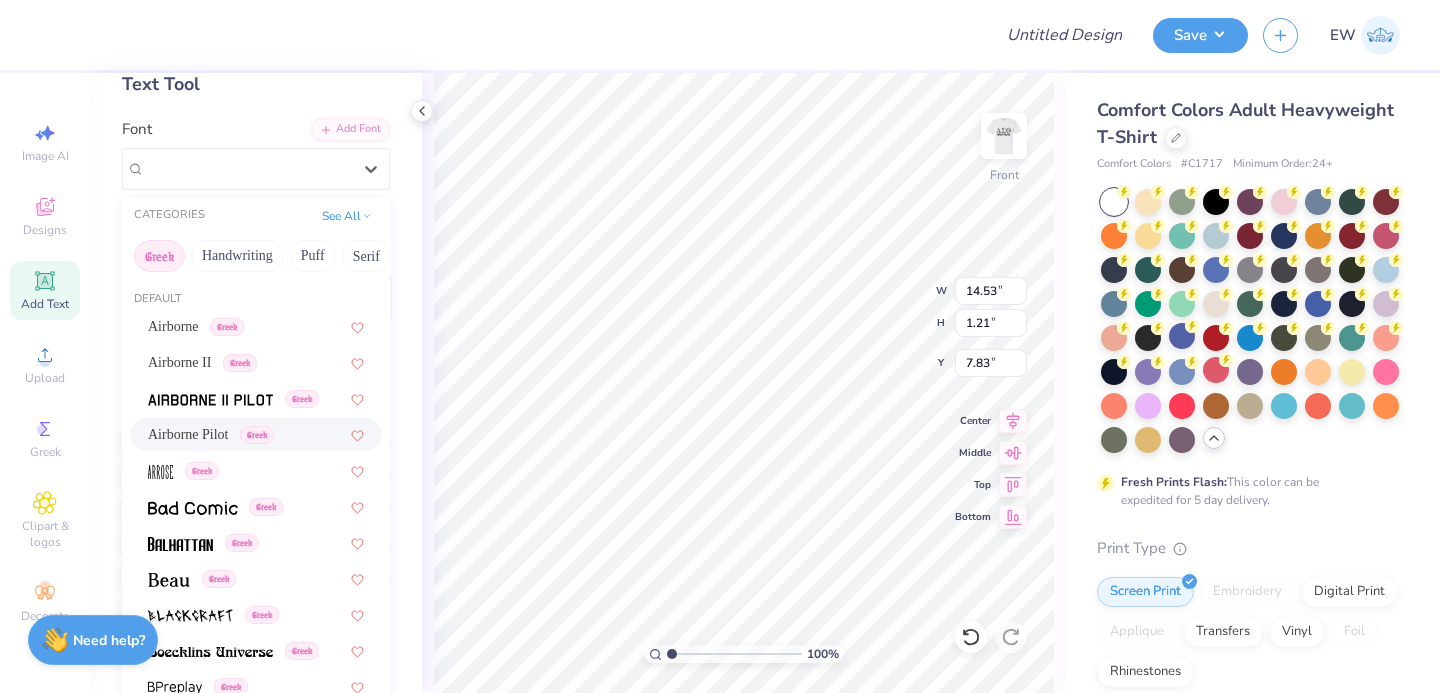 click on "Airborne Pilot Greek" at bounding box center (256, 434) 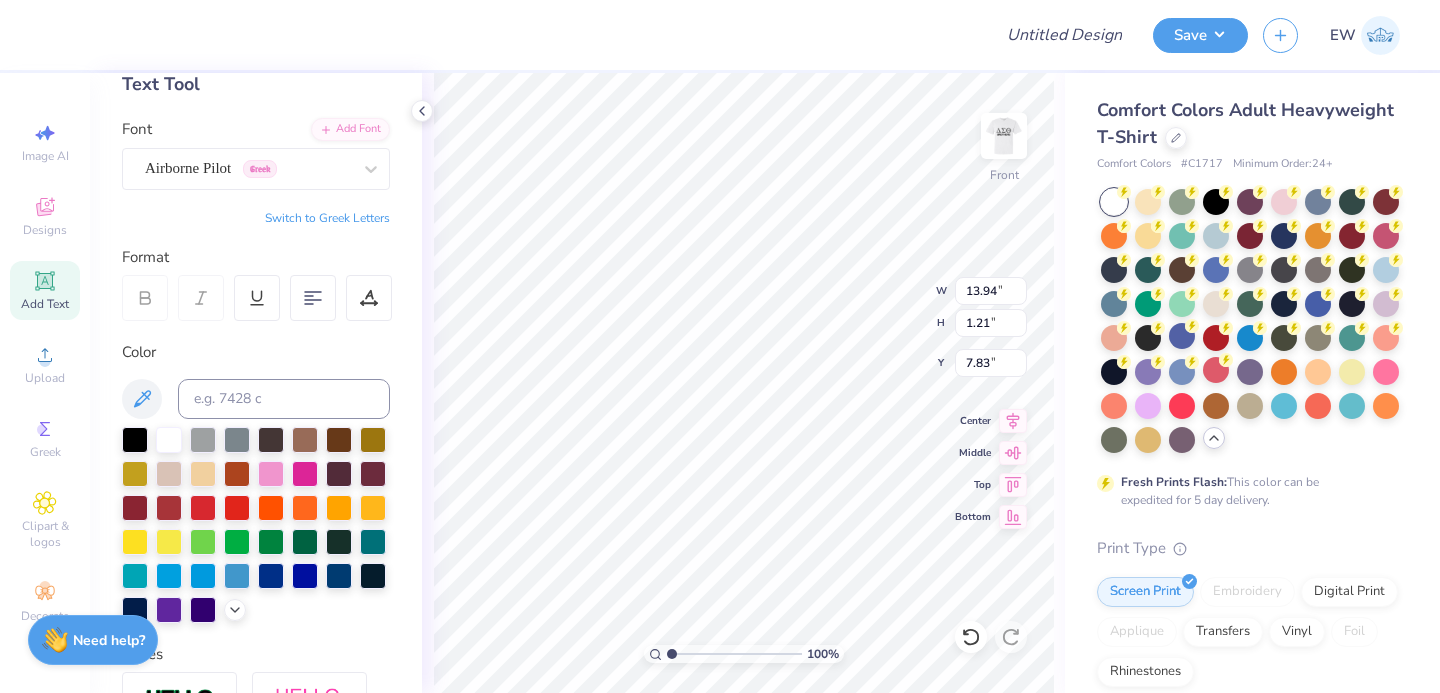 type on "13.94" 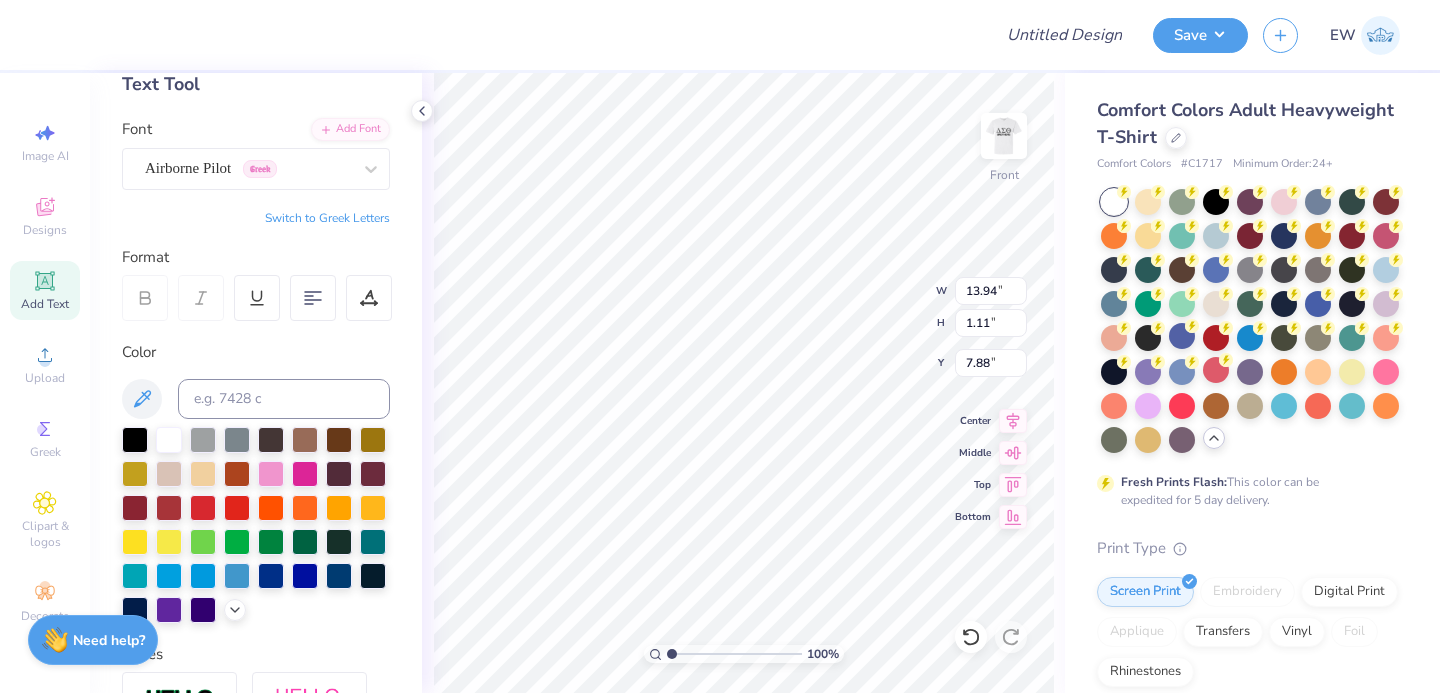 type on "14.53" 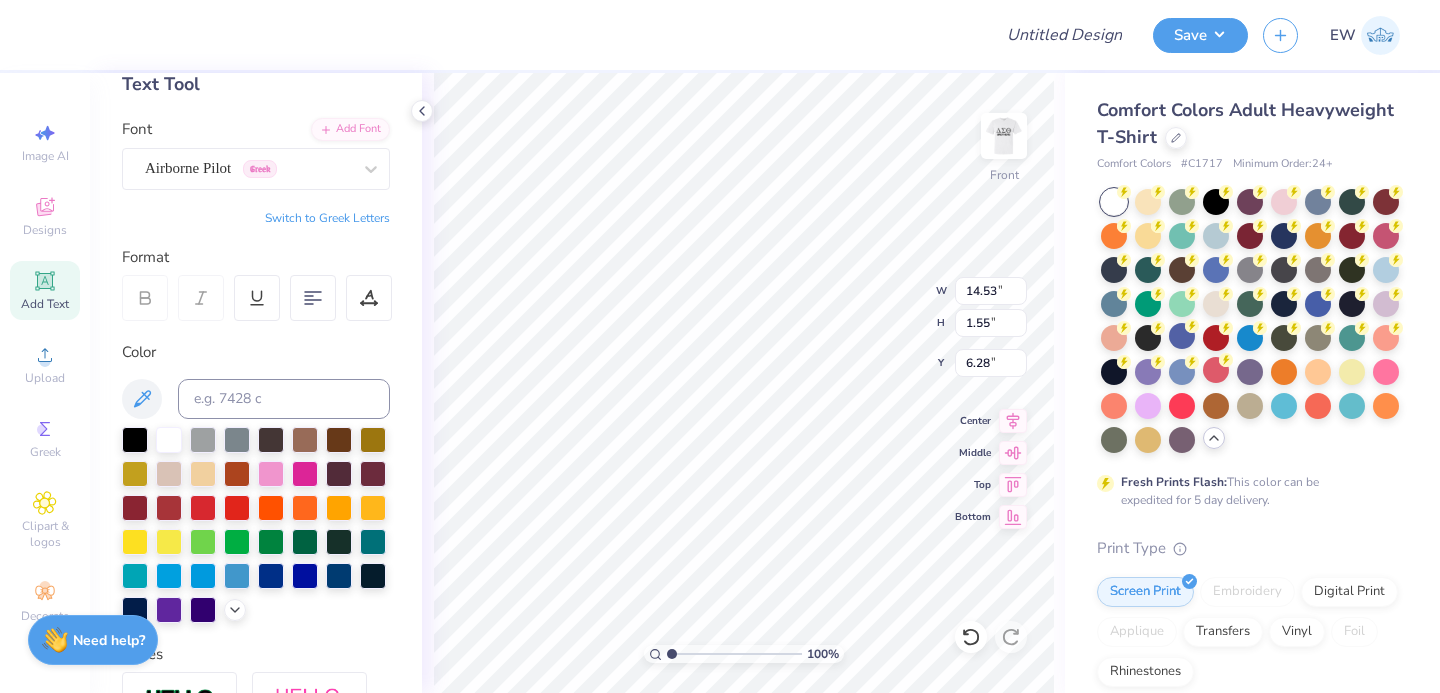 type on "6.34" 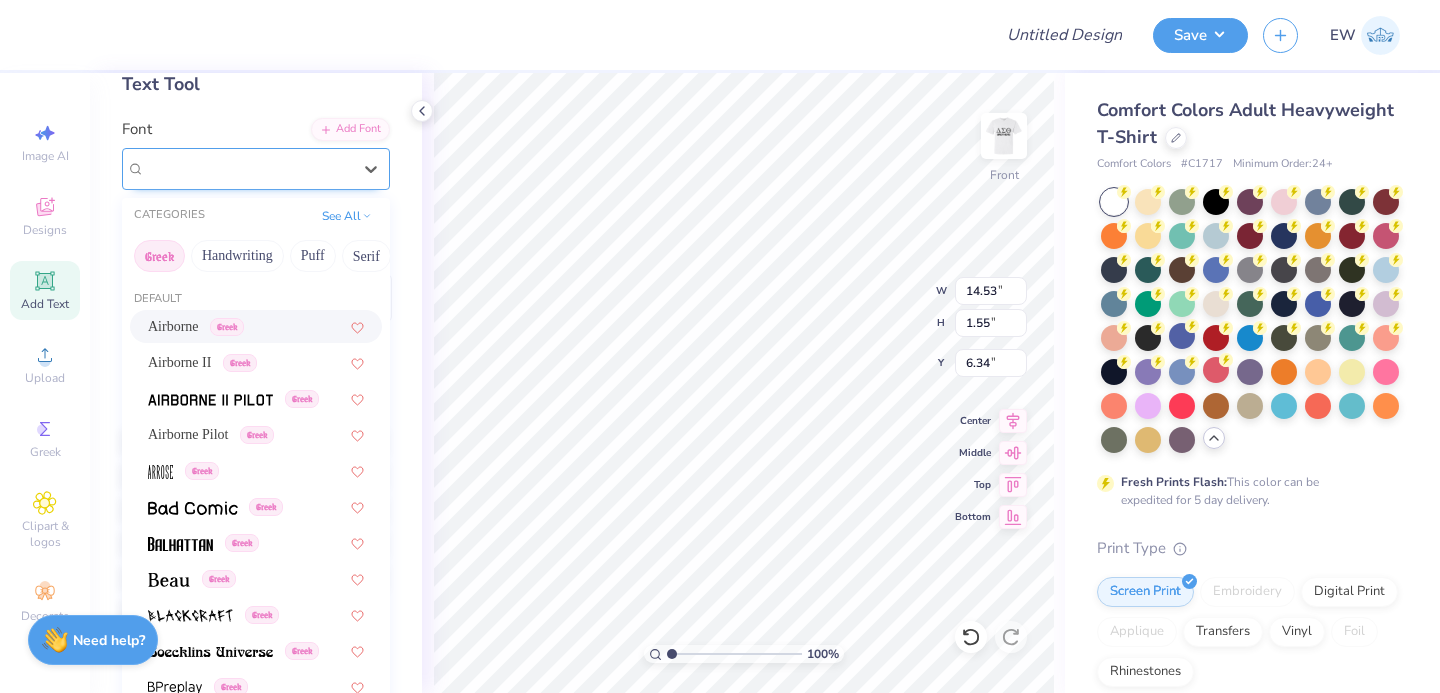 click on "Super Dream" at bounding box center (248, 168) 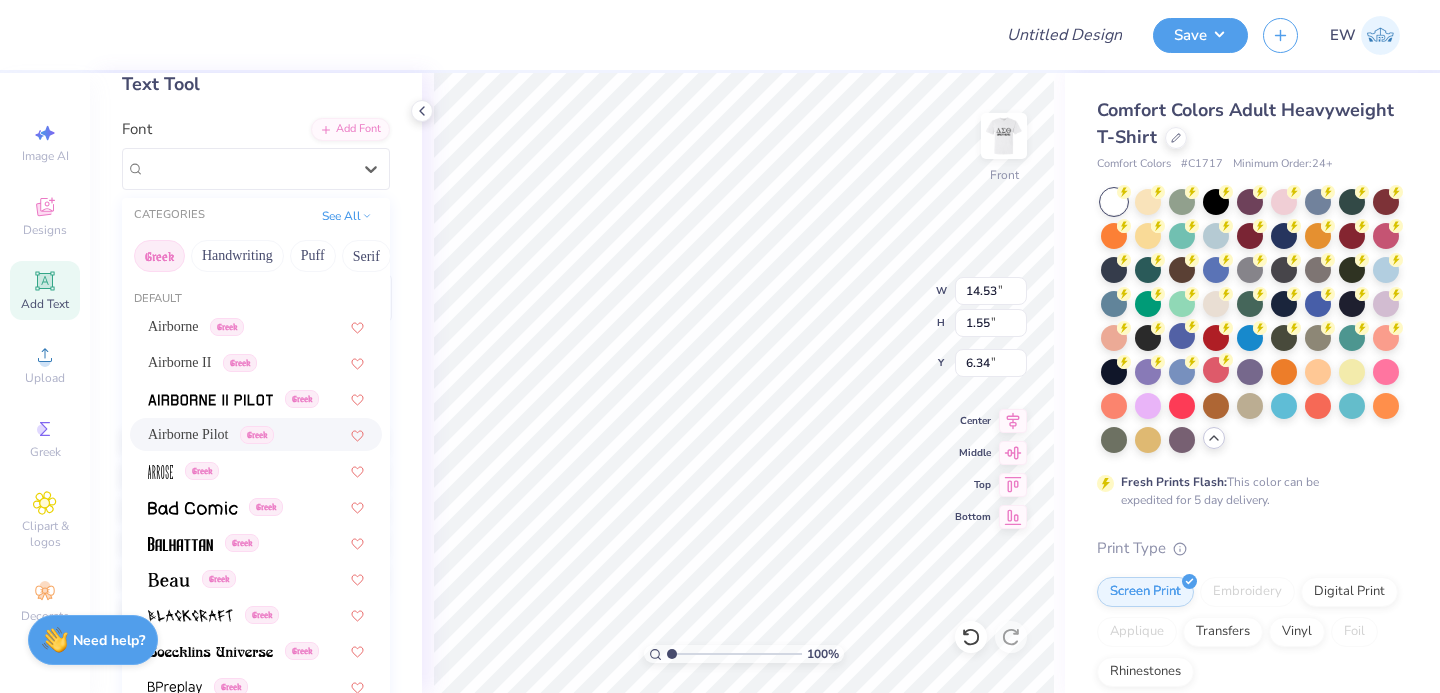click on "Airborne Pilot" at bounding box center (188, 434) 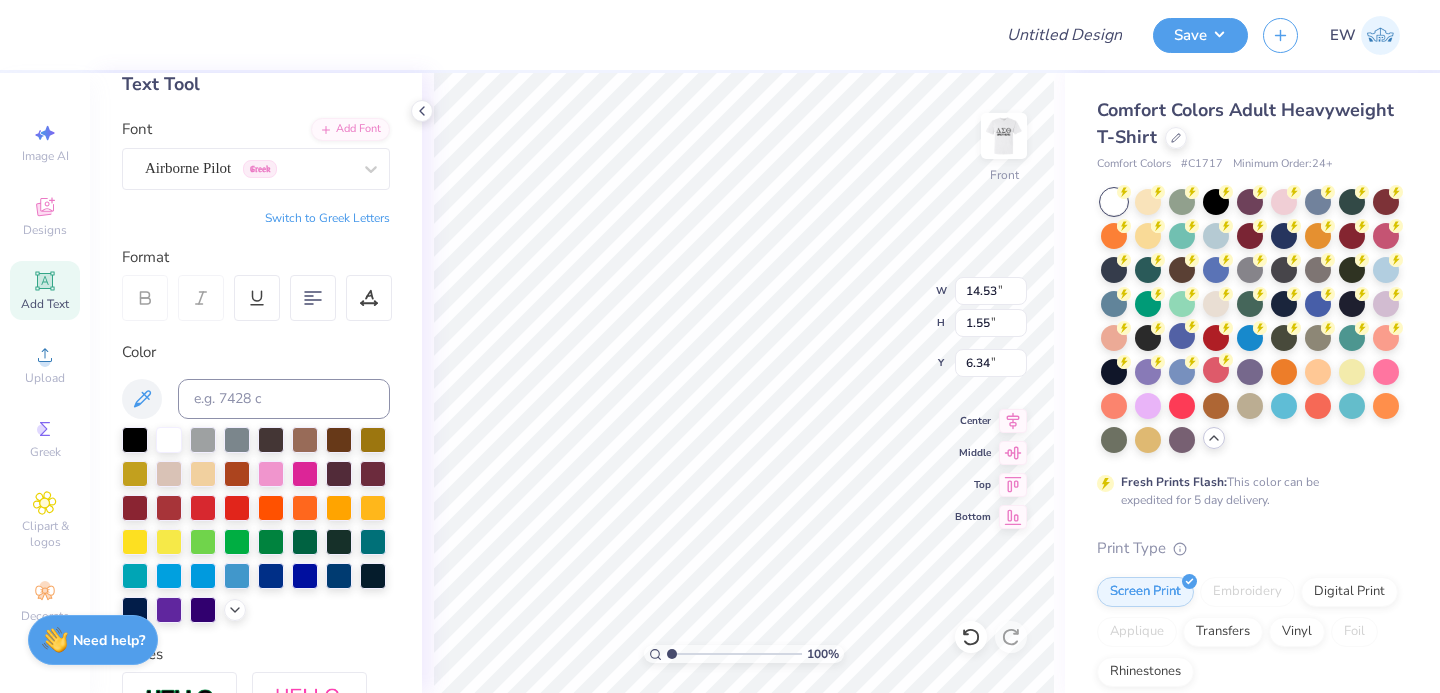 type on "1.19" 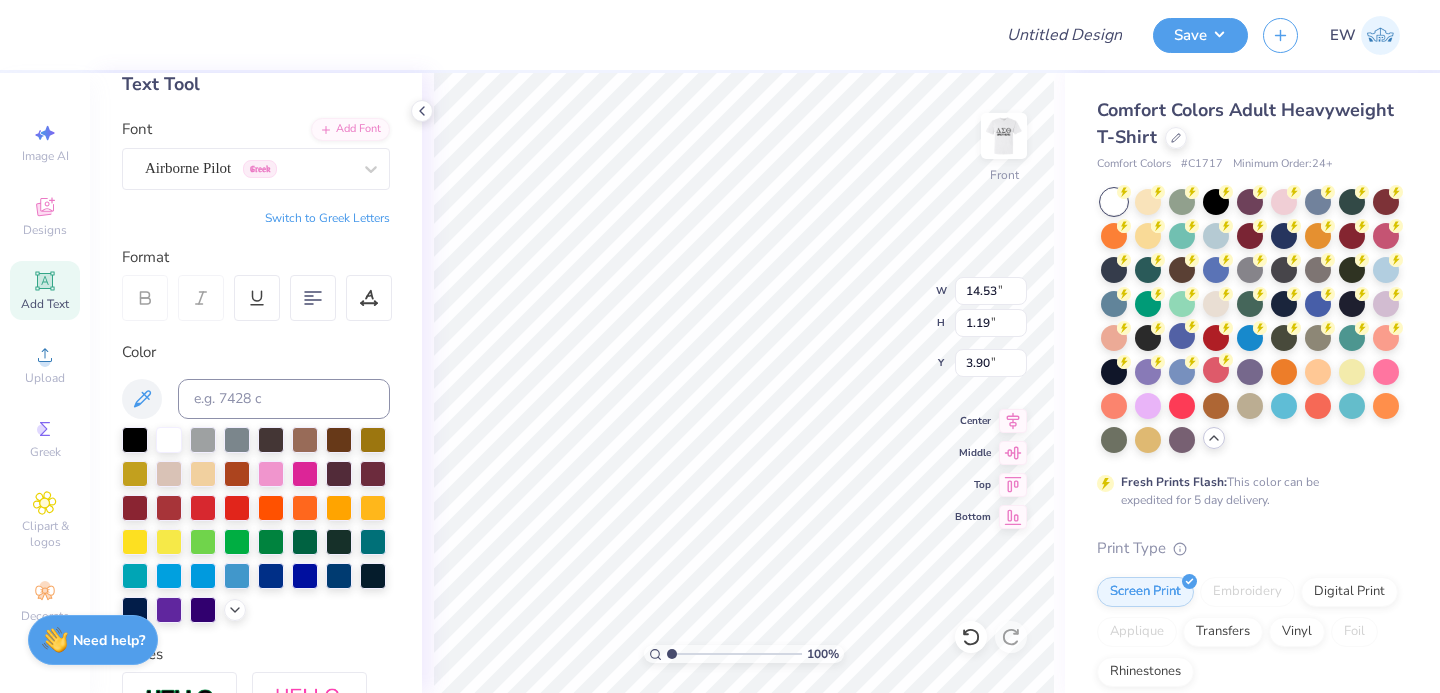 type on "3.90" 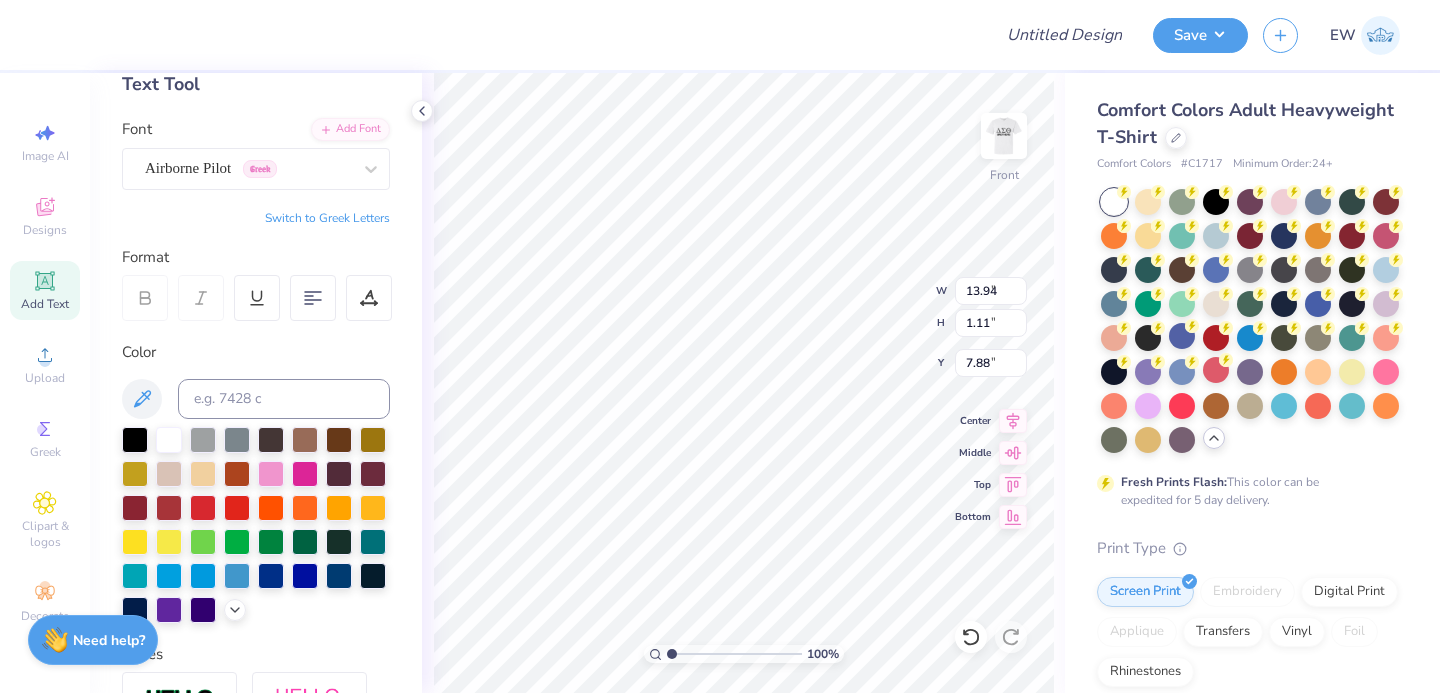 type on "9.50" 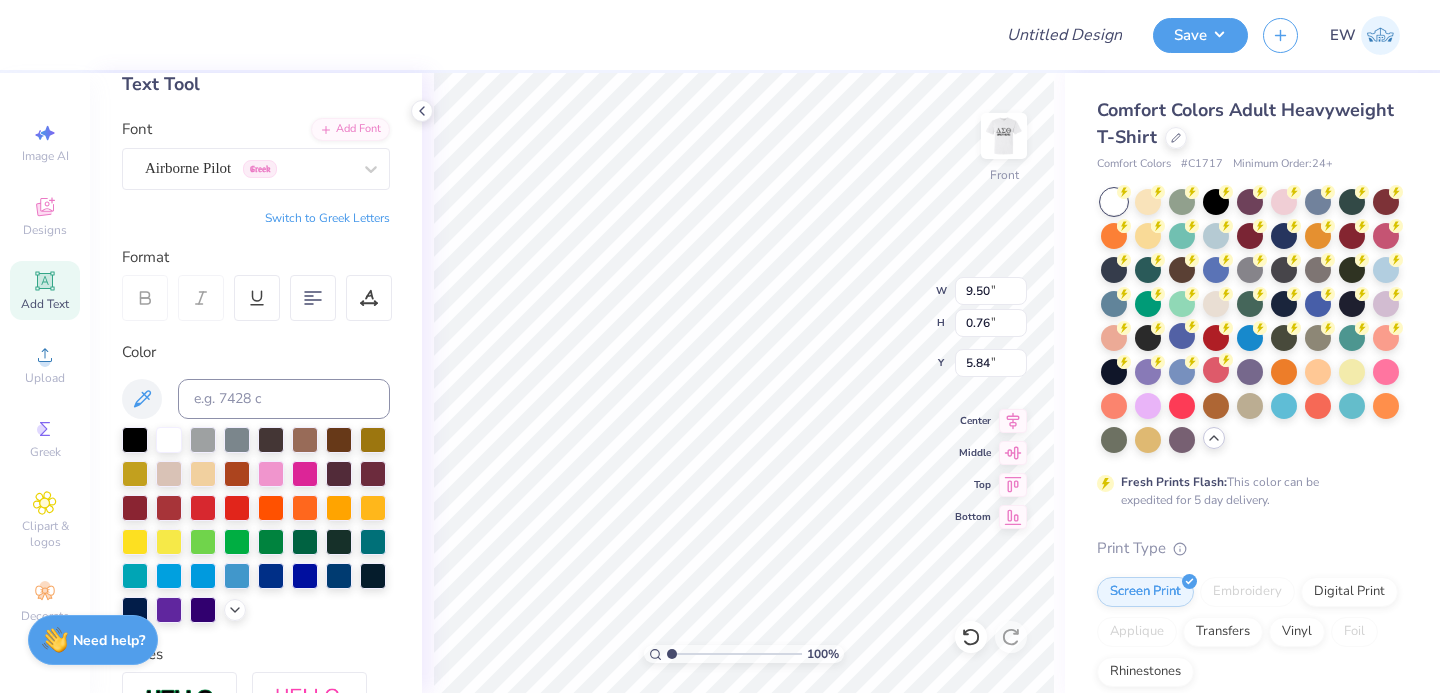 type on "5.84" 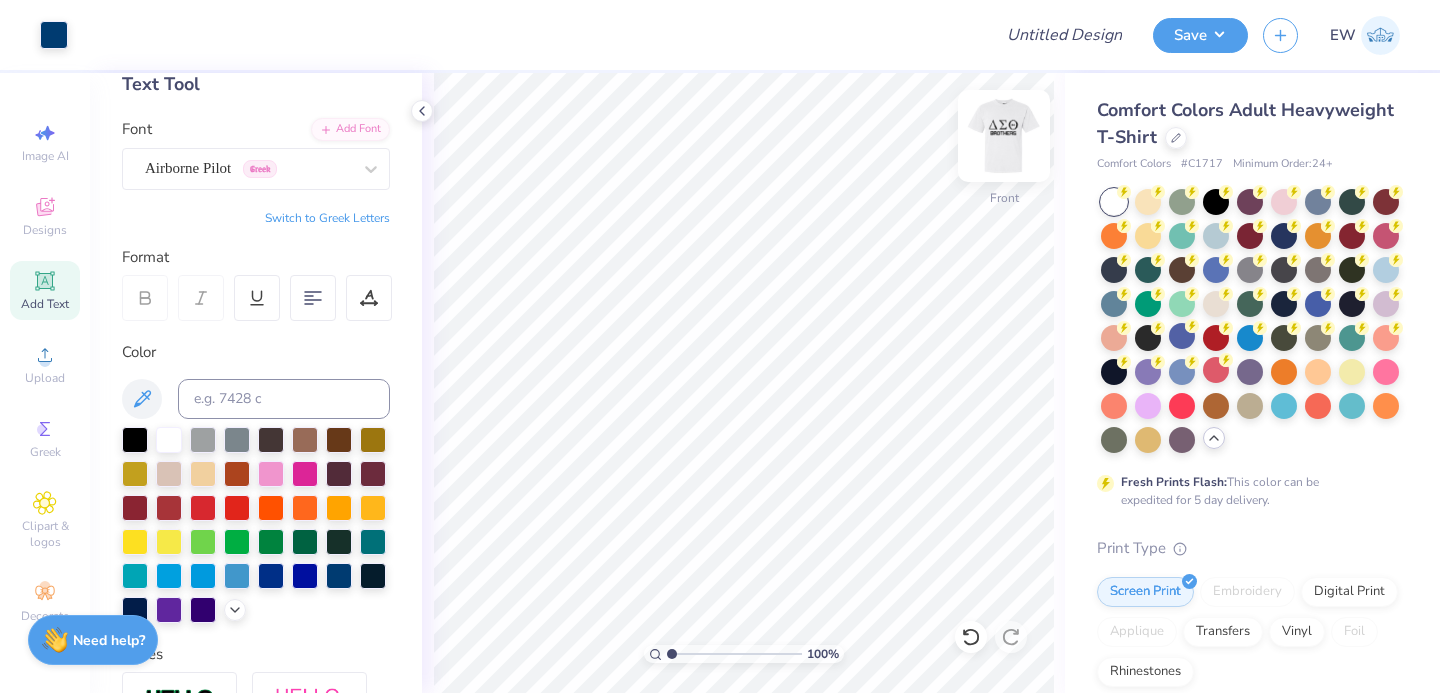 click at bounding box center (1004, 136) 